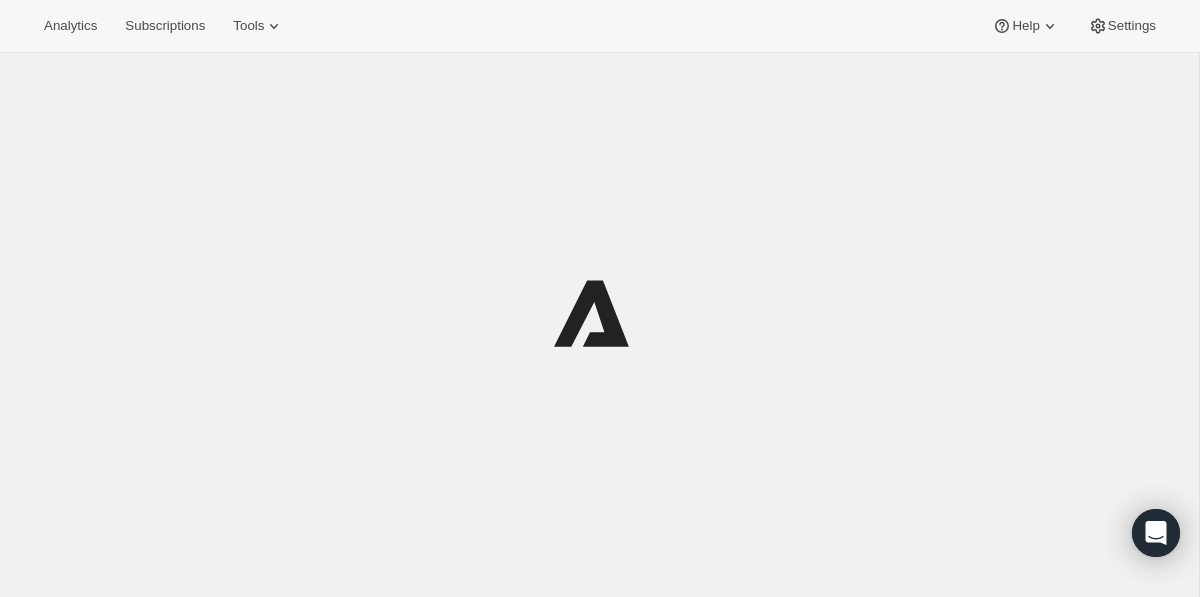 scroll, scrollTop: 0, scrollLeft: 0, axis: both 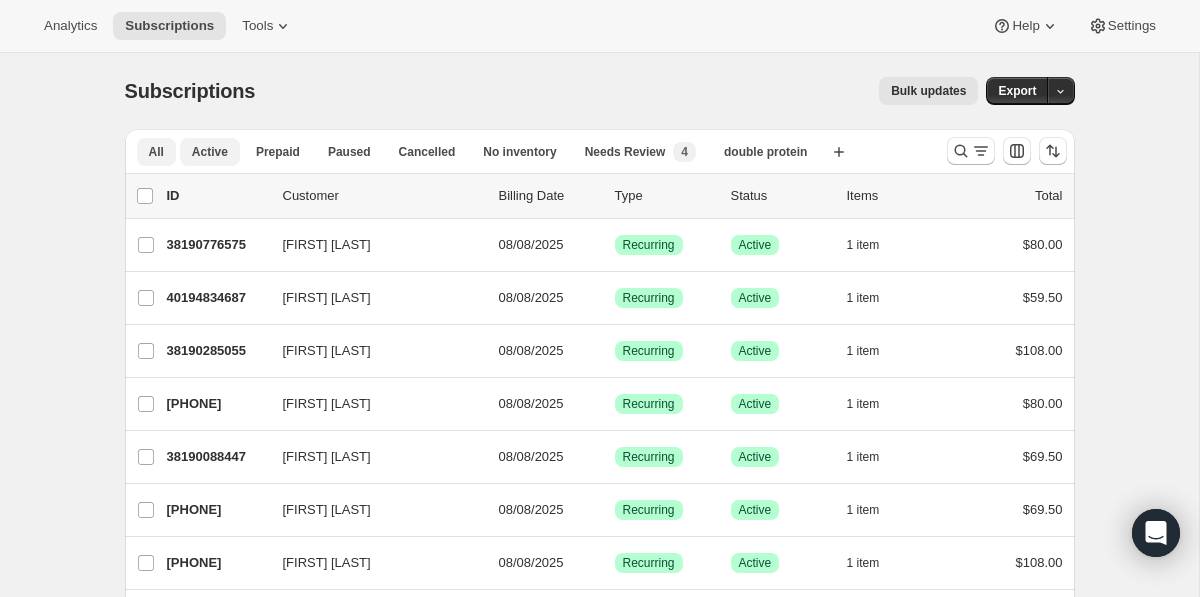 click on "Active" at bounding box center (210, 152) 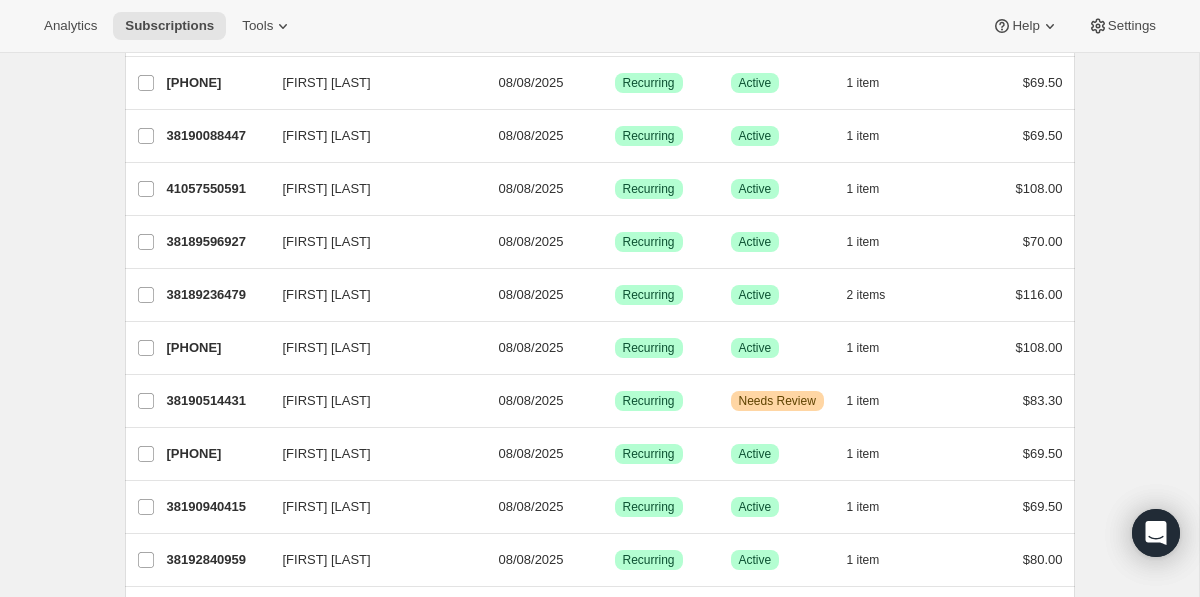 scroll, scrollTop: 0, scrollLeft: 0, axis: both 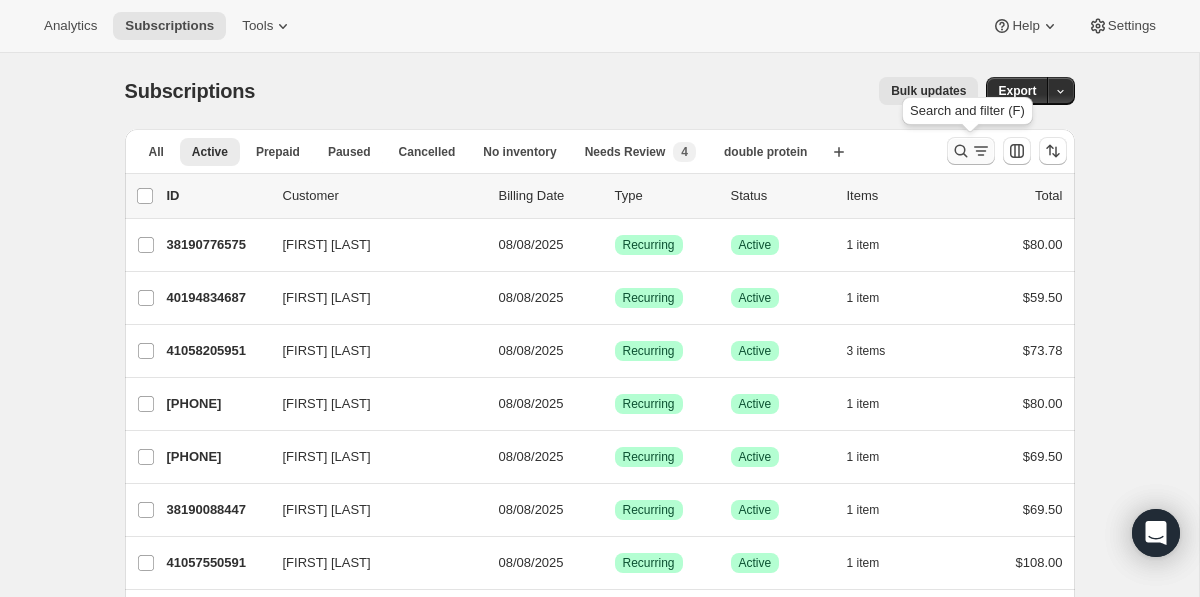 click 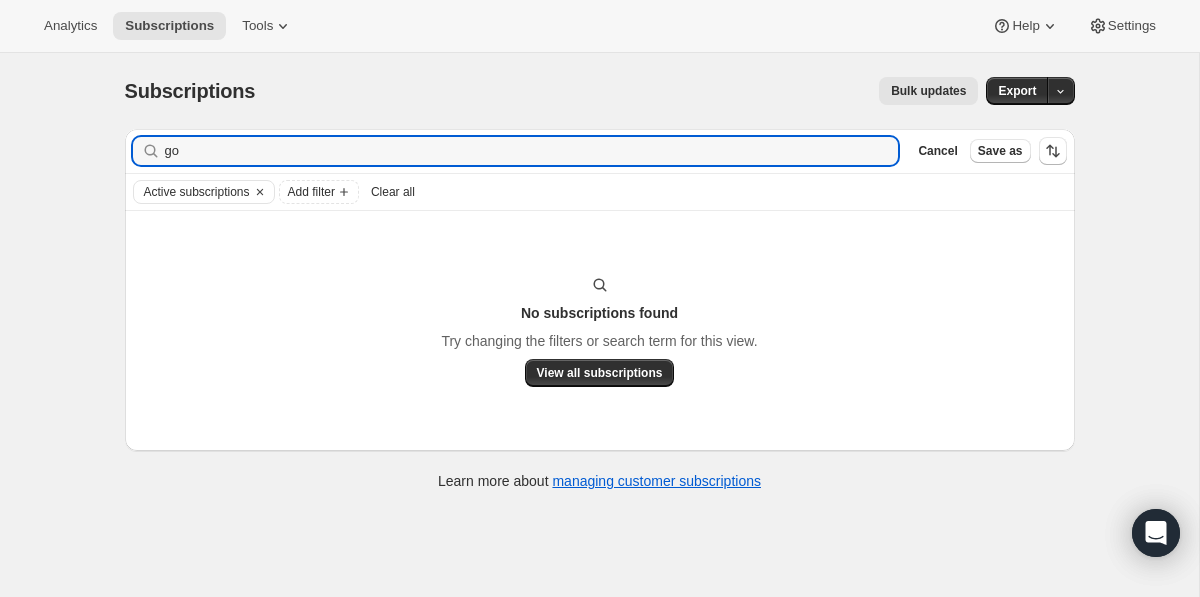 type on "g" 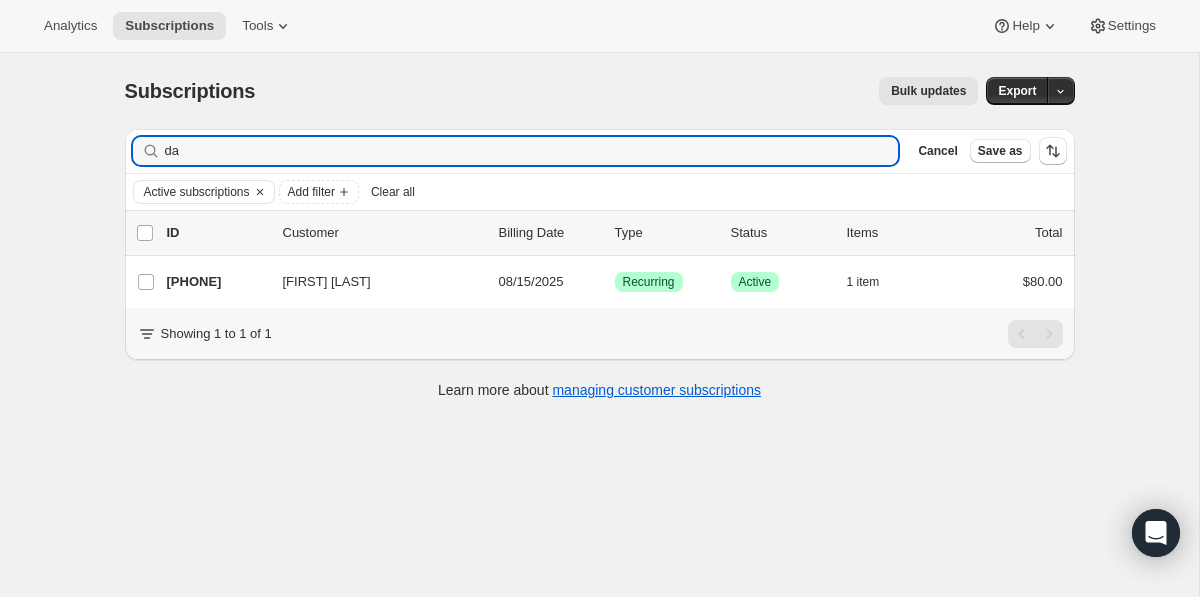 type on "d" 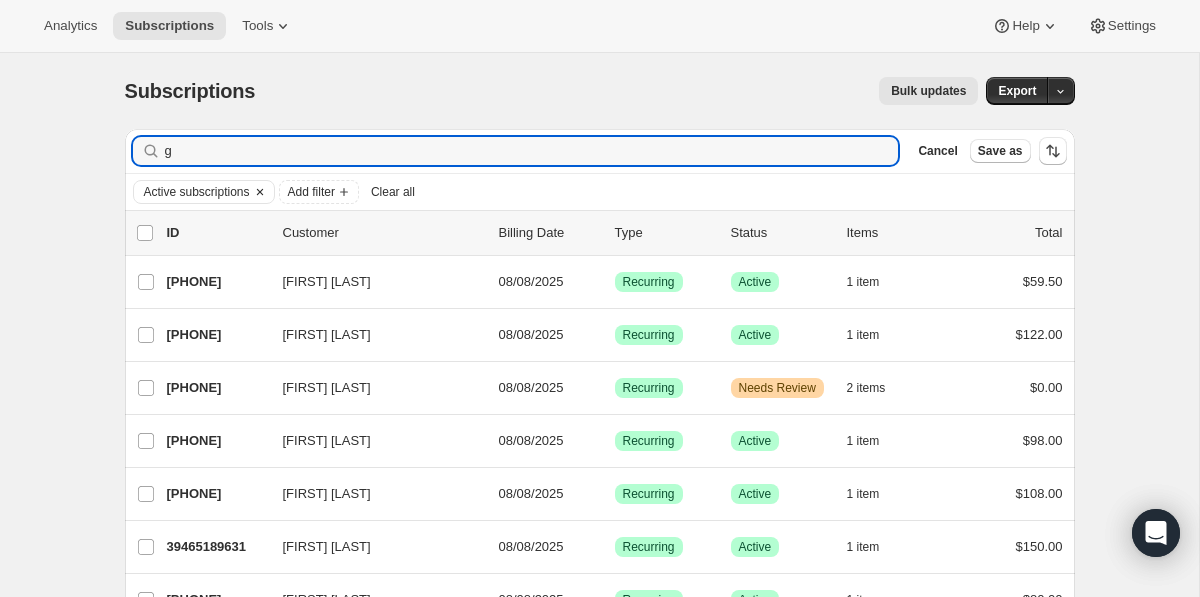 type on "g" 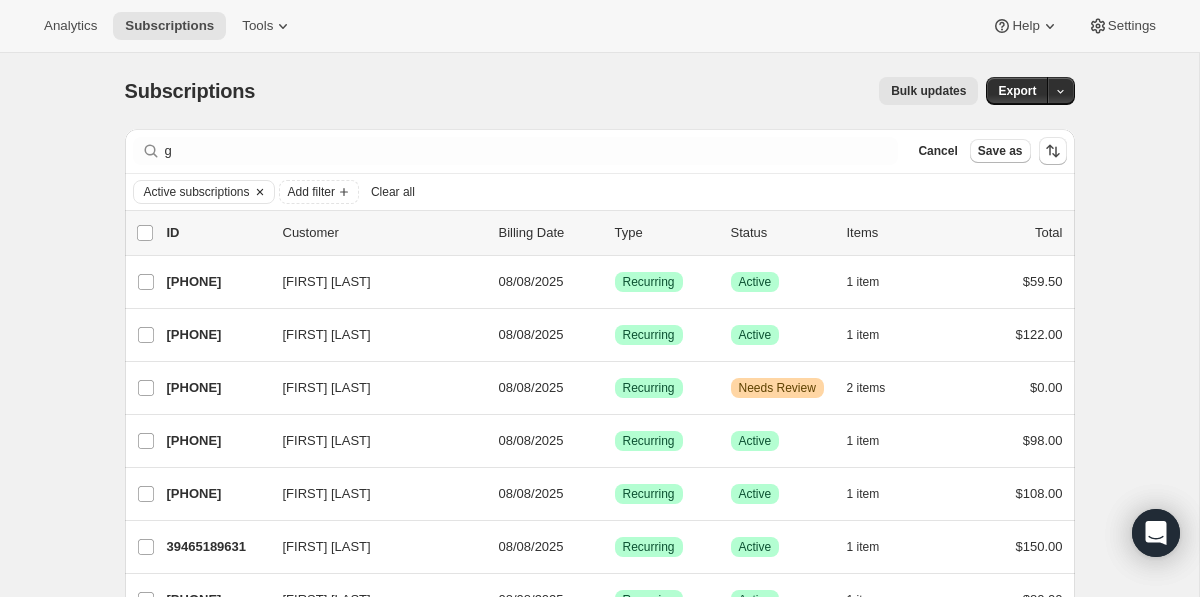 click 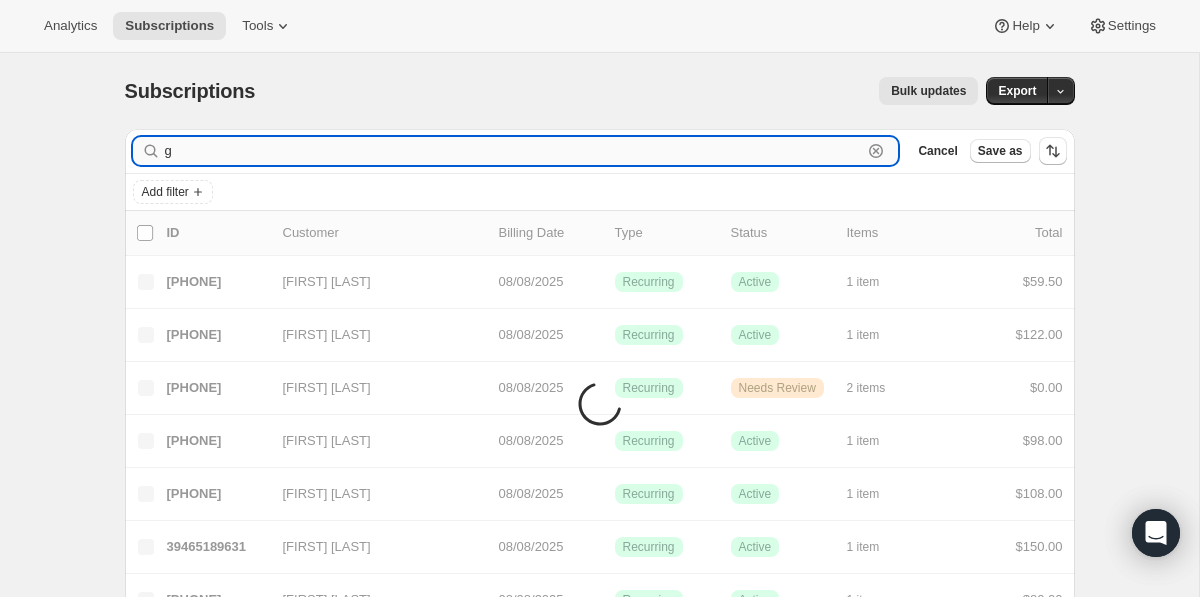 click on "g" at bounding box center [514, 151] 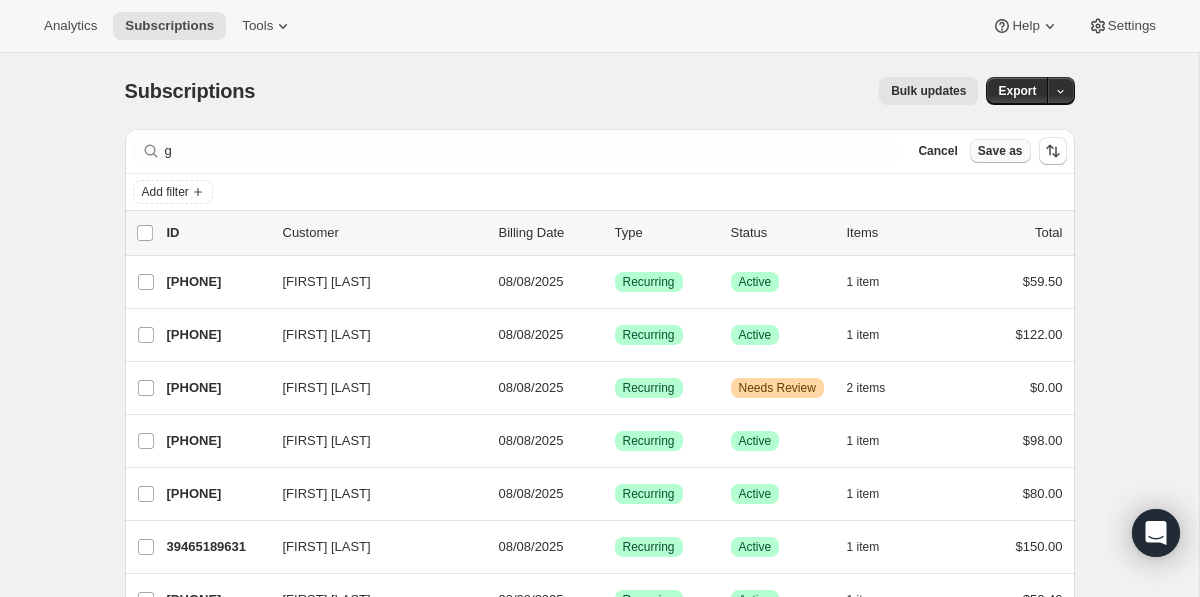 click on "Save as" at bounding box center (1000, 151) 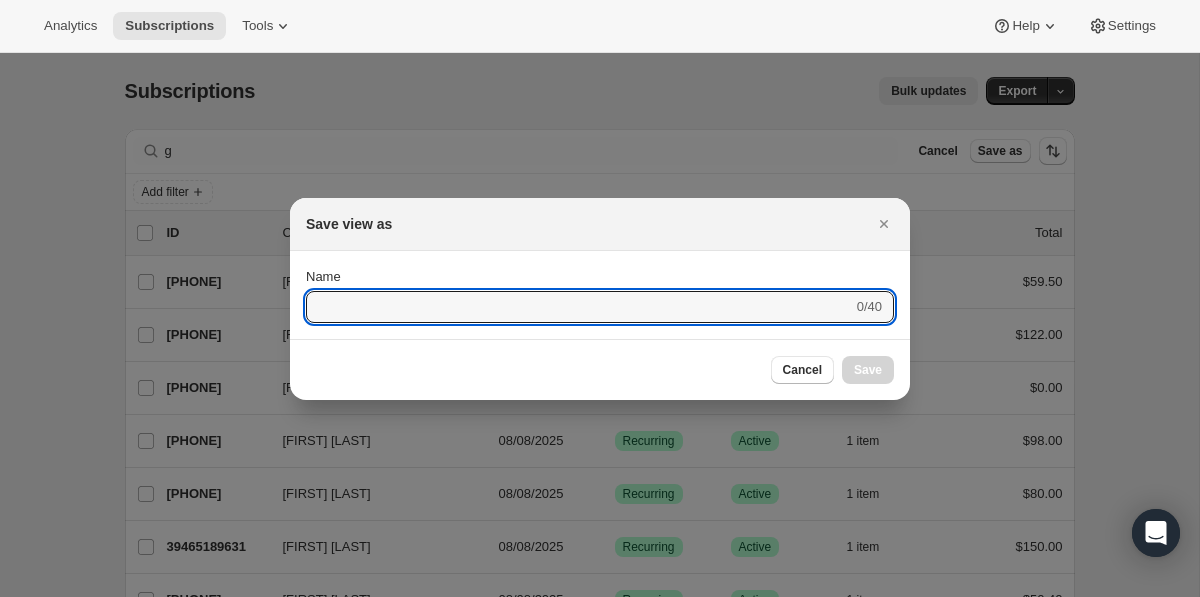 click on "Save view as" at bounding box center [600, 224] 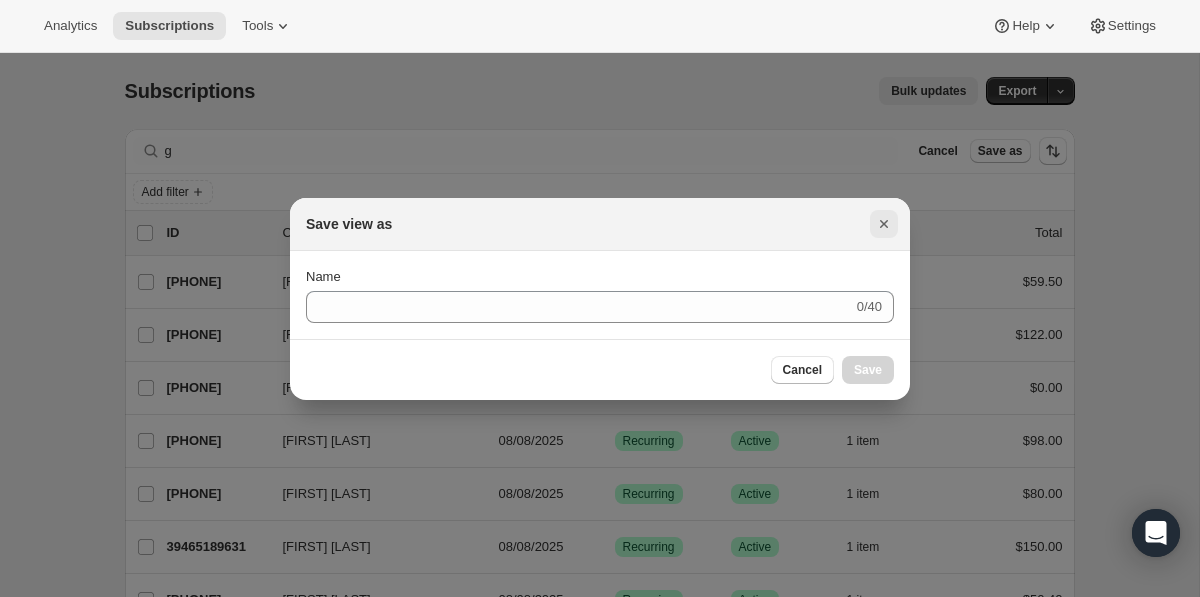click 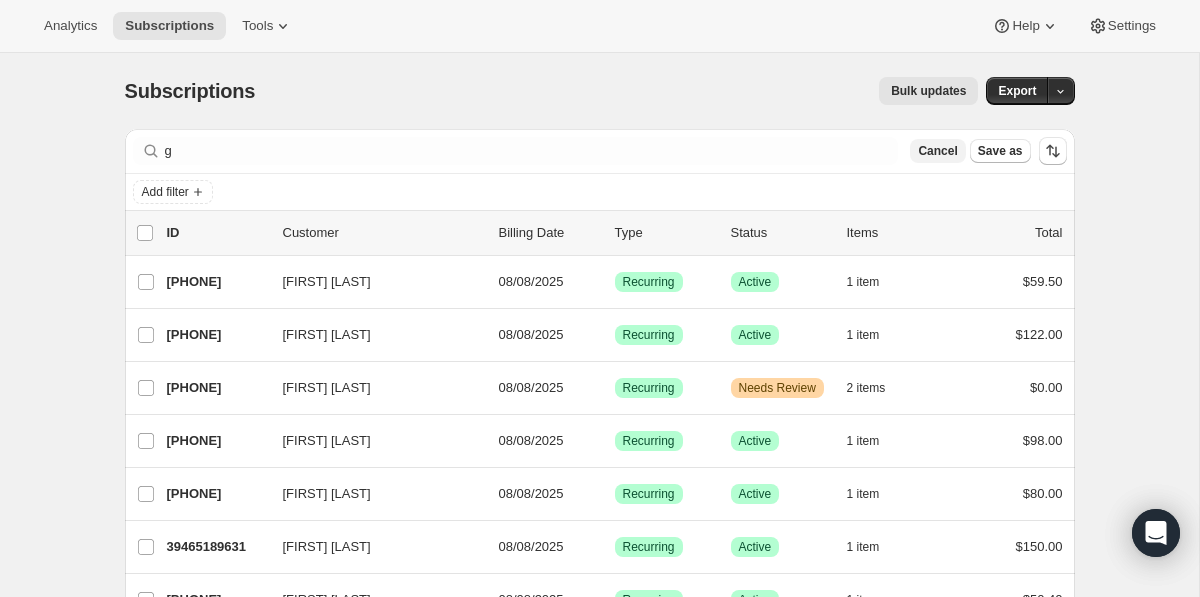click on "Cancel" at bounding box center (937, 151) 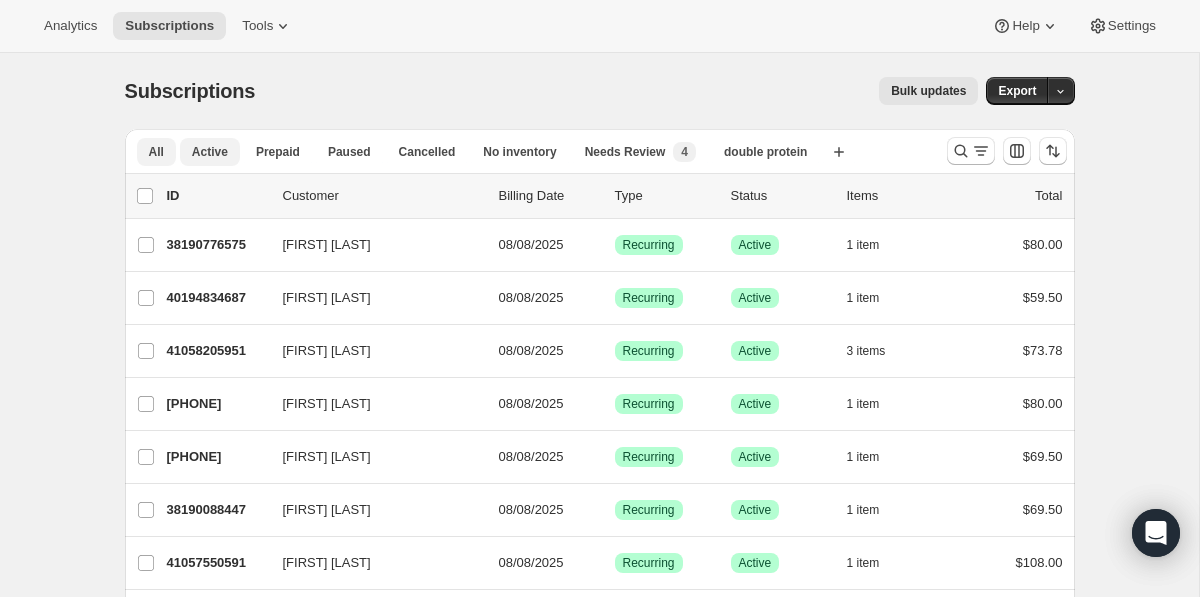 click on "All" at bounding box center [156, 152] 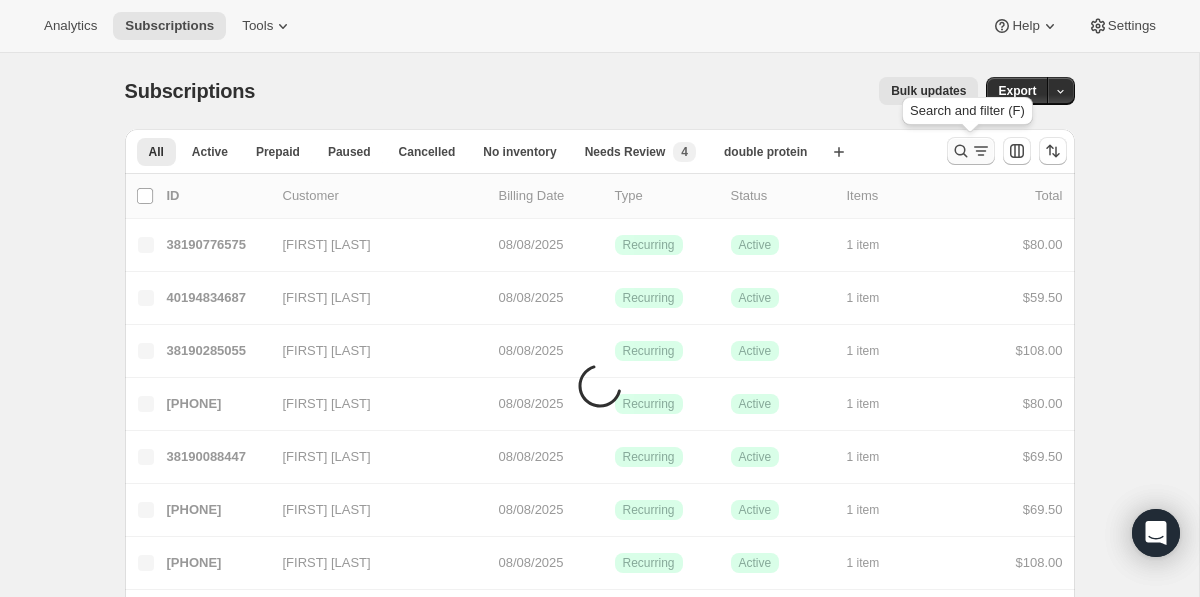 click at bounding box center (971, 151) 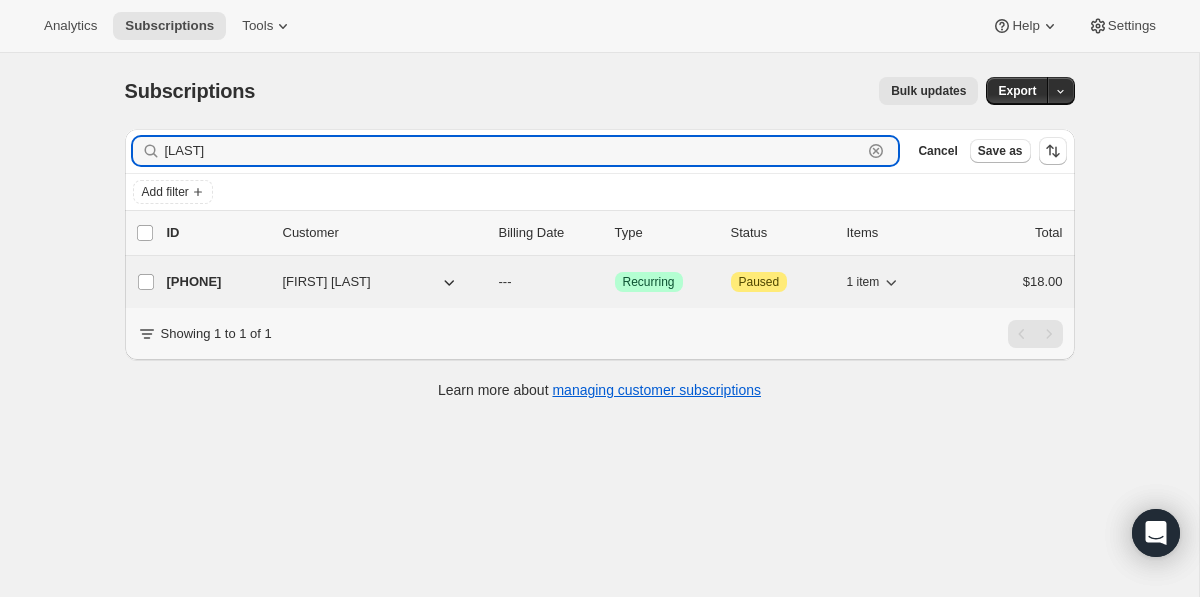 type on "[LAST]" 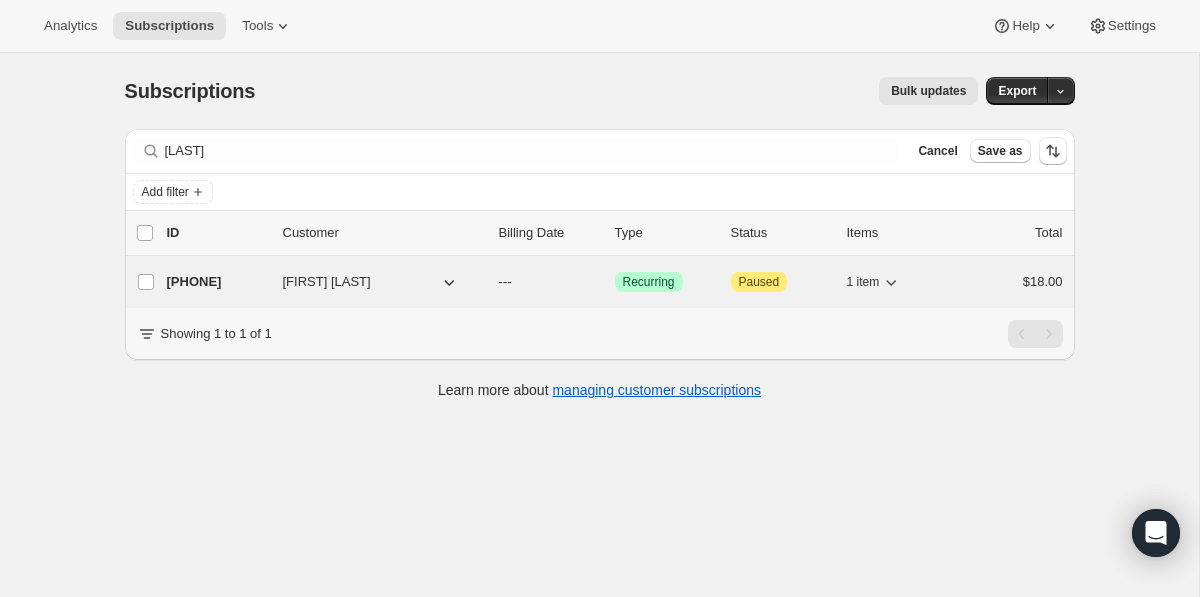click on "[PHONE]" at bounding box center (217, 282) 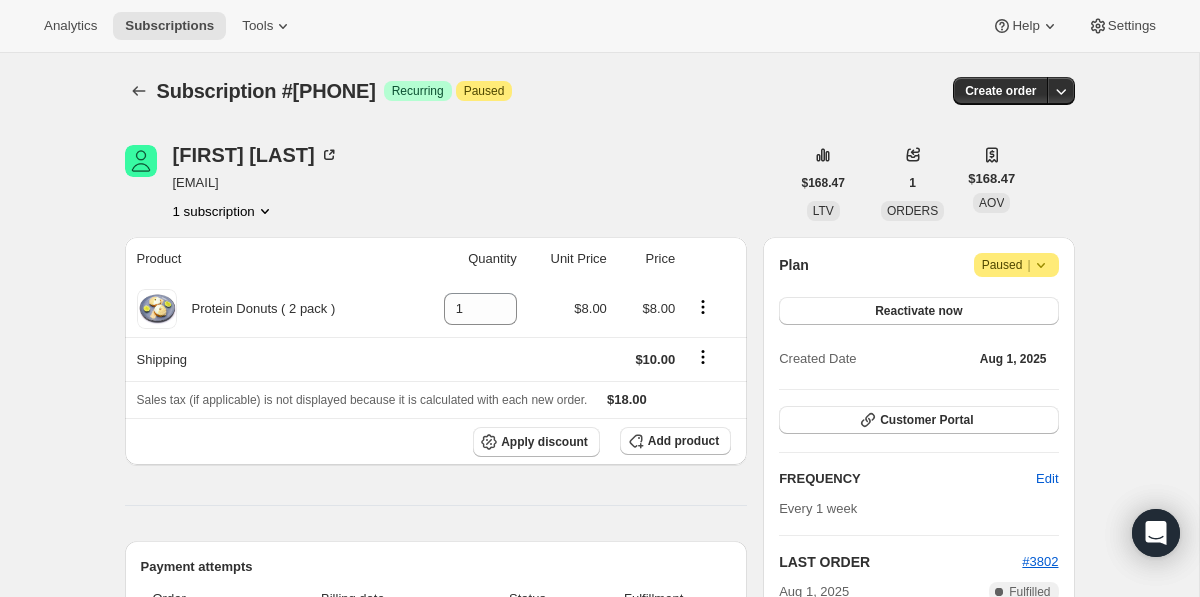 click 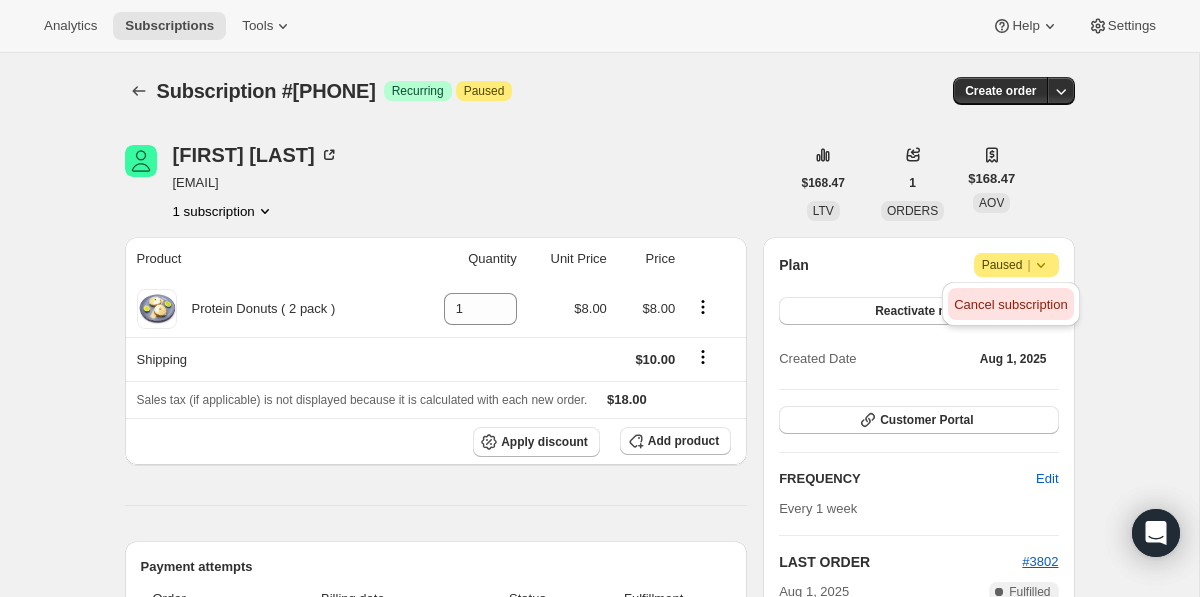 click on "Cancel subscription" at bounding box center (1010, 304) 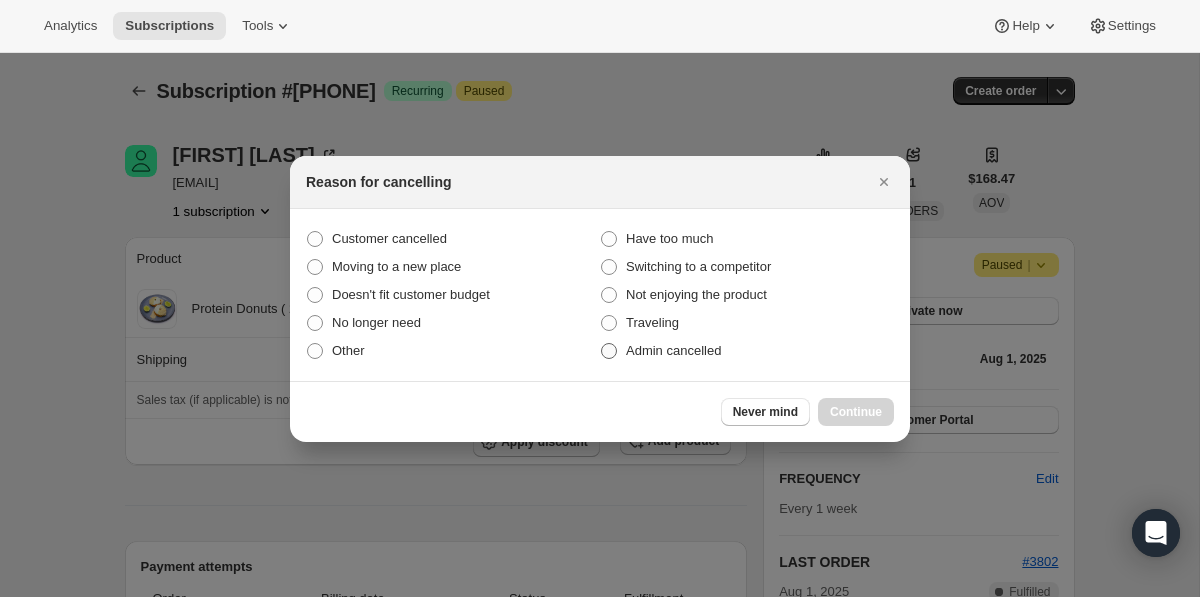 click on "Admin cancelled" at bounding box center [673, 350] 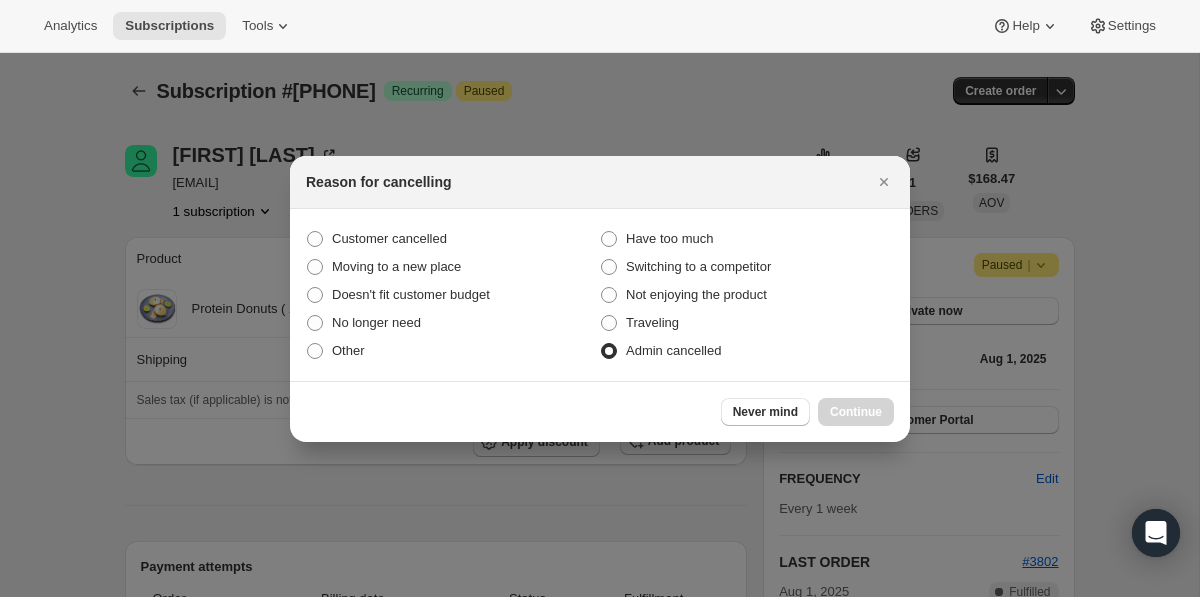 radio on "true" 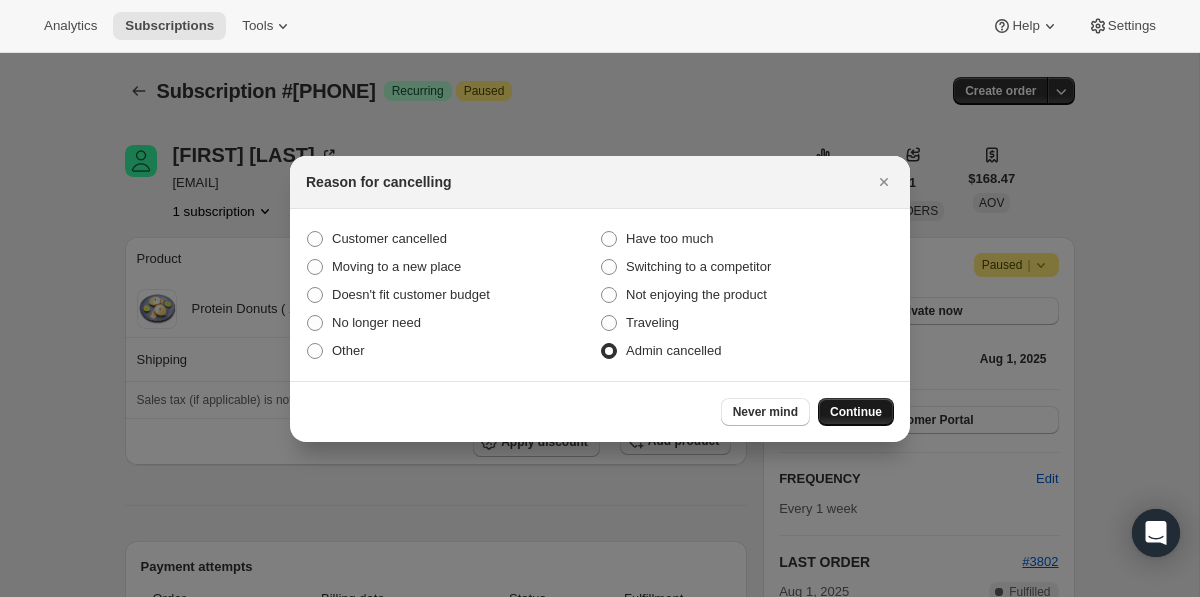 click on "Continue" at bounding box center (856, 412) 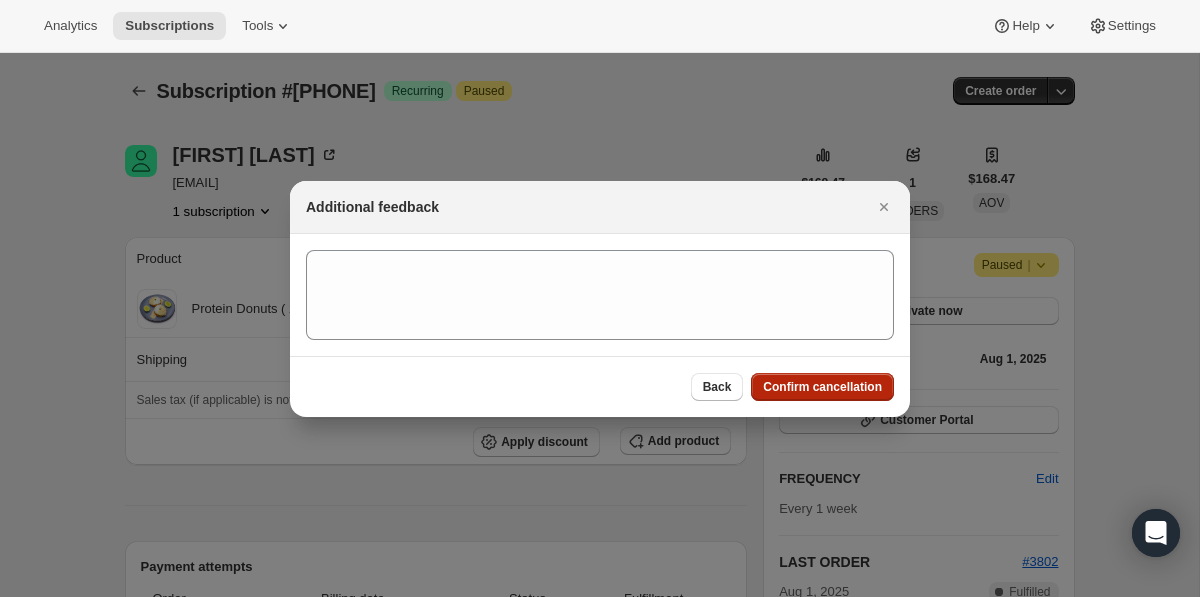 click on "Confirm cancellation" at bounding box center (822, 387) 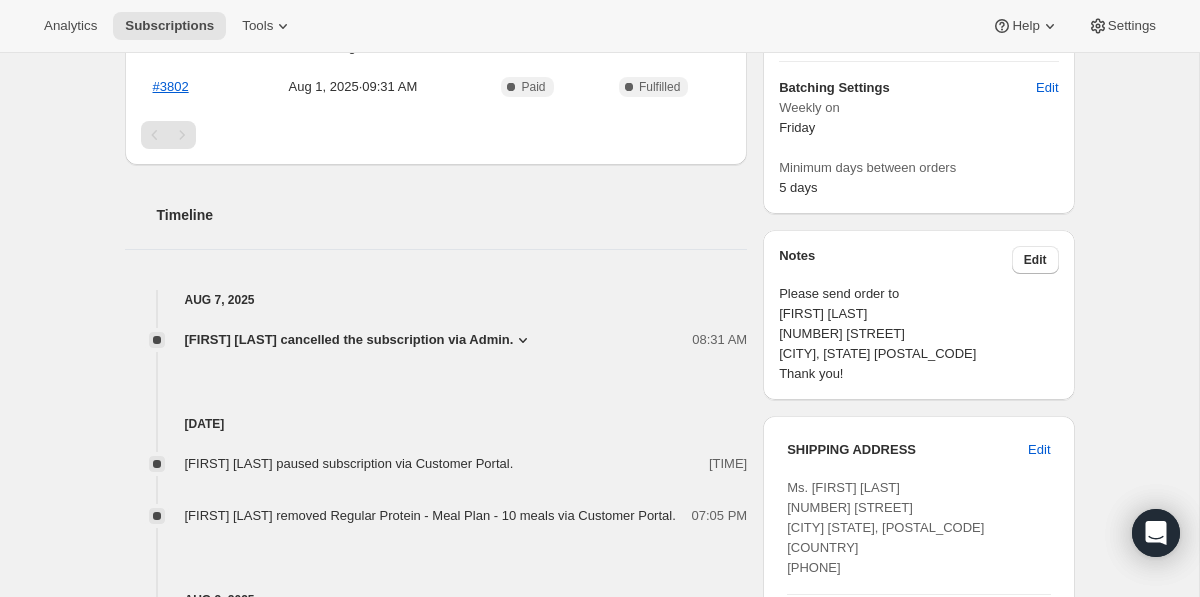 scroll, scrollTop: 0, scrollLeft: 0, axis: both 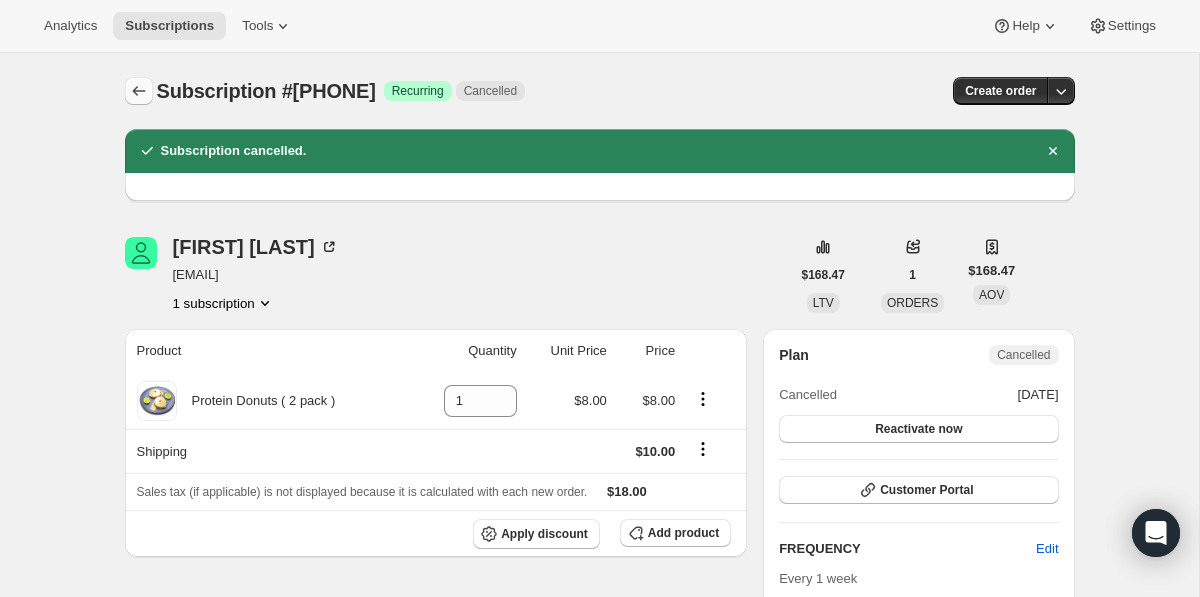 click 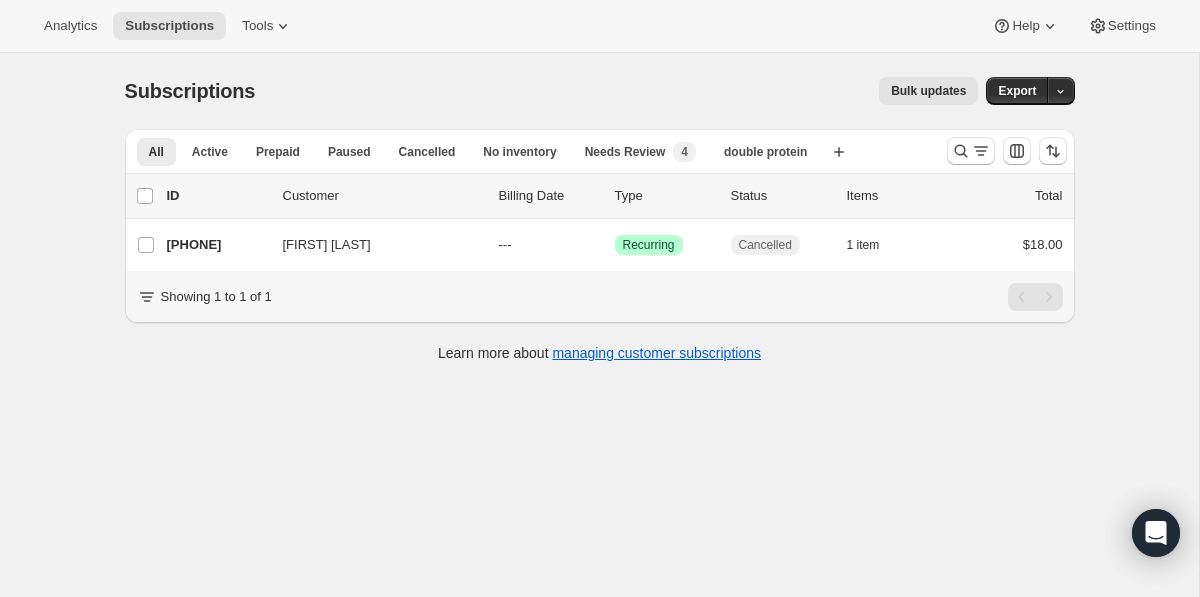 click on "All Active Prepaid Paused Cancelled No inventory Needs Review double protein More views All Active Prepaid Paused Cancelled No inventory Needs Review New 4 double protein More views Create new view" at bounding box center [528, 151] 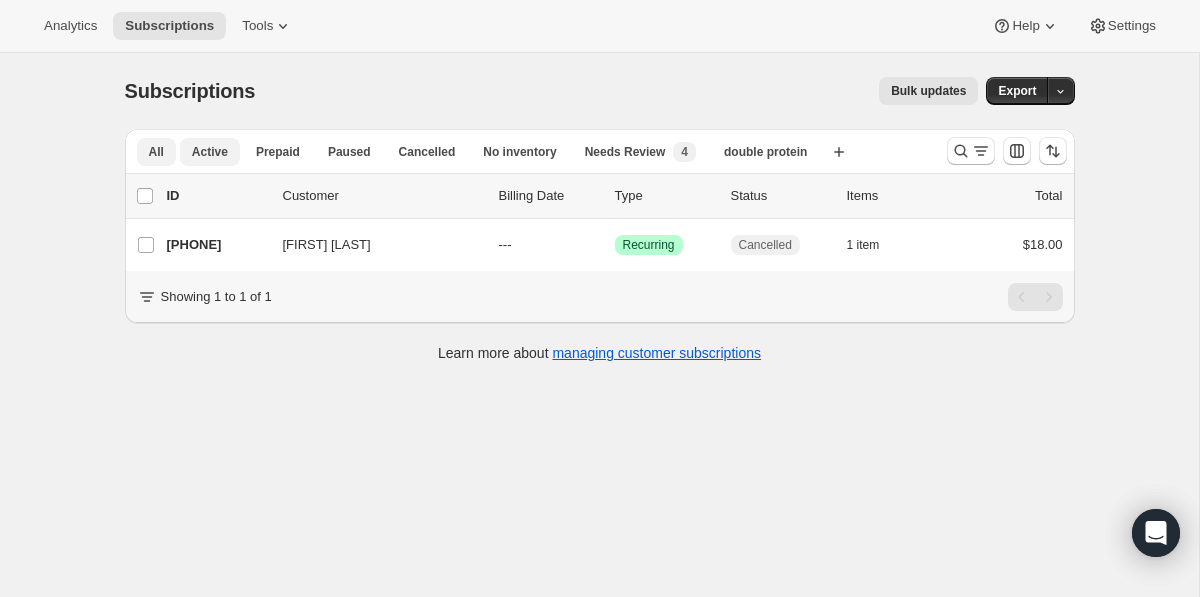 click on "Active" at bounding box center [210, 152] 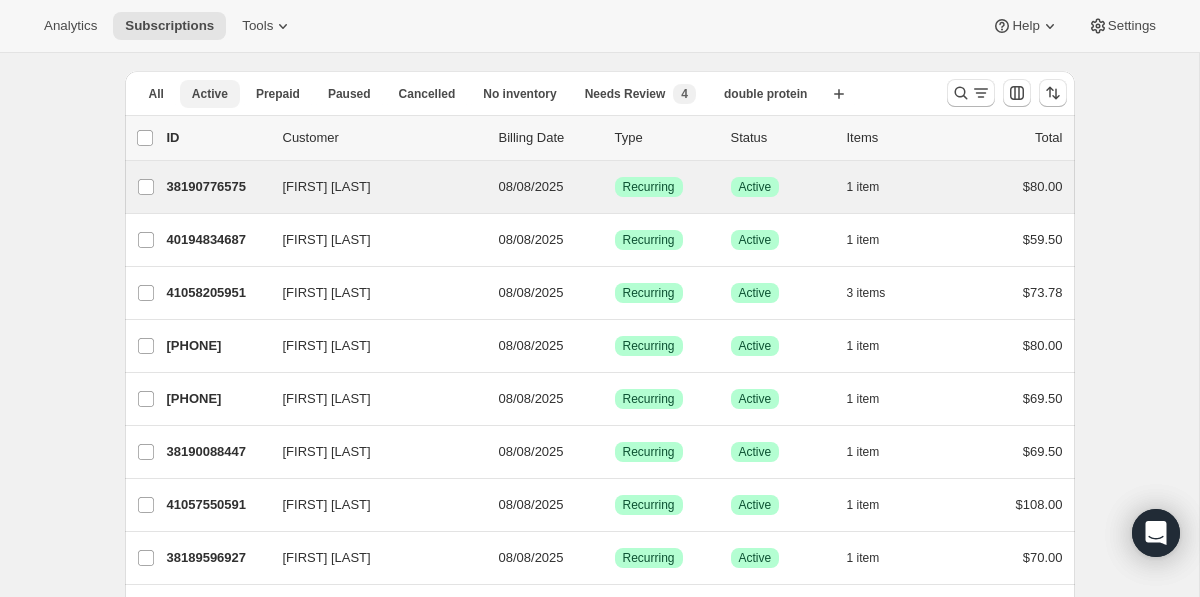 scroll, scrollTop: 0, scrollLeft: 0, axis: both 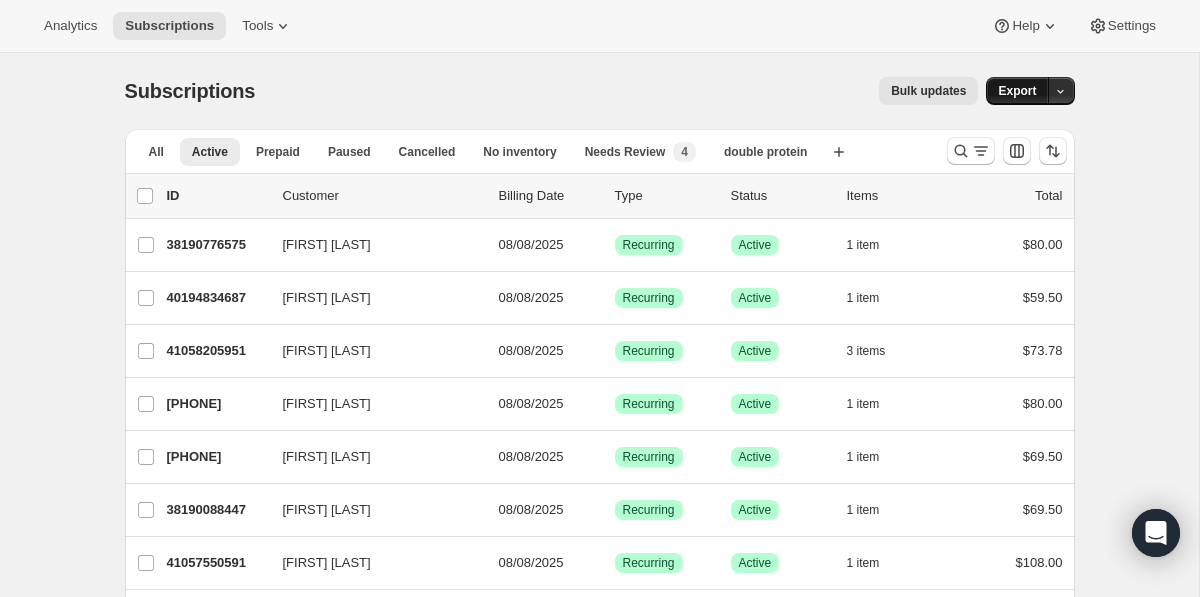 click on "Export" at bounding box center [1017, 91] 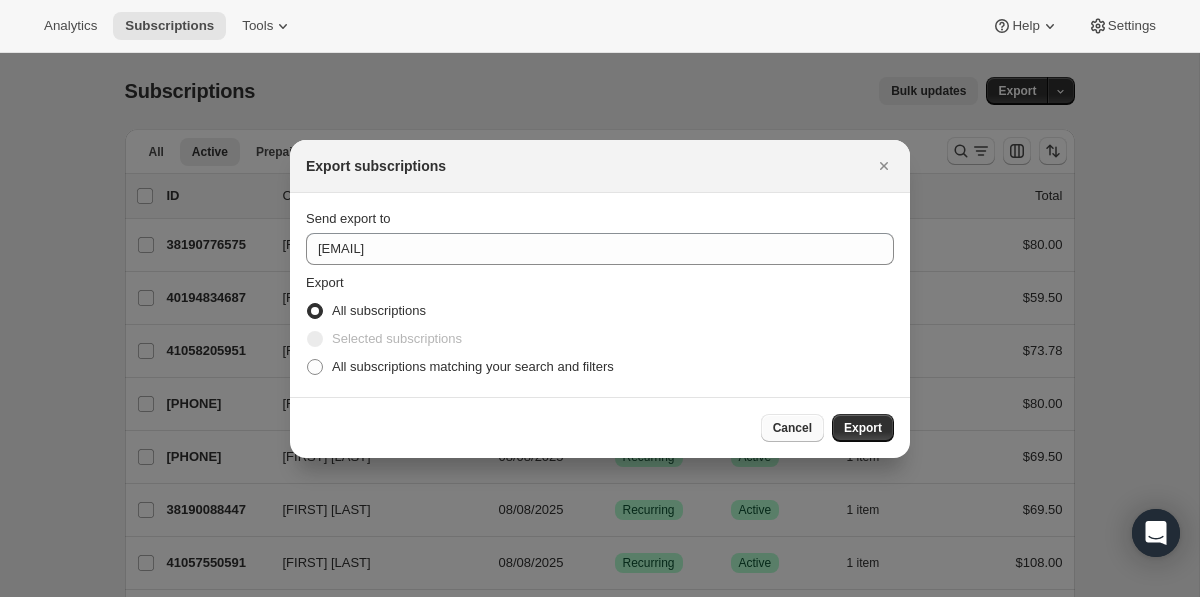 click on "Cancel" at bounding box center [792, 428] 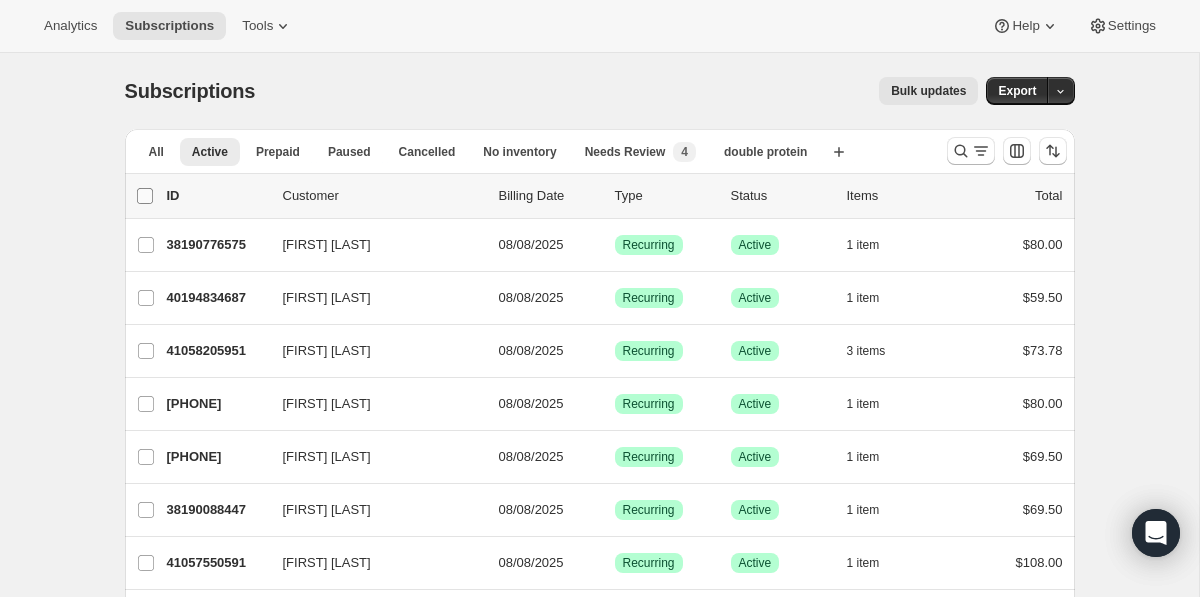 click on "0 selected" at bounding box center [145, 196] 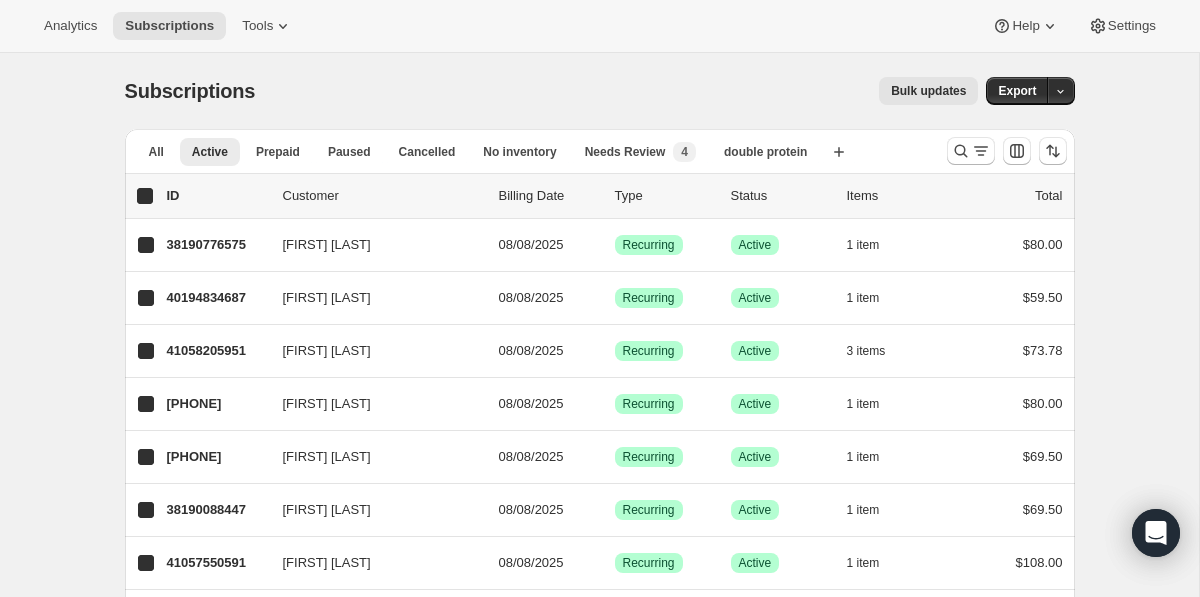 checkbox on "true" 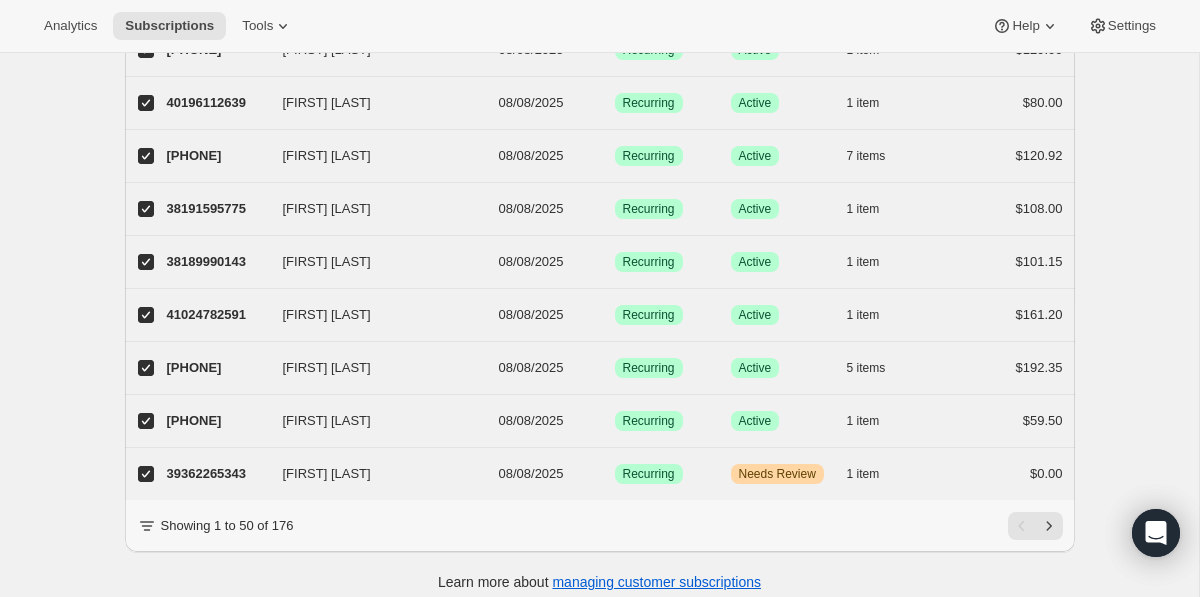 scroll, scrollTop: 2384, scrollLeft: 0, axis: vertical 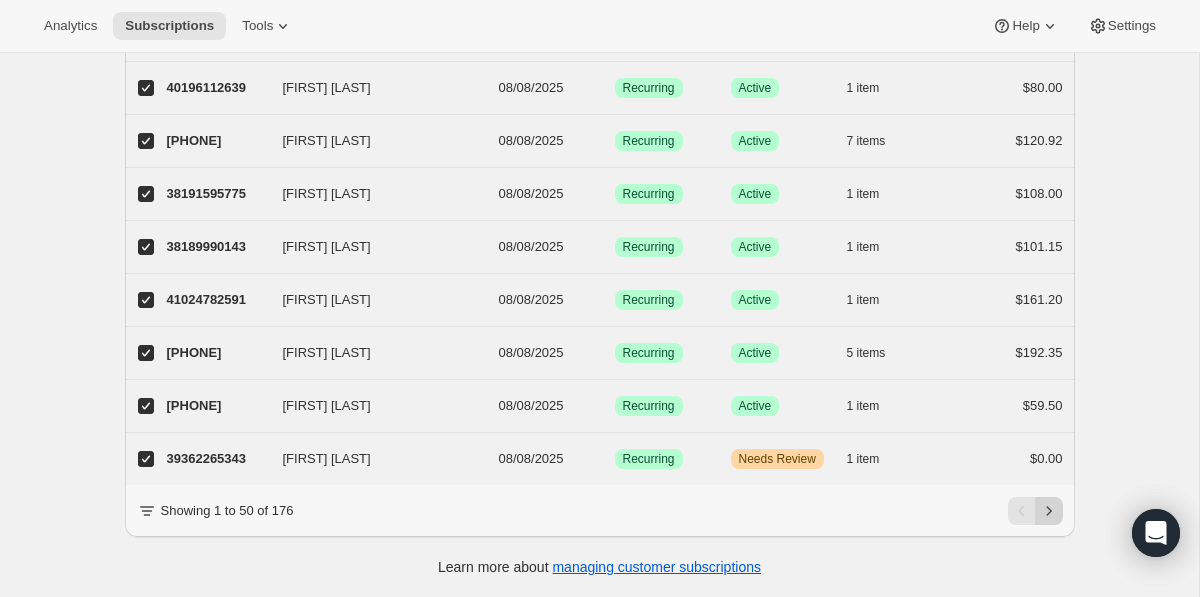 click 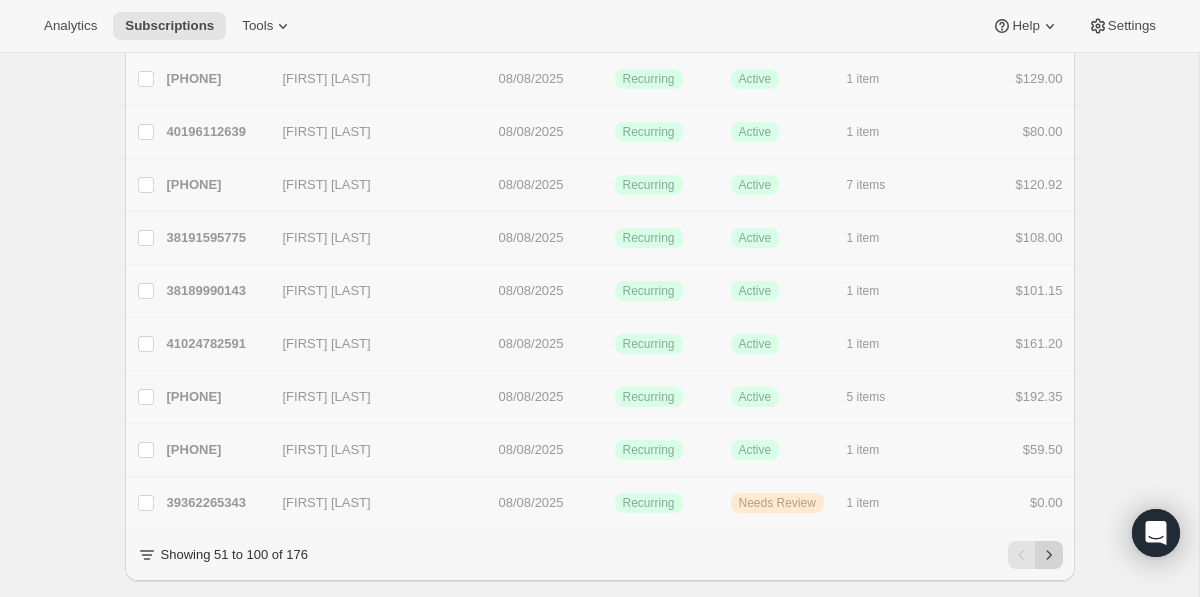 checkbox on "false" 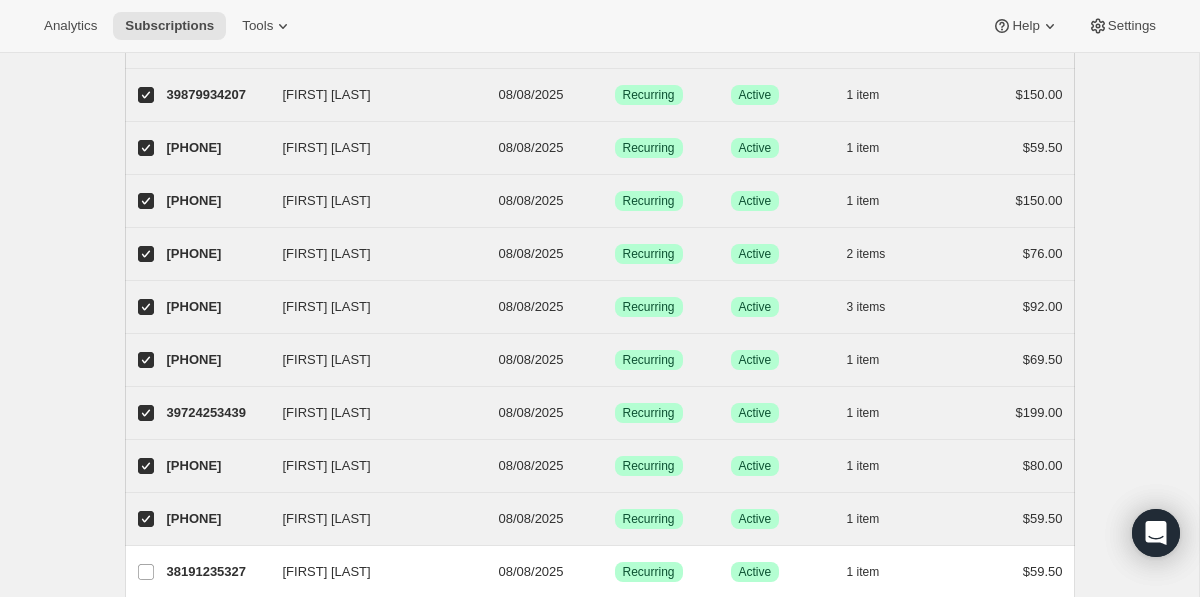 scroll, scrollTop: 1722, scrollLeft: 0, axis: vertical 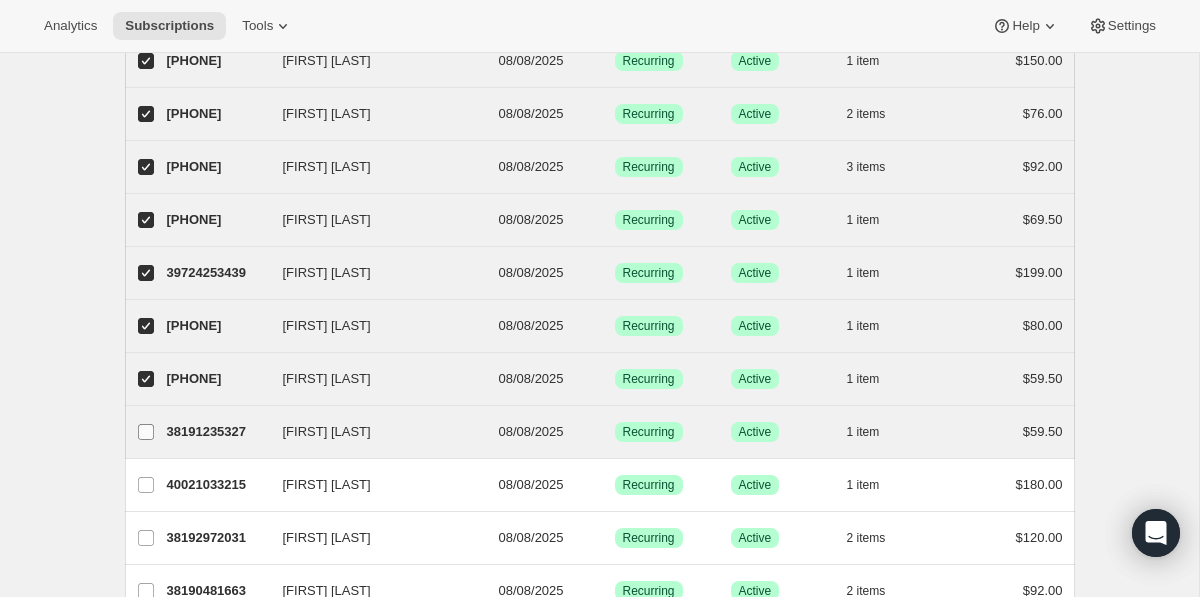 click on "[FIRST] [LAST]" at bounding box center (146, 432) 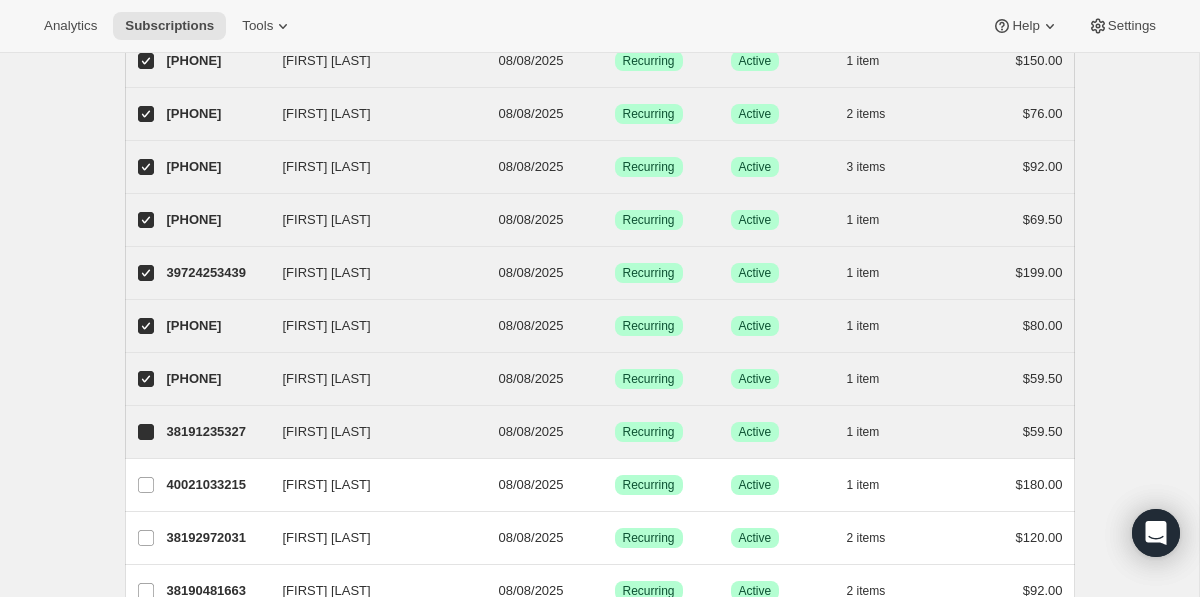 checkbox on "true" 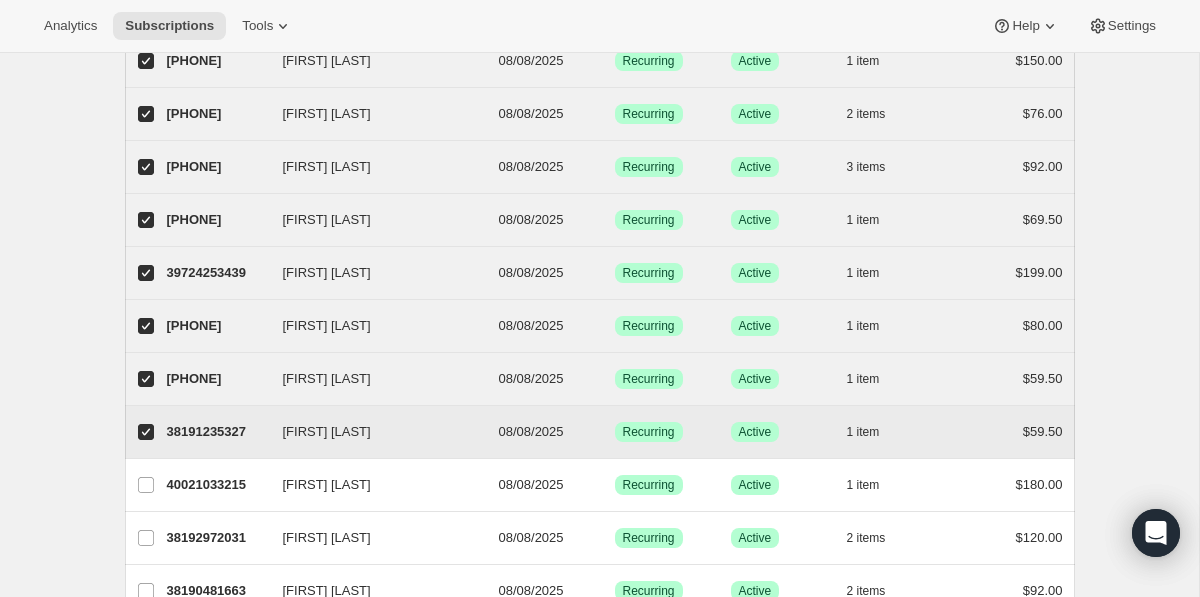 scroll, scrollTop: 2384, scrollLeft: 0, axis: vertical 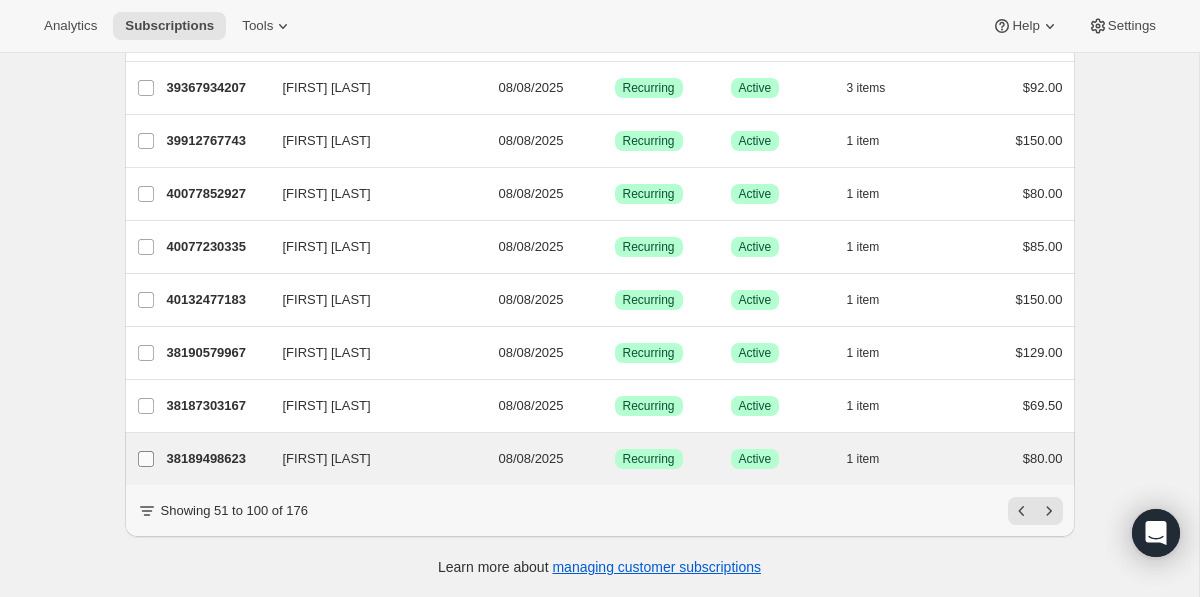 click on "[FIRST] [LAST]" at bounding box center (146, 459) 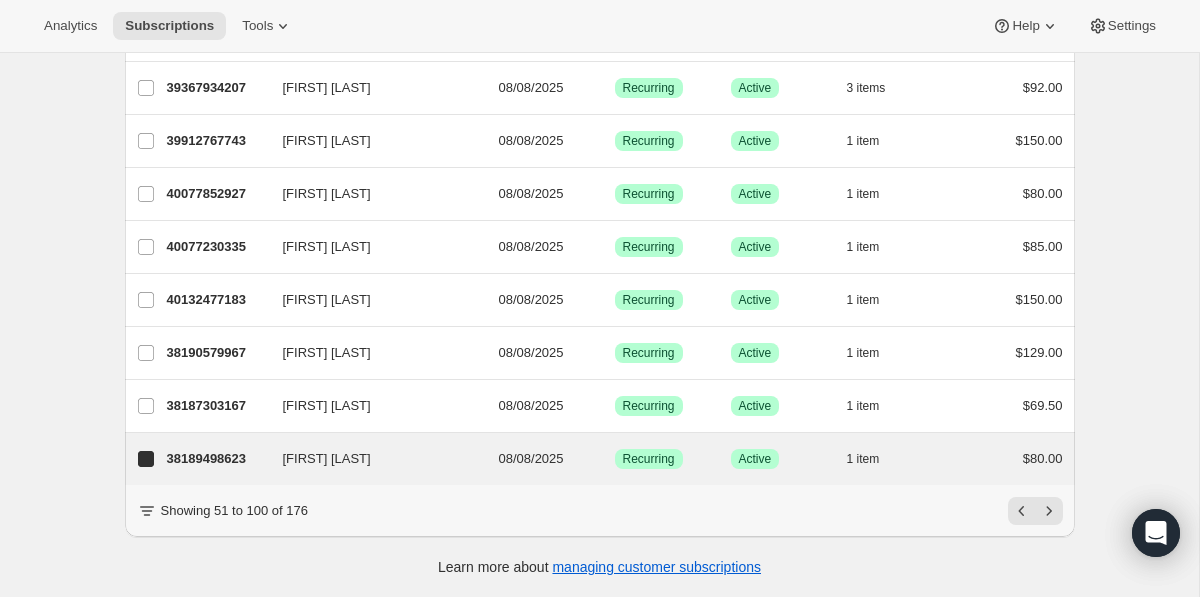 checkbox on "true" 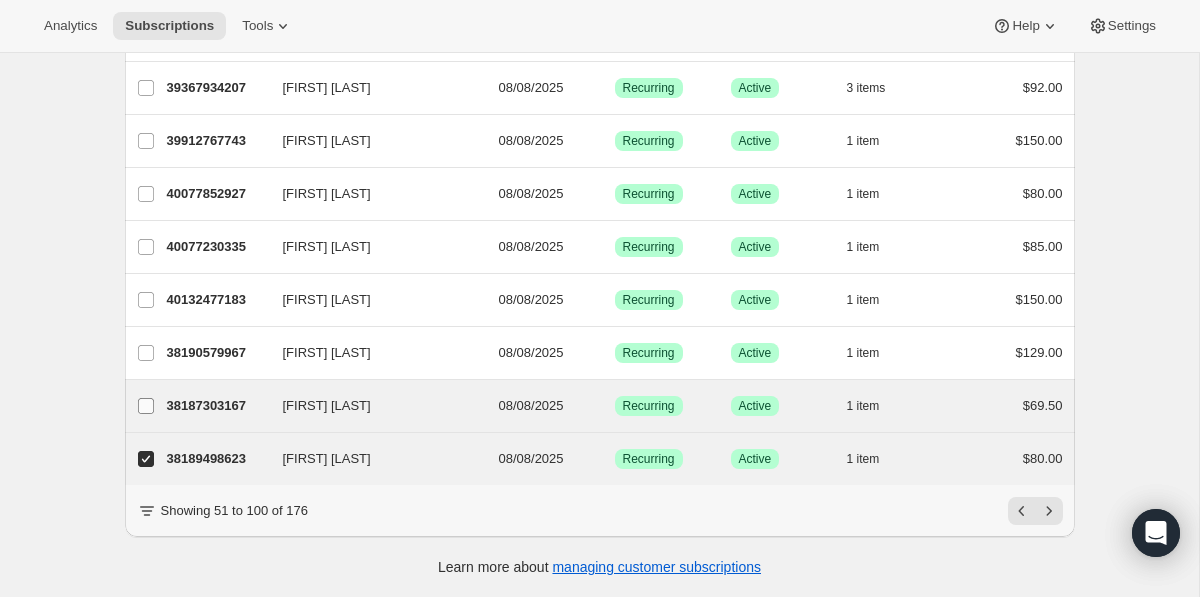 click on "[FIRST] [LAST]" at bounding box center [146, 406] 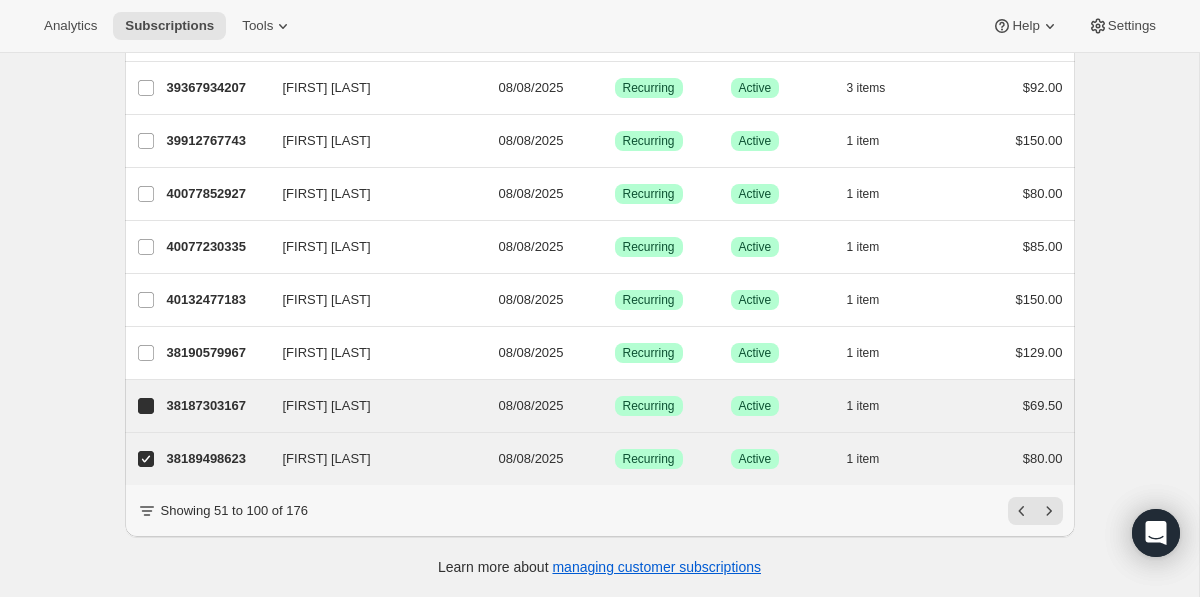 checkbox on "true" 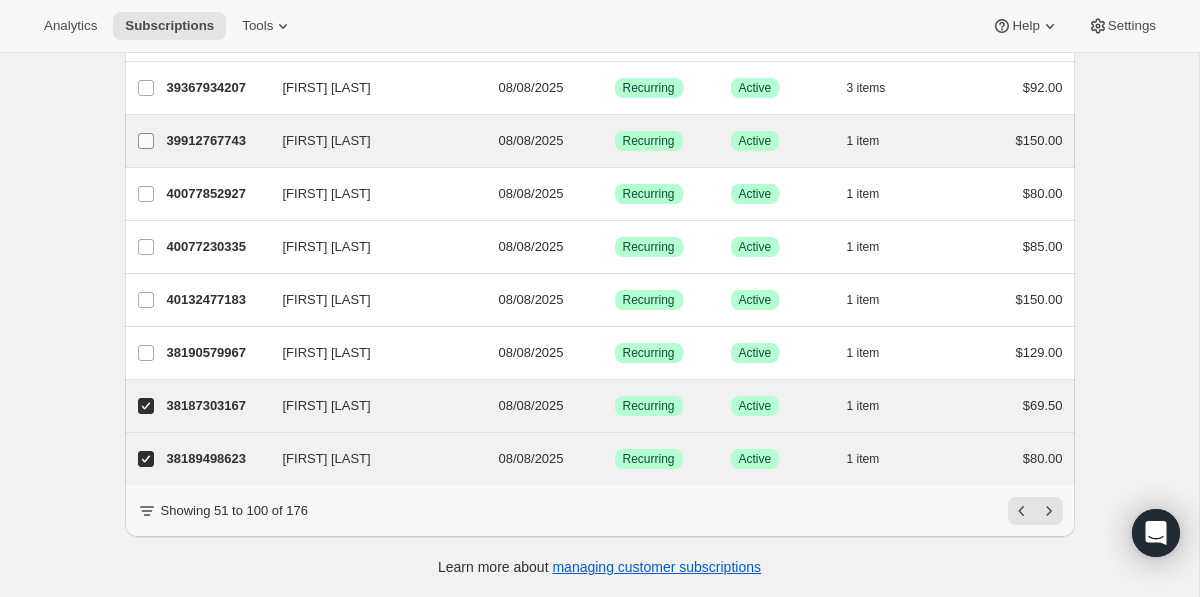 click on "[FIRST] [LAST]" at bounding box center (146, 141) 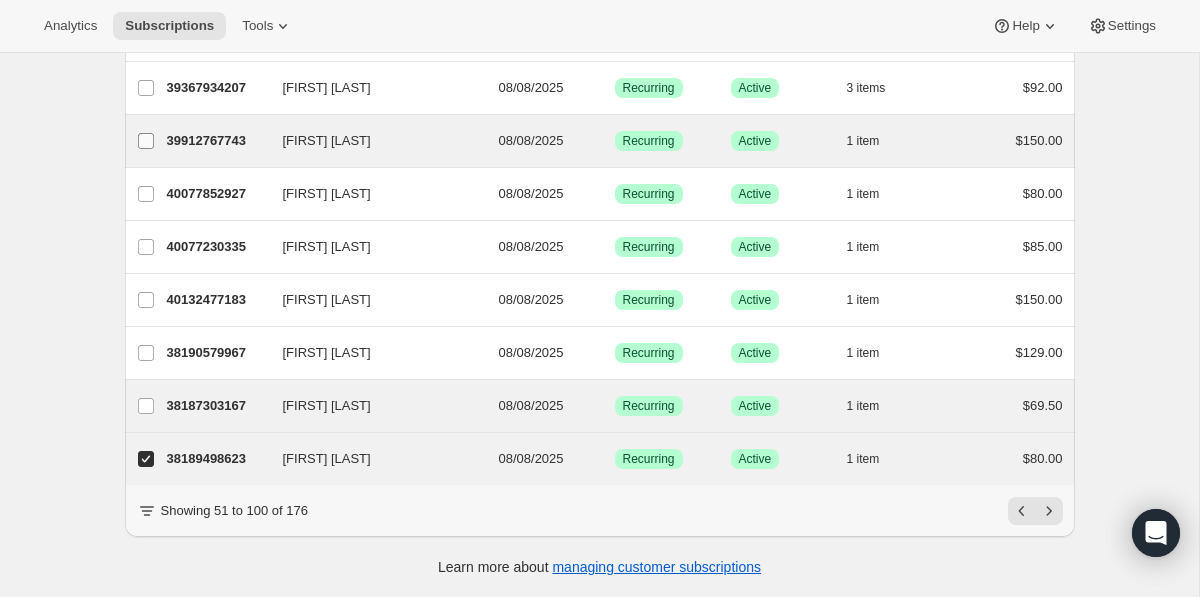 checkbox on "false" 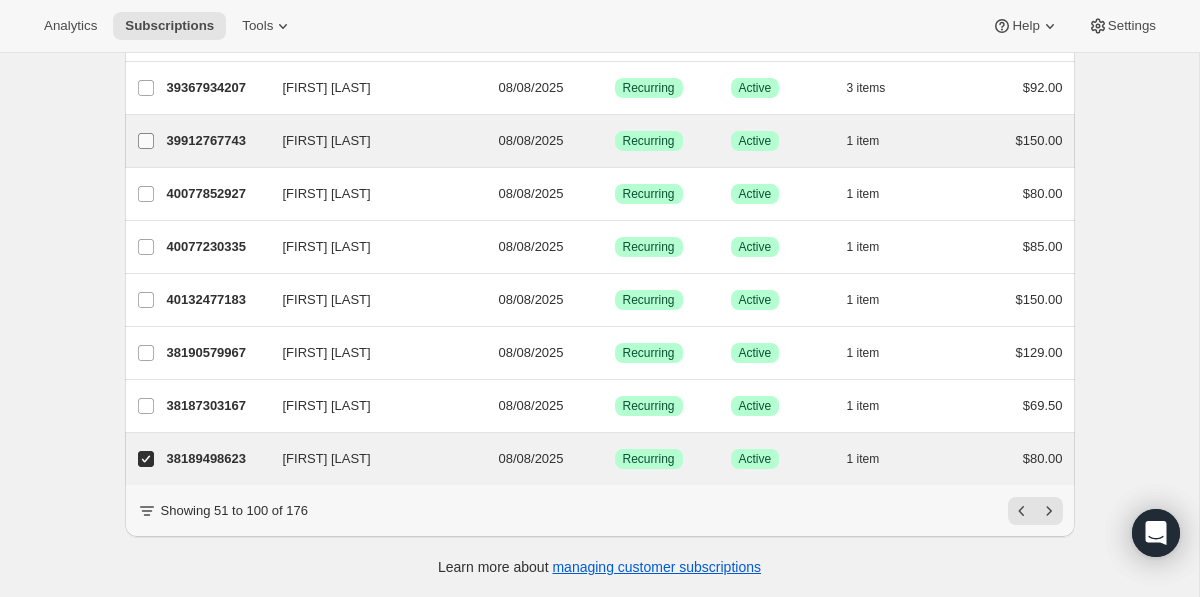 click on "[FIRST] [LAST]" at bounding box center (146, 141) 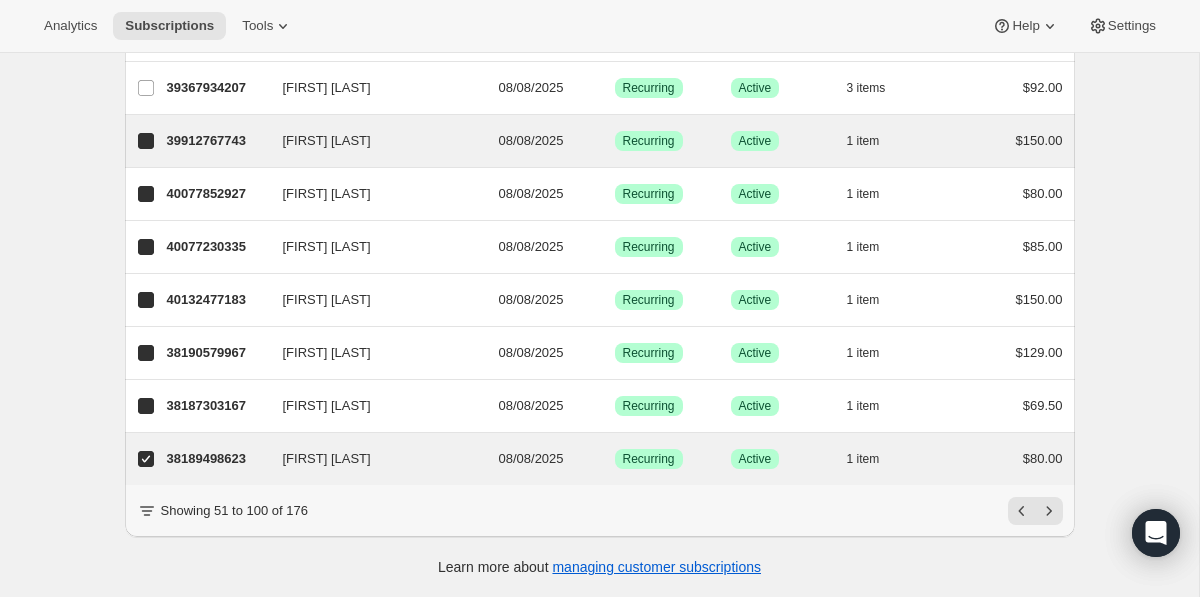 checkbox on "true" 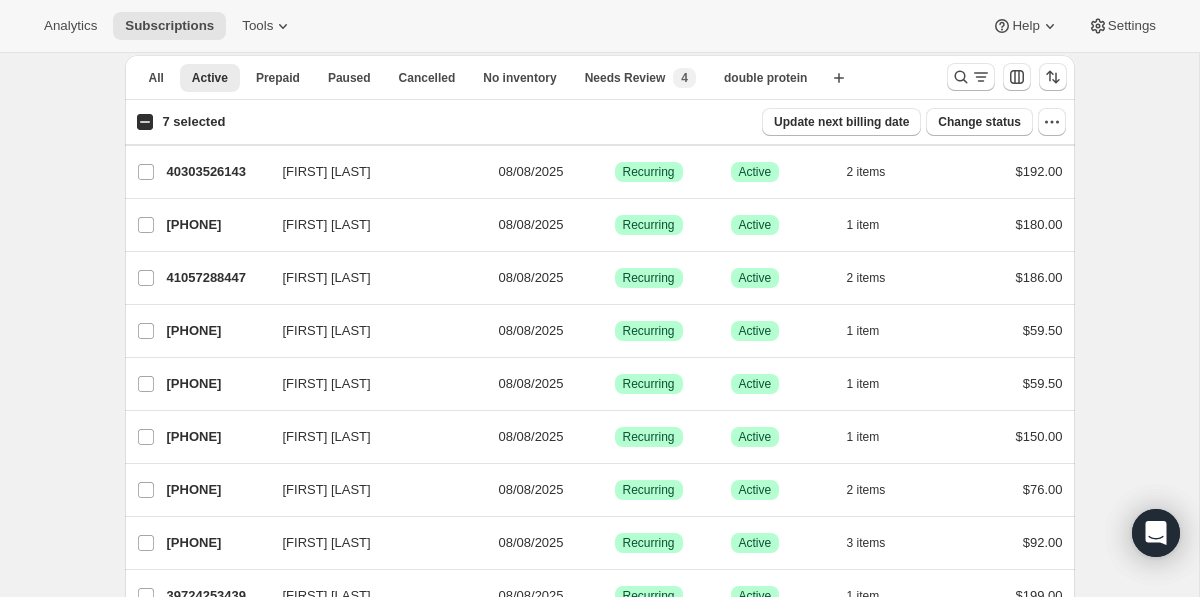 scroll, scrollTop: 0, scrollLeft: 0, axis: both 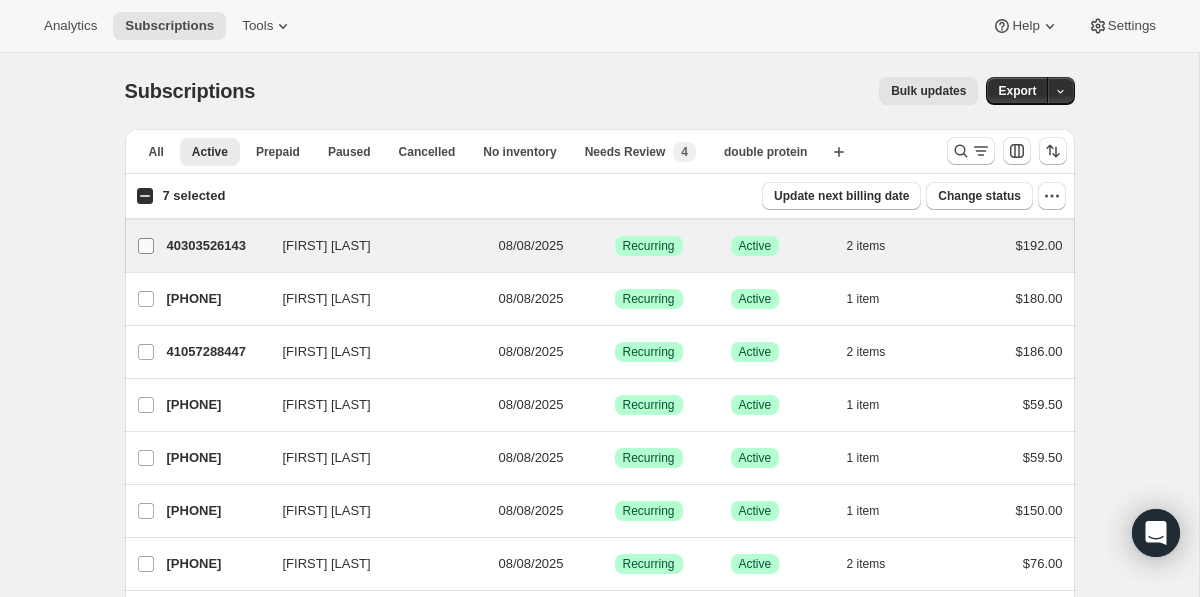click on "[FIRST] [LAST]" at bounding box center (146, 246) 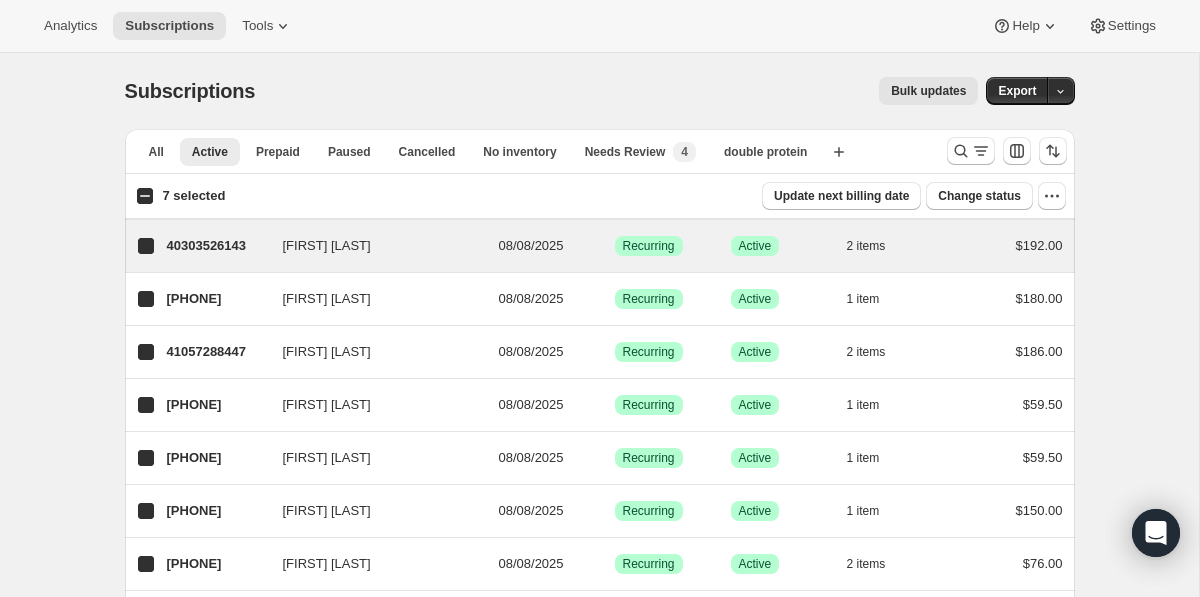 checkbox on "true" 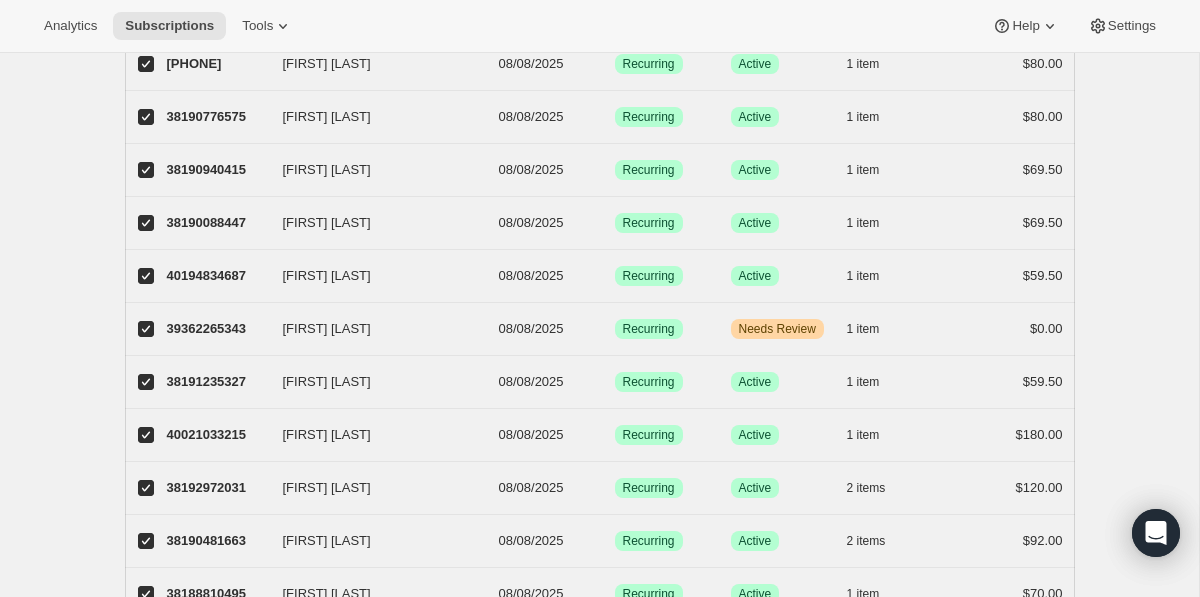 scroll, scrollTop: 2384, scrollLeft: 0, axis: vertical 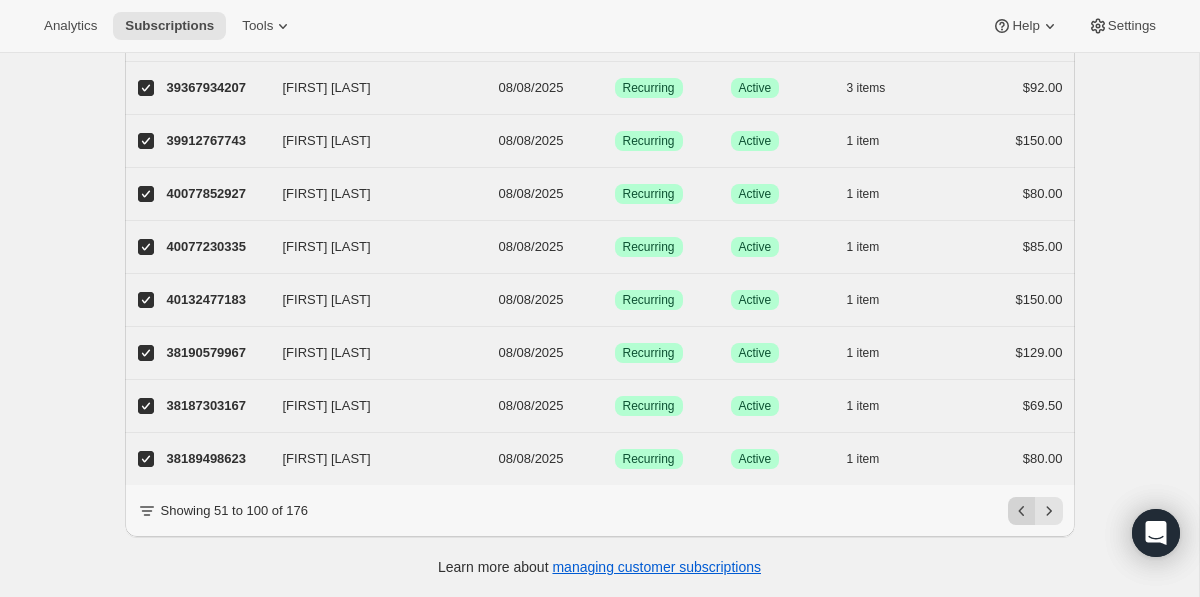 click 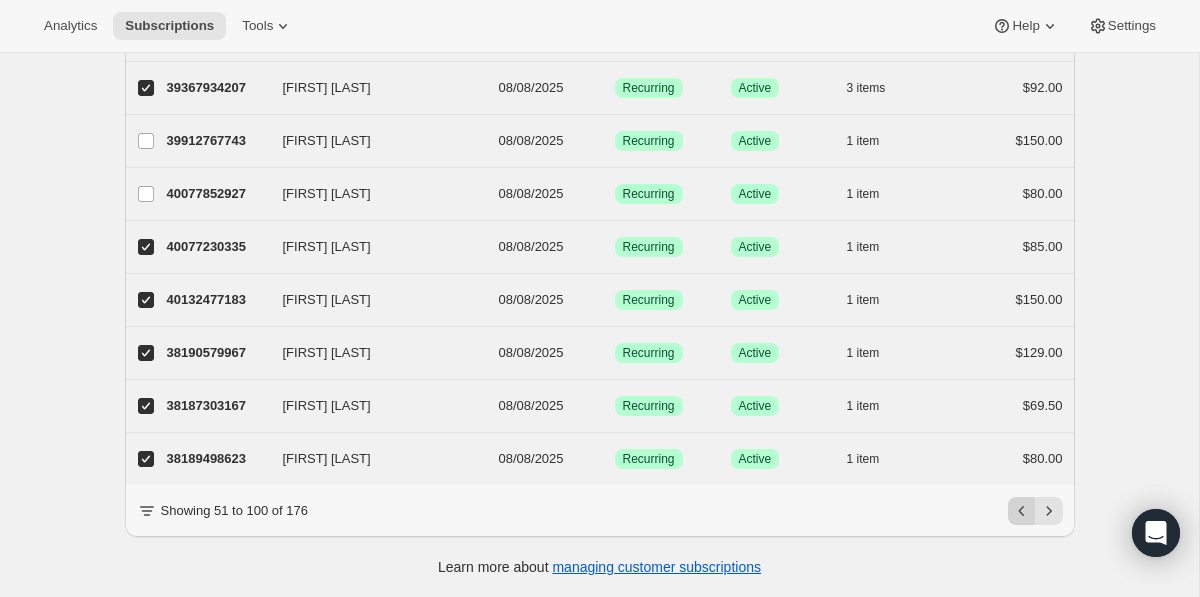 checkbox on "false" 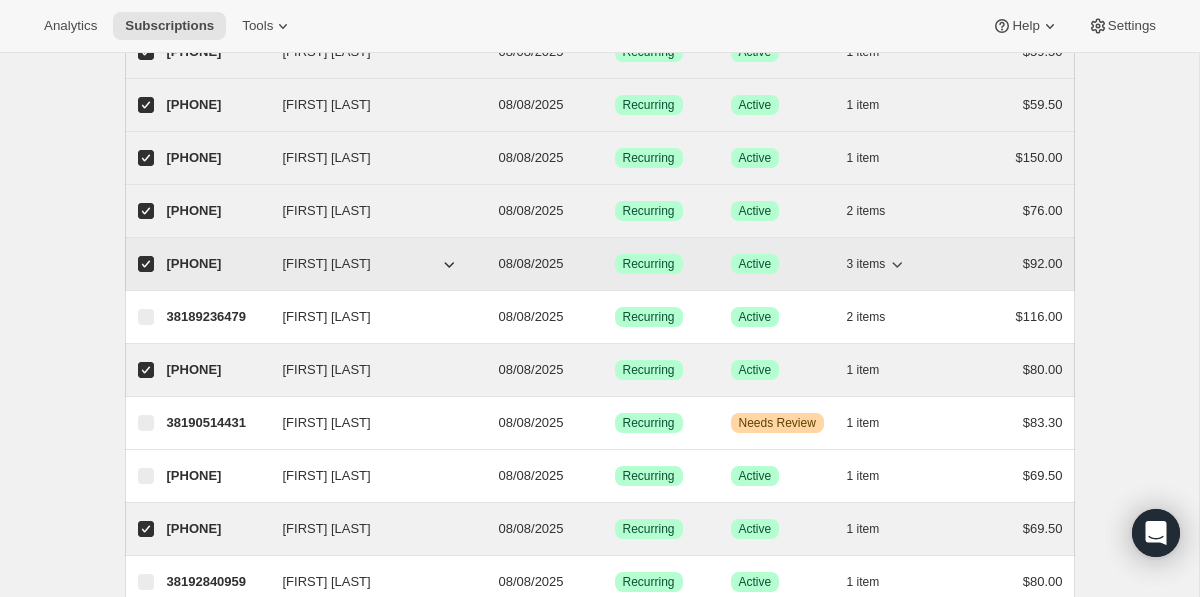 scroll, scrollTop: 0, scrollLeft: 0, axis: both 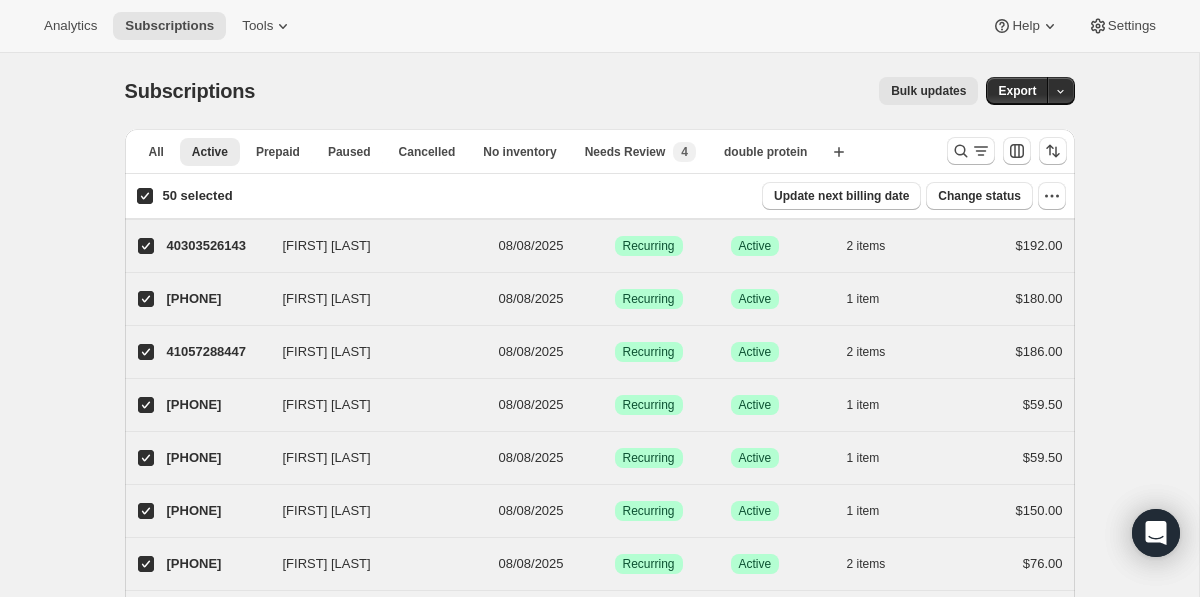 click on "50 selected" at bounding box center [145, 196] 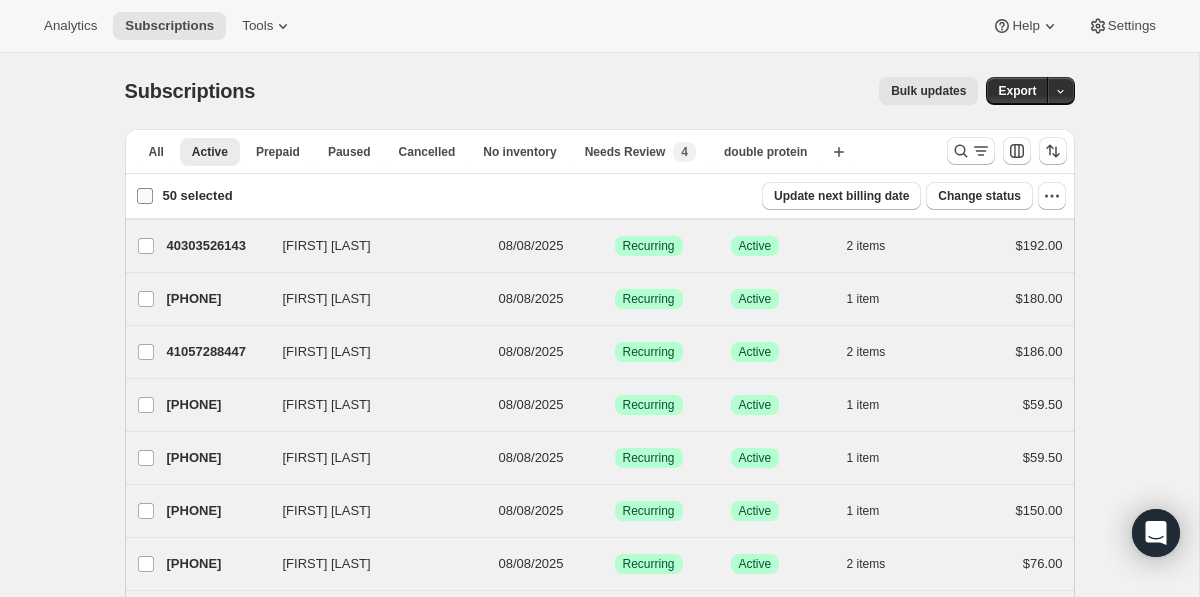 checkbox on "false" 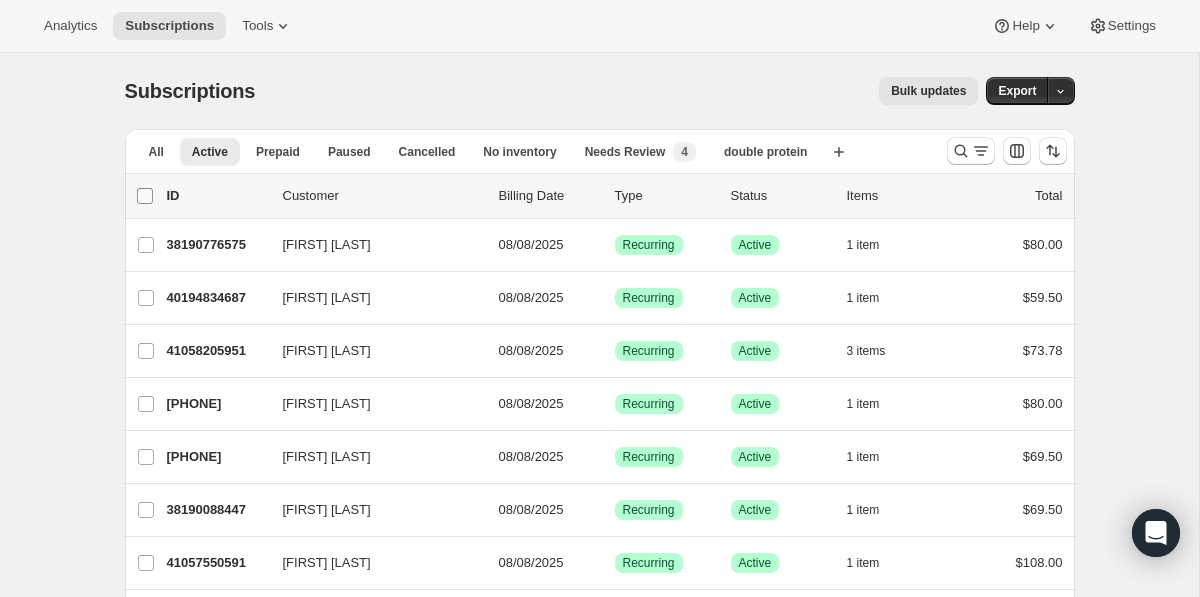 click on "0 selected" at bounding box center (145, 196) 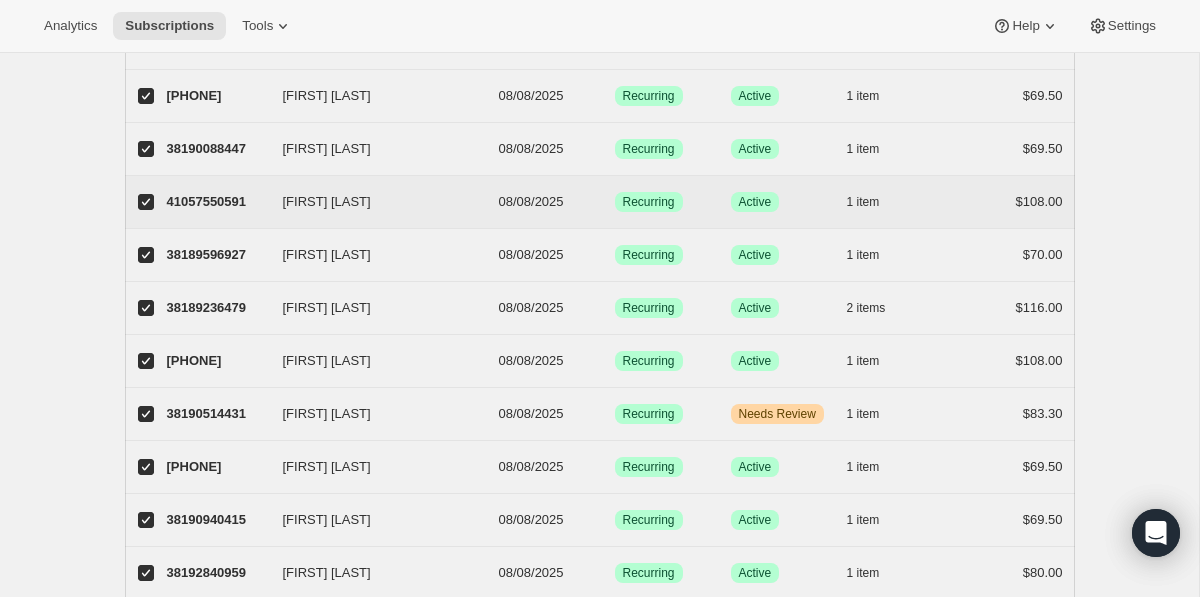 scroll, scrollTop: 375, scrollLeft: 0, axis: vertical 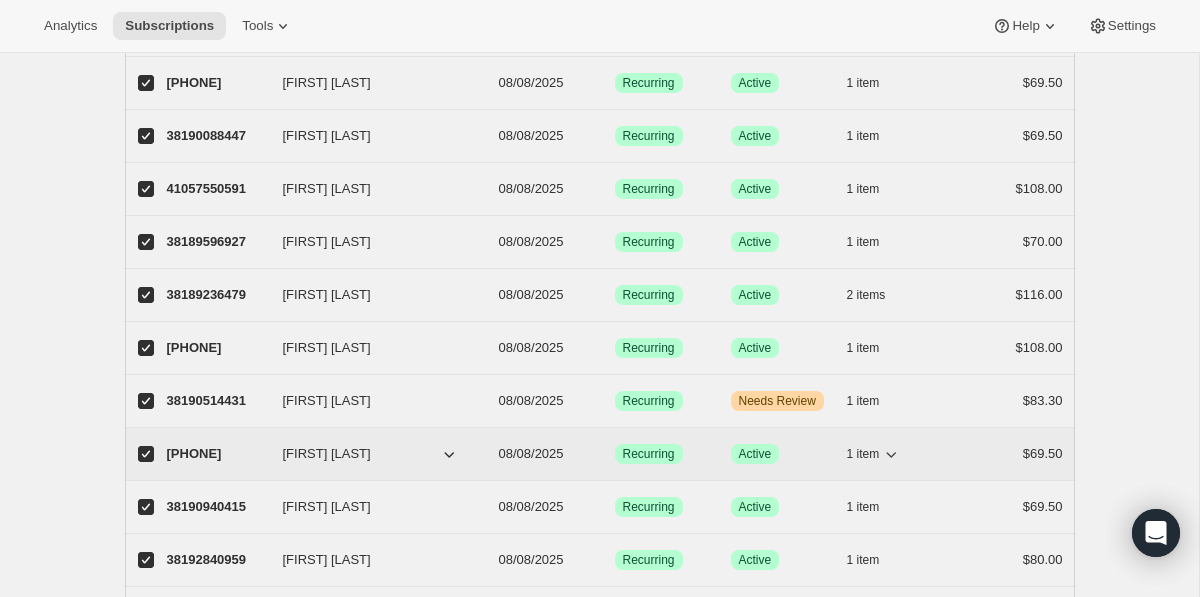 click 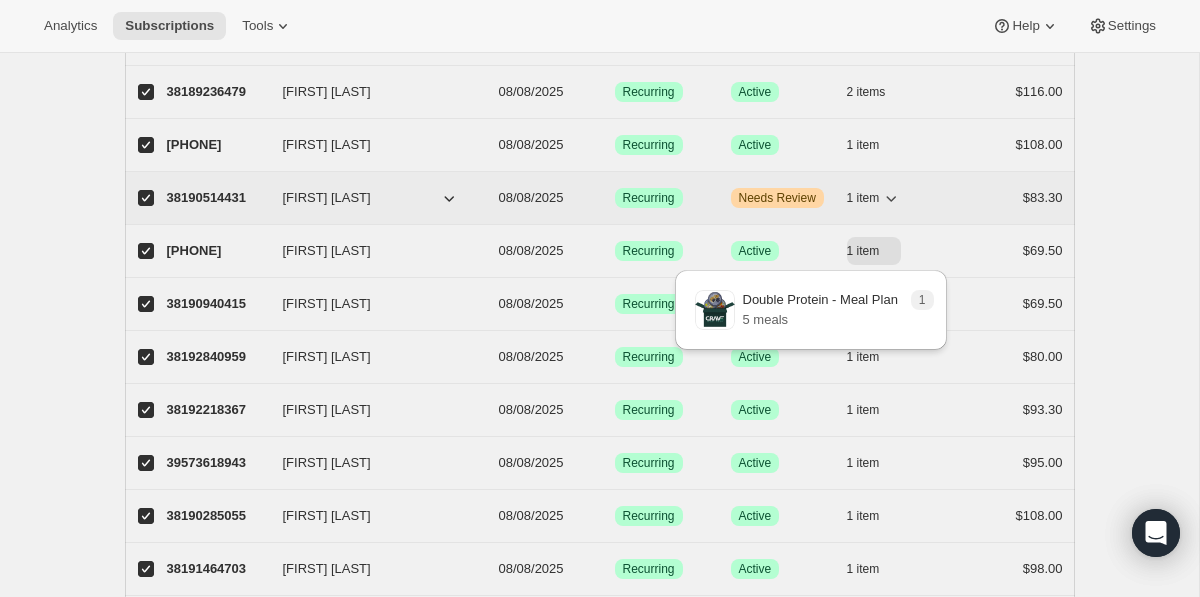 scroll, scrollTop: 596, scrollLeft: 0, axis: vertical 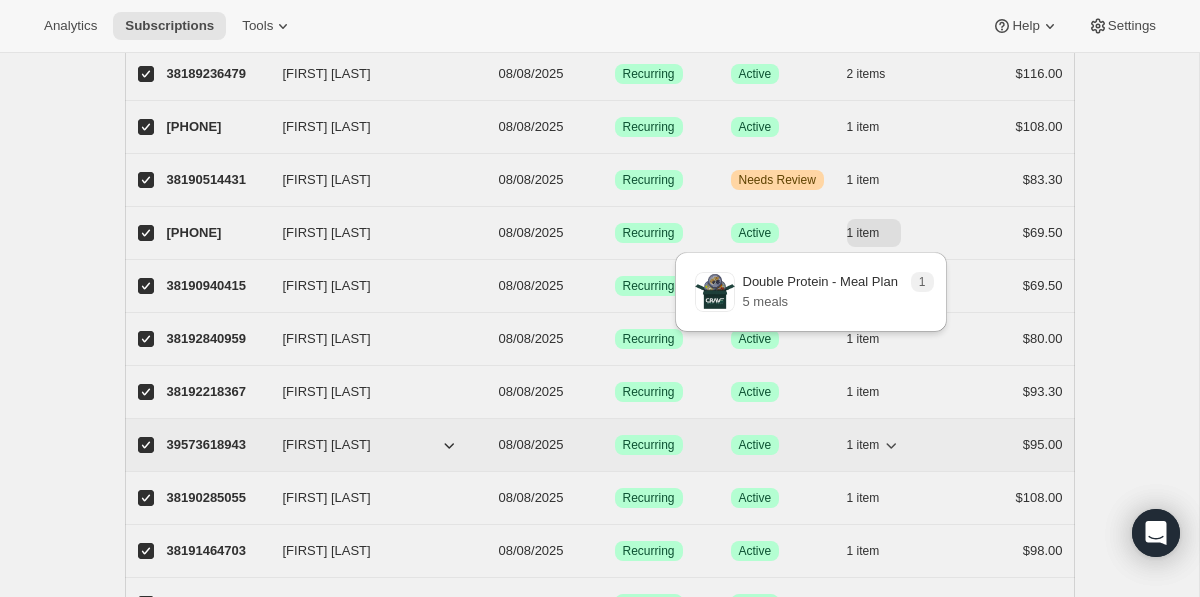 click 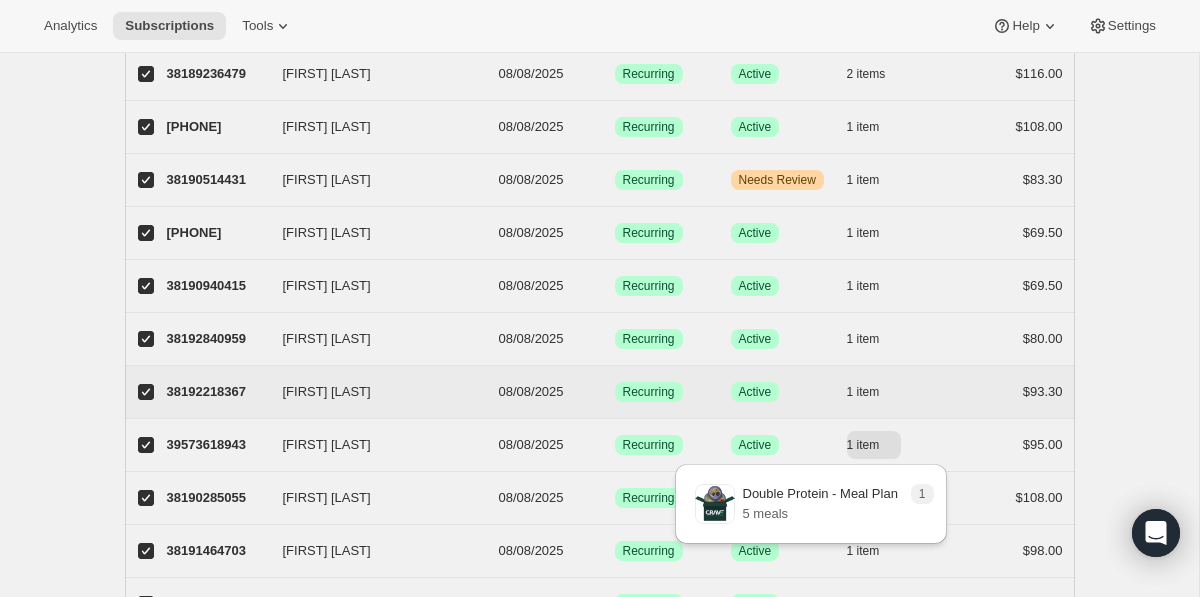 scroll, scrollTop: 685, scrollLeft: 0, axis: vertical 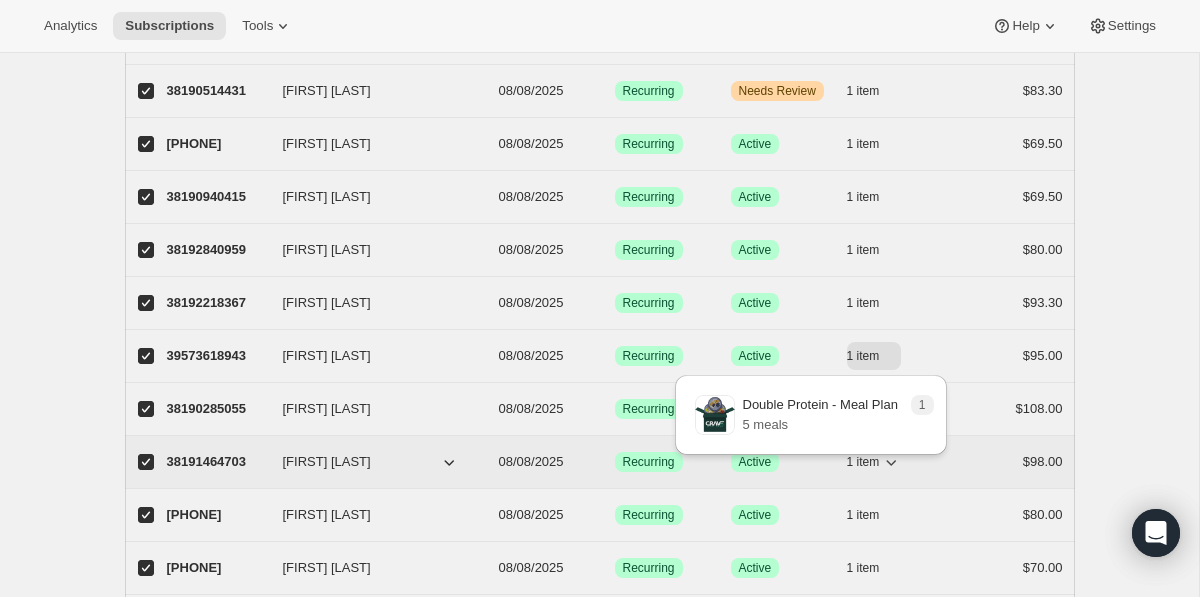 click on "1   item" at bounding box center [874, 462] 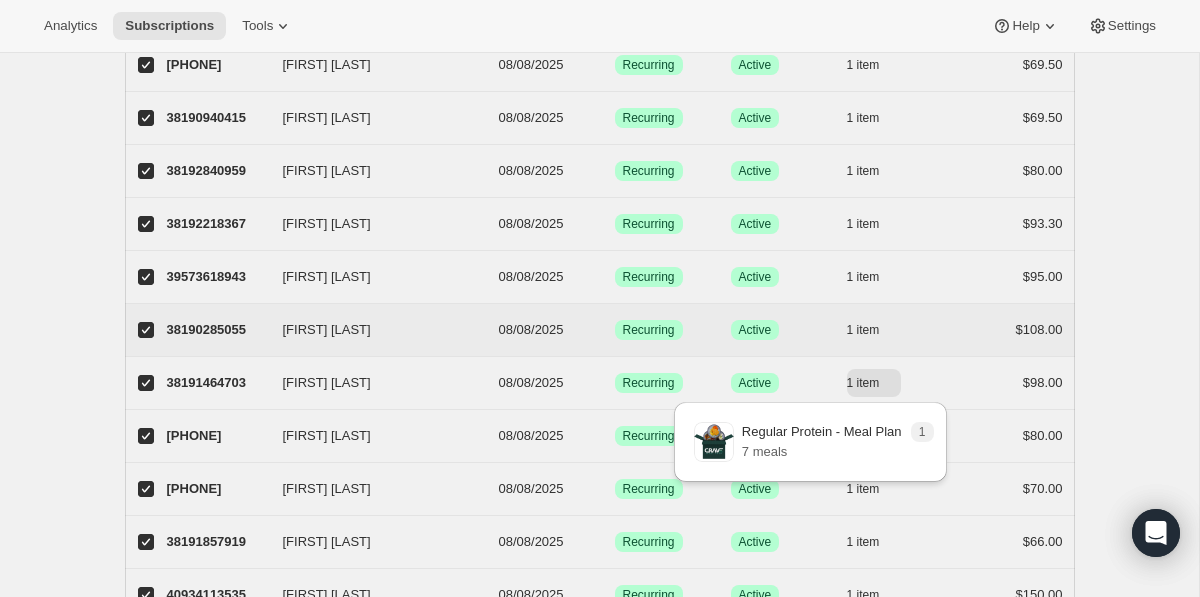 scroll, scrollTop: 770, scrollLeft: 0, axis: vertical 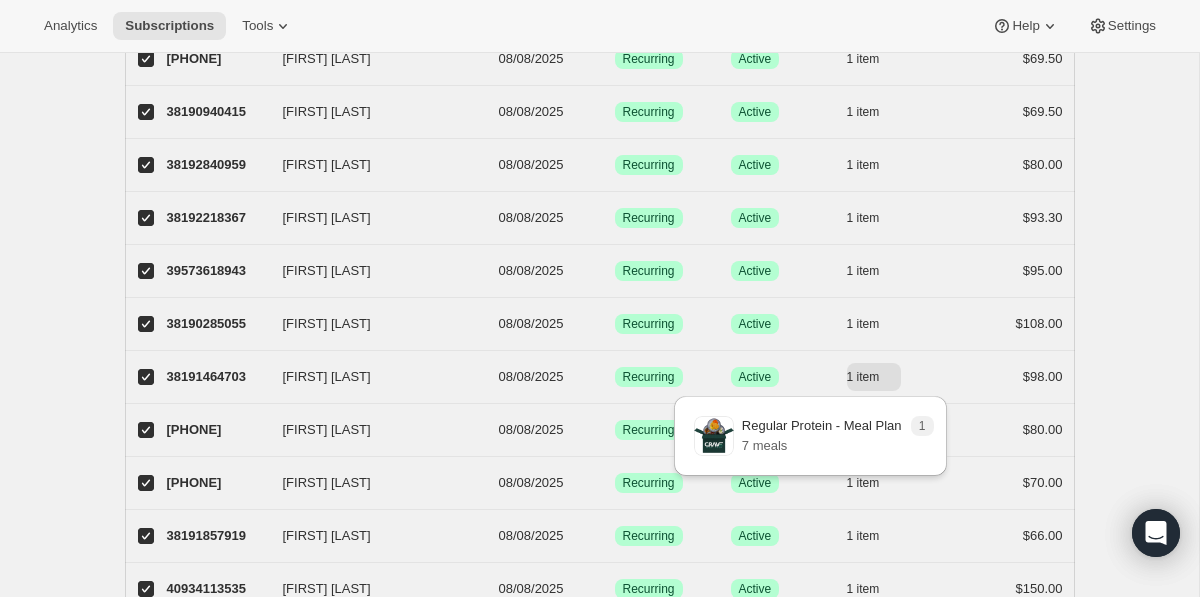 click on "Subscriptions. This page is ready Subscriptions Bulk updates More actions Bulk updates Export All Active Prepaid Paused Cancelled No inventory Needs Review double protein More views All Active Prepaid Paused Cancelled No inventory Needs Review New 4 double protein More views Create new view 50 selected Update next billing date Change status Showing 51 subscriptions Select all 51 subscriptions Showing 51 subscriptions Select Select all 51 subscriptions 50 selected list header ID Customer Billing Date Type Status Items Total [FIRST] [LAST] [PHONE] [FIRST] [LAST] 08/08/2025 Success Recurring Success Active 1   item $80.00 [FIRST] [LAST] [PHONE] [FIRST] [LAST] 08/08/2025 Success Recurring Success Active 1   item $59.50 [FIRST] [LAST] [PHONE] [FIRST] [LAST] 08/08/2025 Success Recurring Success Active 3   items $73.78 [FIRST] [LAST] [PHONE] [FIRST] [LAST] 08/08/2025 Success Recurring Success Active 1   item $80.00 [FIRST] [LAST] [PHONE] [FIRST] [LAST] 08/08/2025 Success Recurring Success Active 1   item $69.50 1" at bounding box center (599, 747) 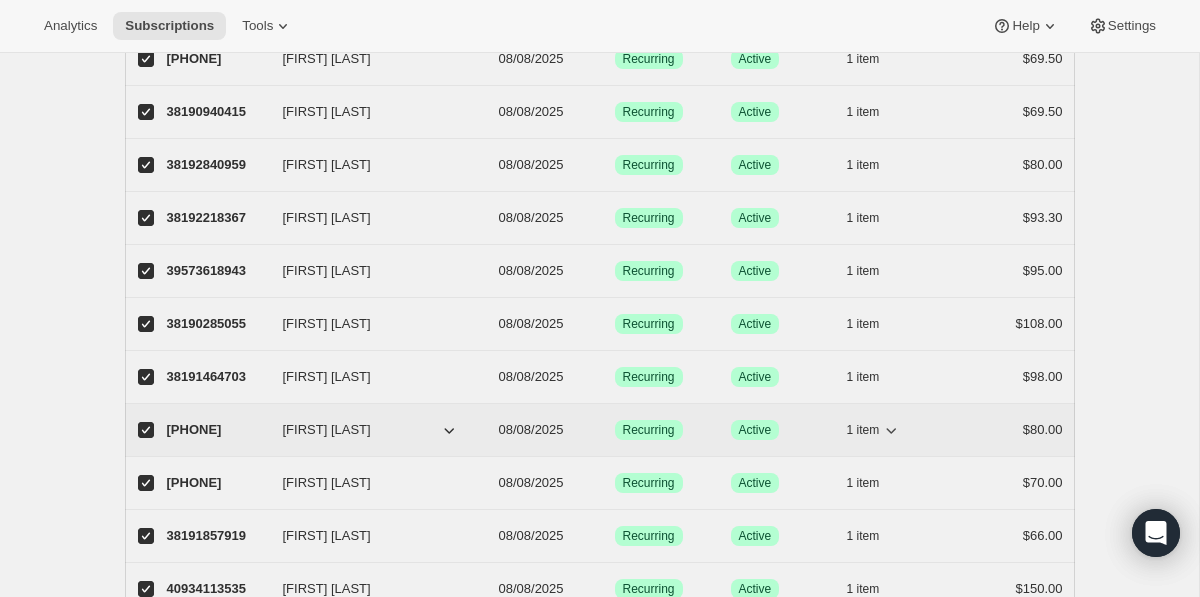 click 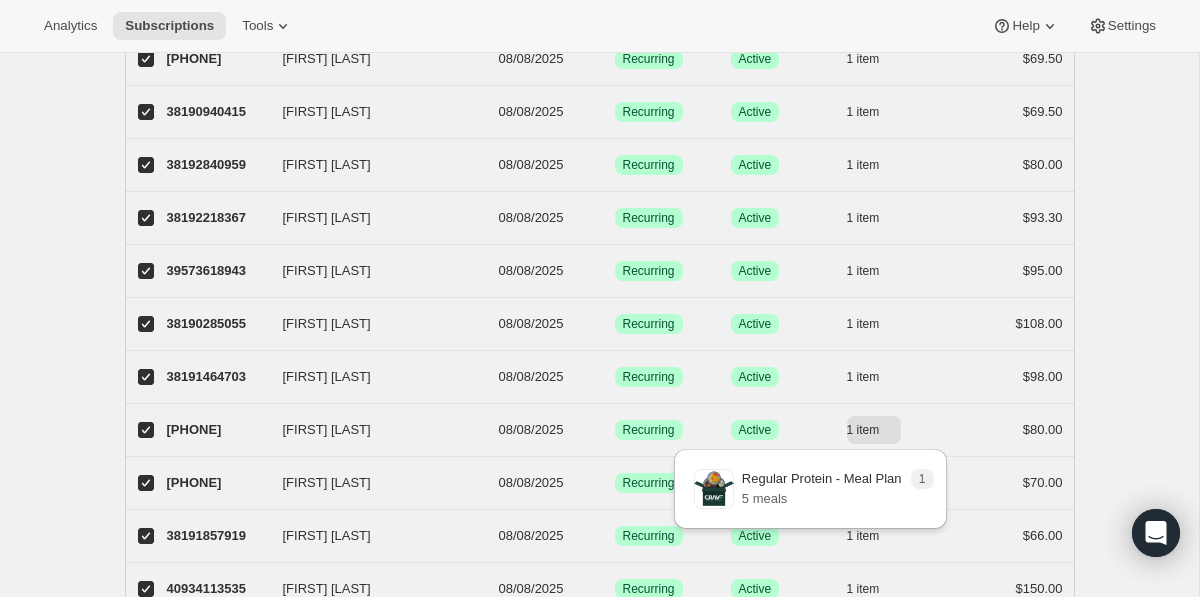 click on "Subscriptions. This page is ready Subscriptions Bulk updates More actions Bulk updates Export All Active Prepaid Paused Cancelled No inventory Needs Review double protein More views All Active Prepaid Paused Cancelled No inventory Needs Review New 4 double protein More views Create new view 50 selected Update next billing date Change status Showing 51 subscriptions Select all 51 subscriptions Showing 51 subscriptions Select Select all 51 subscriptions 50 selected list header ID Customer Billing Date Type Status Items Total [FIRST] [LAST] [PHONE] [FIRST] [LAST] 08/08/2025 Success Recurring Success Active 1   item $80.00 [FIRST] [LAST] [PHONE] [FIRST] [LAST] 08/08/2025 Success Recurring Success Active 1   item $59.50 [FIRST] [LAST] [PHONE] [FIRST] [LAST] 08/08/2025 Success Recurring Success Active 3   items $73.78 [FIRST] [LAST] [PHONE] [FIRST] [LAST] 08/08/2025 Success Recurring Success Active 1   item $80.00 [FIRST] [LAST] [PHONE] [FIRST] [LAST] 08/08/2025 Success Recurring Success Active 1   item $69.50 1" at bounding box center [599, 747] 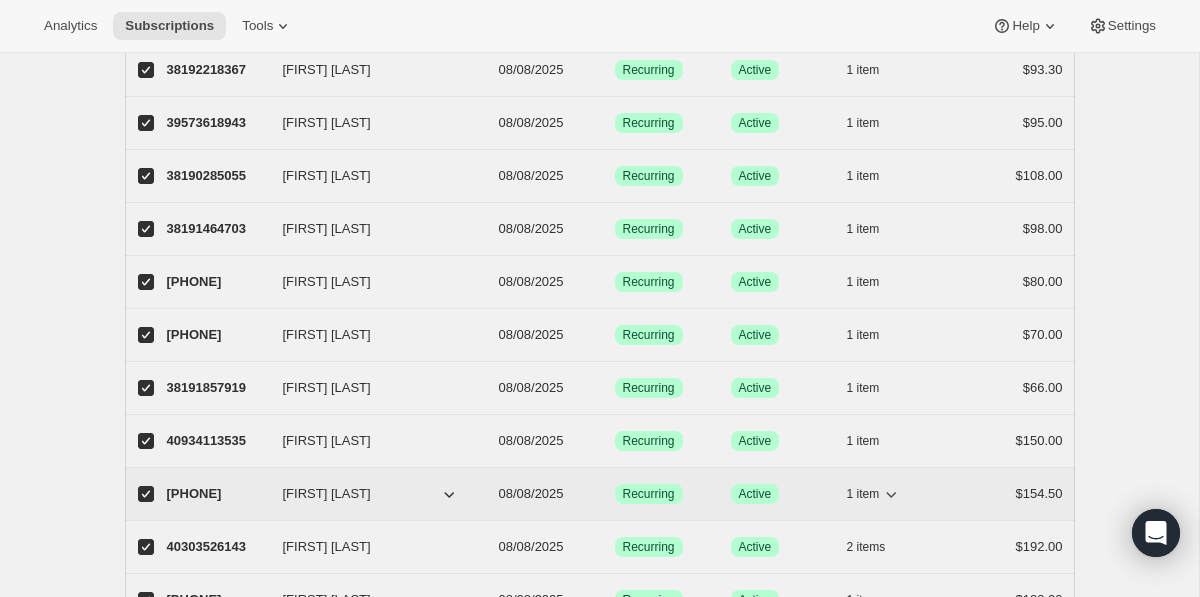 scroll, scrollTop: 942, scrollLeft: 0, axis: vertical 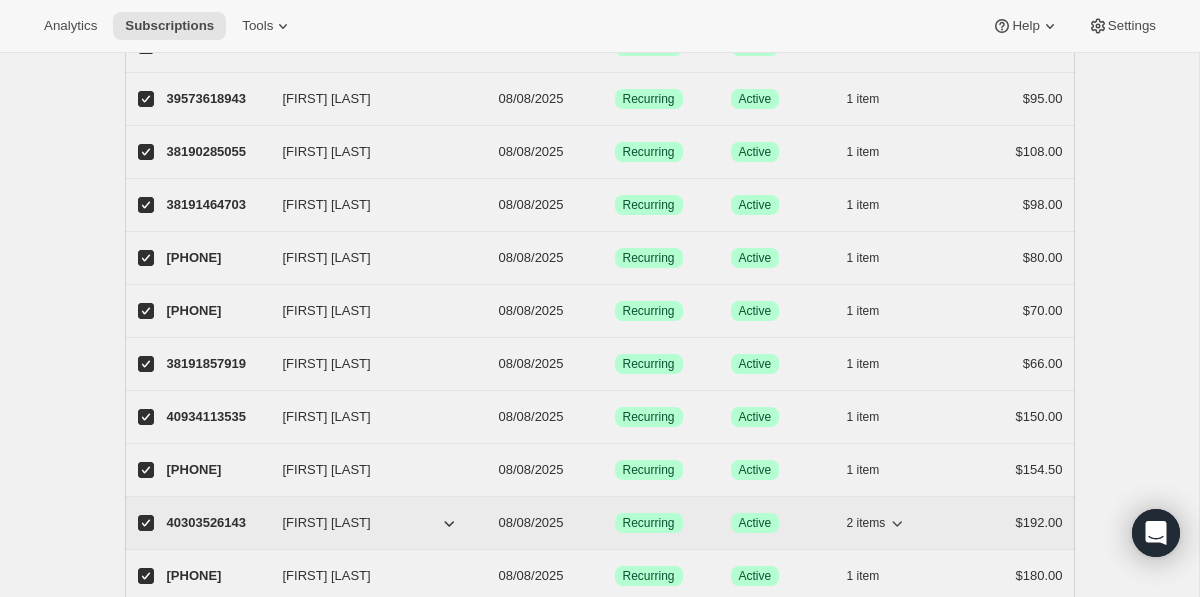 click 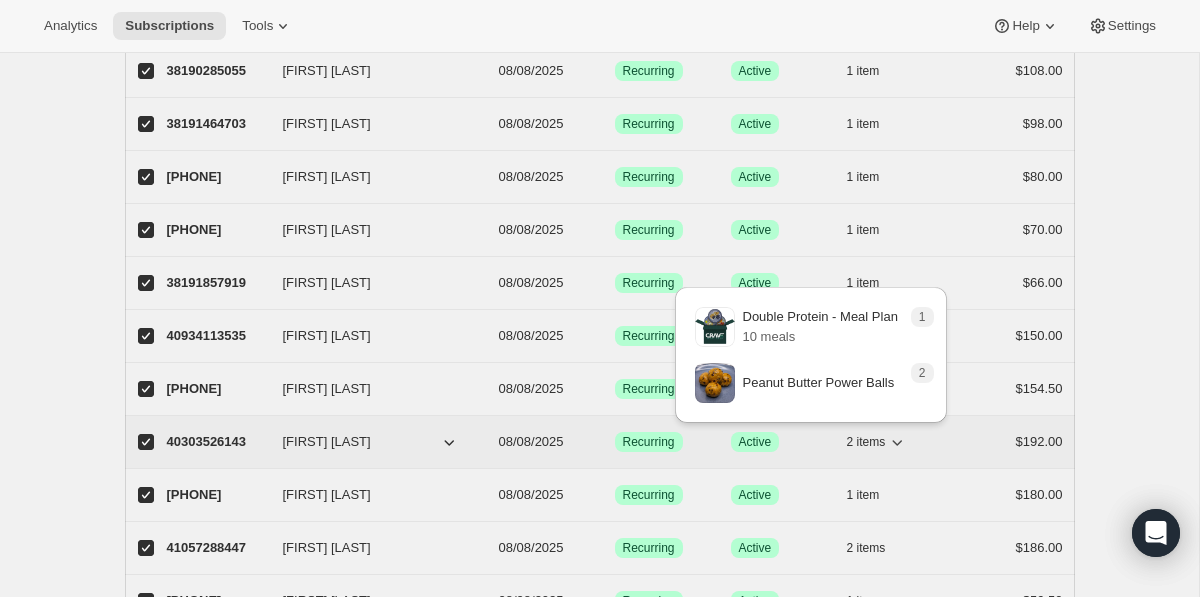 scroll, scrollTop: 1029, scrollLeft: 0, axis: vertical 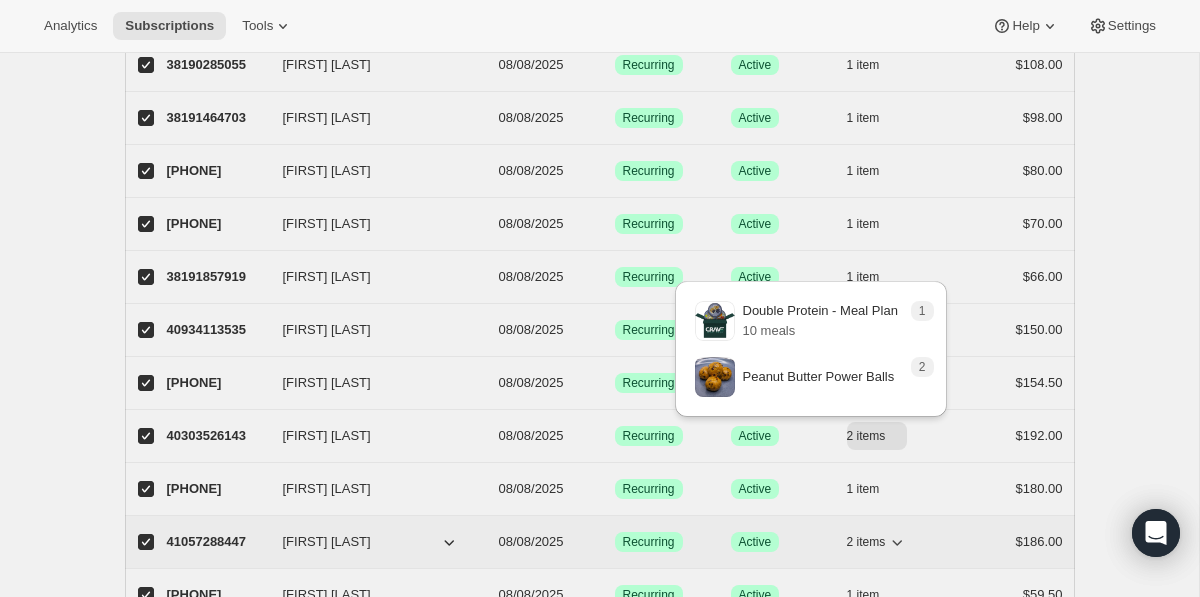 click on "2   items" at bounding box center (866, 542) 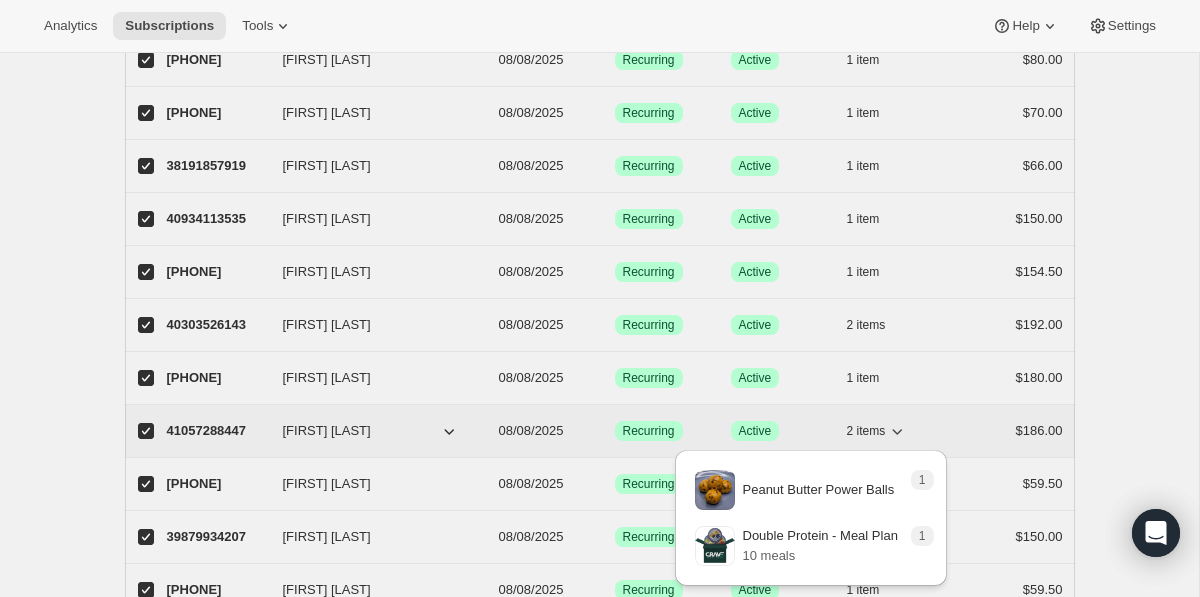 scroll, scrollTop: 1174, scrollLeft: 0, axis: vertical 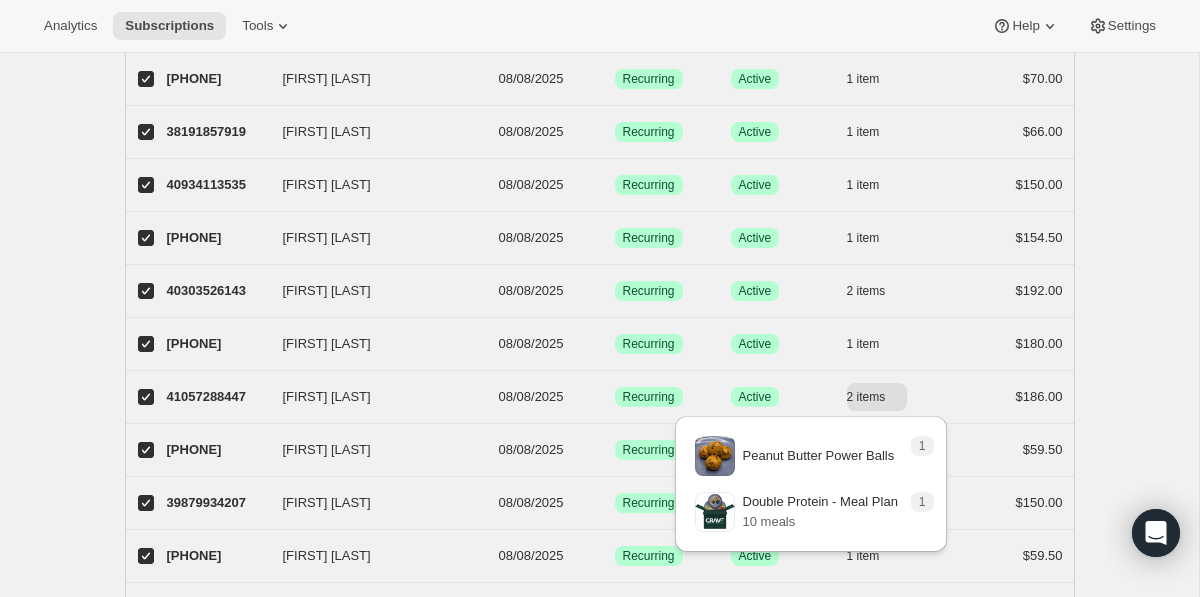 click on "Subscriptions. This page is ready Subscriptions Bulk updates More actions Bulk updates Export All Active Prepaid Paused Cancelled No inventory Needs Review double protein More views All Active Prepaid Paused Cancelled No inventory Needs Review New 4 double protein More views Create new view 50 selected Update next billing date Change status Showing 51 subscriptions Select all 51 subscriptions Showing 51 subscriptions Select Select all 51 subscriptions 50 selected list header ID Customer Billing Date Type Status Items Total [FIRST] [LAST] [PHONE] [FIRST] [LAST] 08/08/2025 Success Recurring Success Active 1   item $80.00 [FIRST] [LAST] [PHONE] [FIRST] [LAST] 08/08/2025 Success Recurring Success Active 1   item $59.50 [FIRST] [LAST] [PHONE] [FIRST] [LAST] 08/08/2025 Success Recurring Success Active 3   items $73.78 [FIRST] [LAST] [PHONE] [FIRST] [LAST] 08/08/2025 Success Recurring Success Active 1   item $80.00 [FIRST] [LAST] [PHONE] [FIRST] [LAST] 08/08/2025 Success Recurring Success Active 1   item $69.50 1" at bounding box center (599, 343) 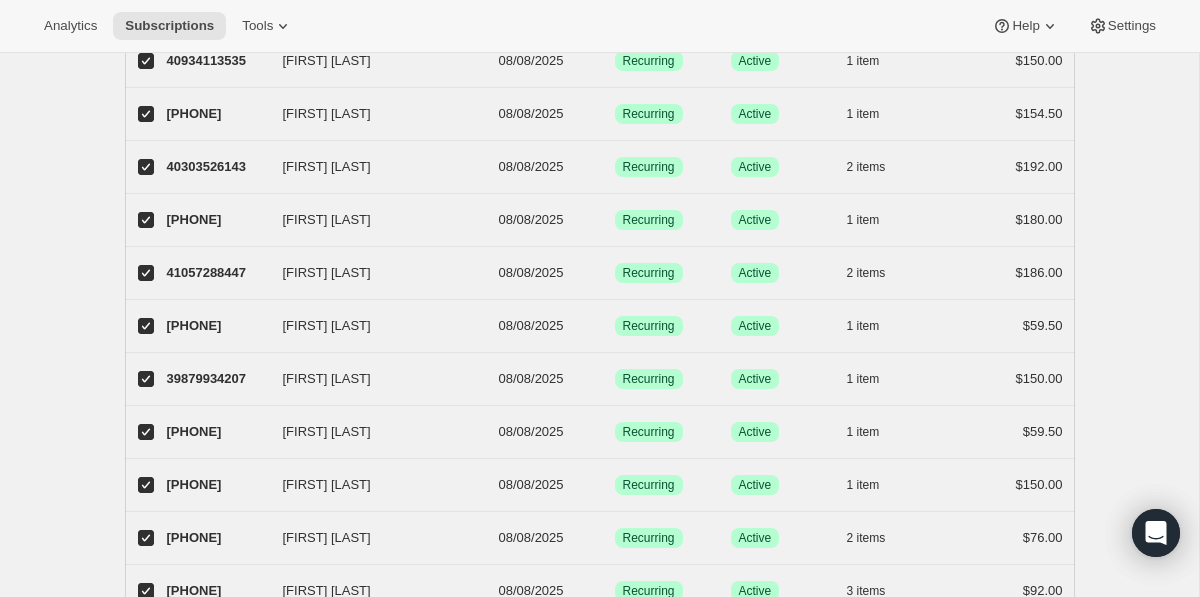 scroll, scrollTop: 1305, scrollLeft: 0, axis: vertical 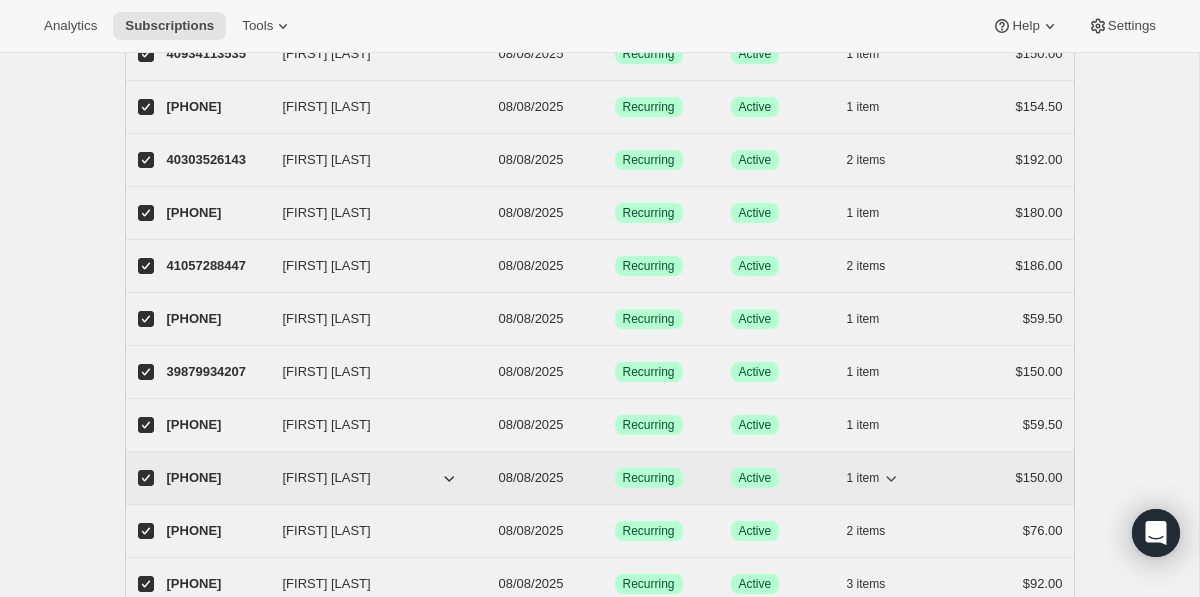 click 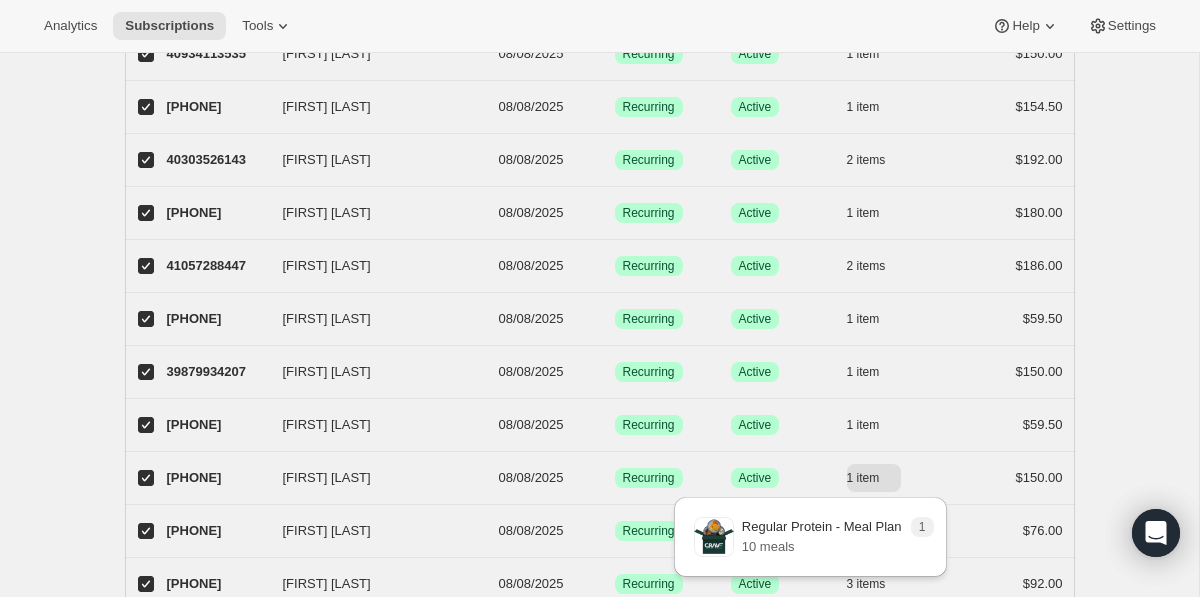 click on "Subscriptions. This page is ready Subscriptions Bulk updates More actions Bulk updates Export All Active Prepaid Paused Cancelled No inventory Needs Review double protein More views All Active Prepaid Paused Cancelled No inventory Needs Review New 4 double protein More views Create new view 50 selected Update next billing date Change status Showing 51 subscriptions Select all 51 subscriptions Showing 51 subscriptions Select Select all 51 subscriptions 50 selected list header ID Customer Billing Date Type Status Items Total [FIRST] [LAST] [PHONE] [FIRST] [LAST] 08/08/2025 Success Recurring Success Active 1   item $80.00 [FIRST] [LAST] [PHONE] [FIRST] [LAST] 08/08/2025 Success Recurring Success Active 1   item $59.50 [FIRST] [LAST] [PHONE] [FIRST] [LAST] 08/08/2025 Success Recurring Success Active 3   items $73.78 [FIRST] [LAST] [PHONE] [FIRST] [LAST] 08/08/2025 Success Recurring Success Active 1   item $80.00 [FIRST] [LAST] [PHONE] [FIRST] [LAST] 08/08/2025 Success Recurring Success Active 1   item $69.50 1" at bounding box center (600, 212) 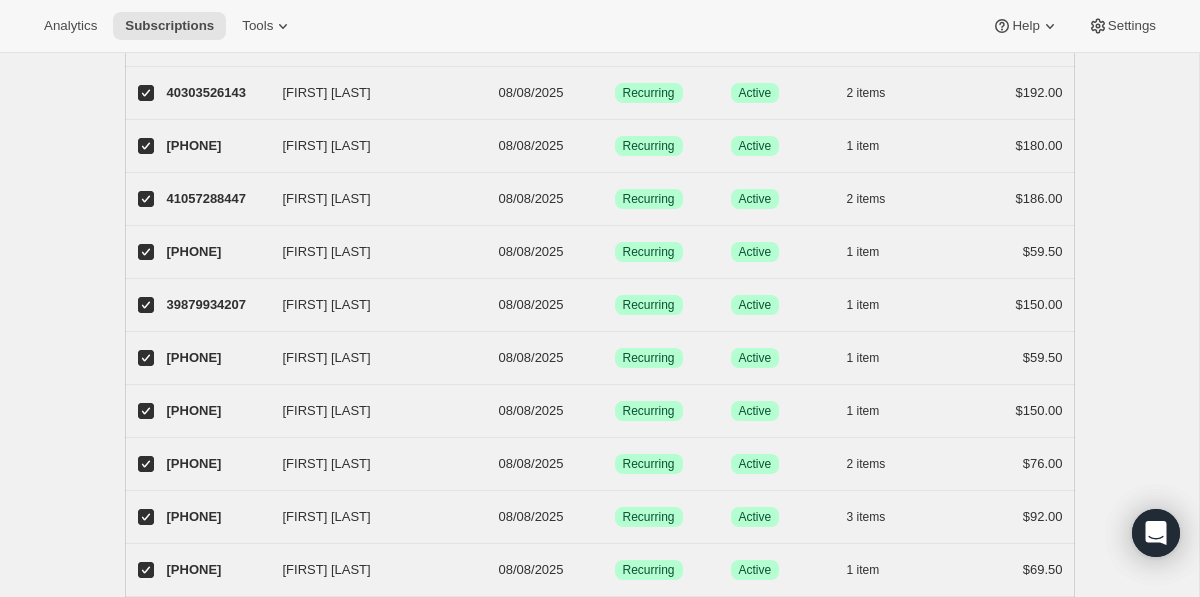 scroll, scrollTop: 1389, scrollLeft: 0, axis: vertical 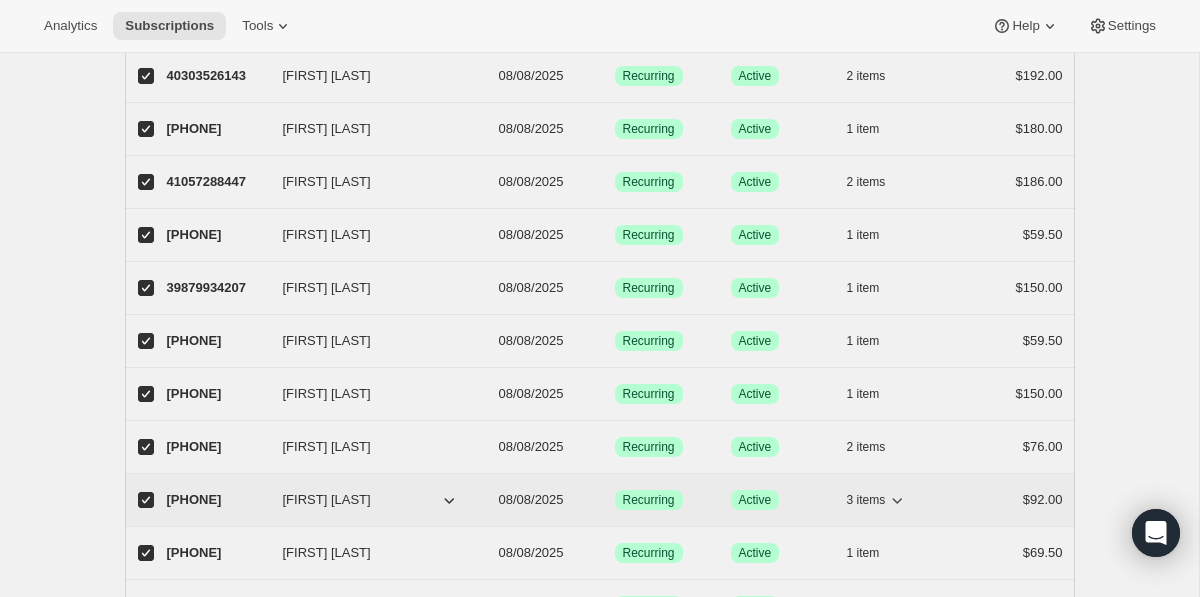 click 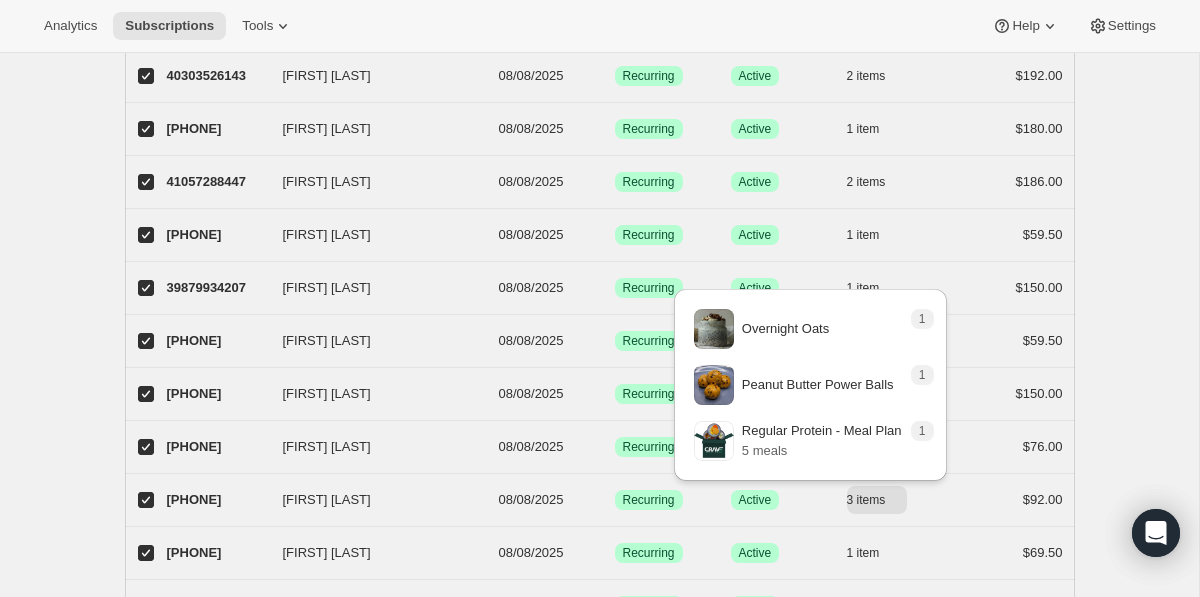 click on "Subscriptions. This page is ready Subscriptions Bulk updates More actions Bulk updates Export All Active Prepaid Paused Cancelled No inventory Needs Review double protein More views All Active Prepaid Paused Cancelled No inventory Needs Review New 4 double protein More views Create new view 50 selected Update next billing date Change status Showing 51 subscriptions Select all 51 subscriptions Showing 51 subscriptions Select Select all 51 subscriptions 50 selected list header ID Customer Billing Date Type Status Items Total [FIRST] [LAST] [PHONE] [FIRST] [LAST] 08/08/2025 Success Recurring Success Active 1   item $80.00 [FIRST] [LAST] [PHONE] [FIRST] [LAST] 08/08/2025 Success Recurring Success Active 1   item $59.50 [FIRST] [LAST] [PHONE] [FIRST] [LAST] 08/08/2025 Success Recurring Success Active 3   items $73.78 [FIRST] [LAST] [PHONE] [FIRST] [LAST] 08/08/2025 Success Recurring Success Active 1   item $80.00 [FIRST] [LAST] [PHONE] [FIRST] [LAST] 08/08/2025 Success Recurring Success Active 1   item $69.50 1" at bounding box center (599, 128) 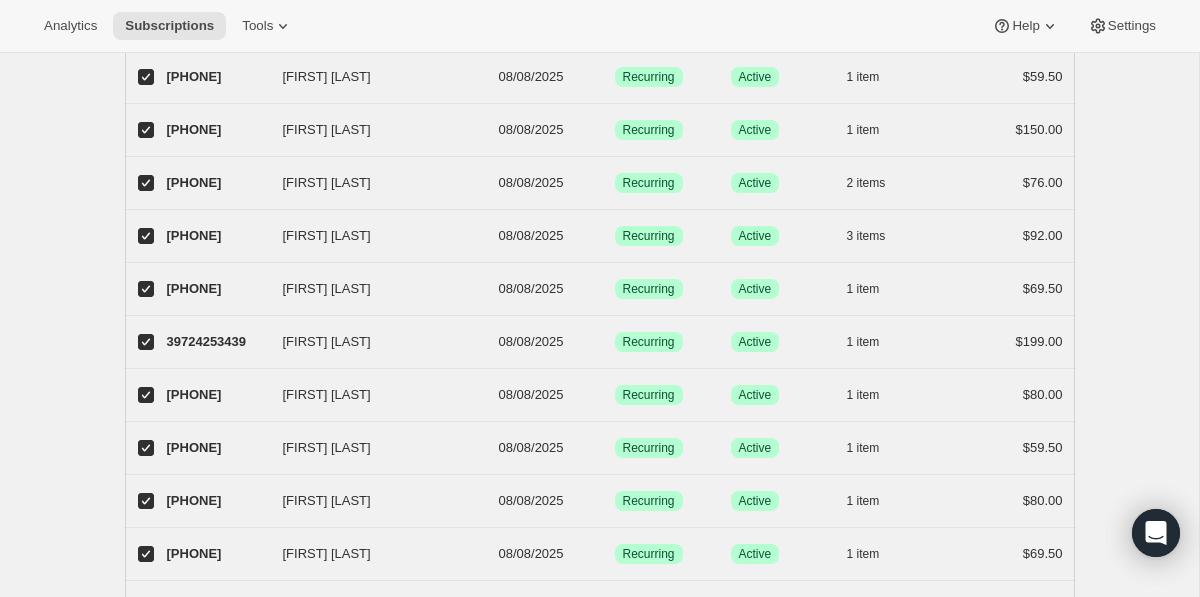 scroll, scrollTop: 1654, scrollLeft: 0, axis: vertical 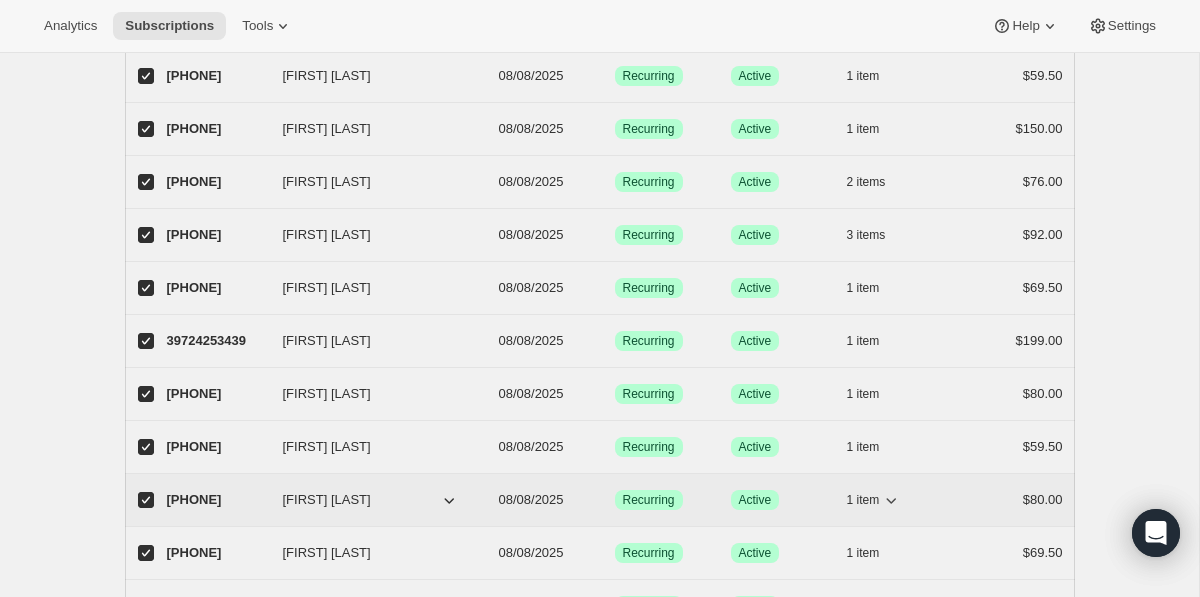 click 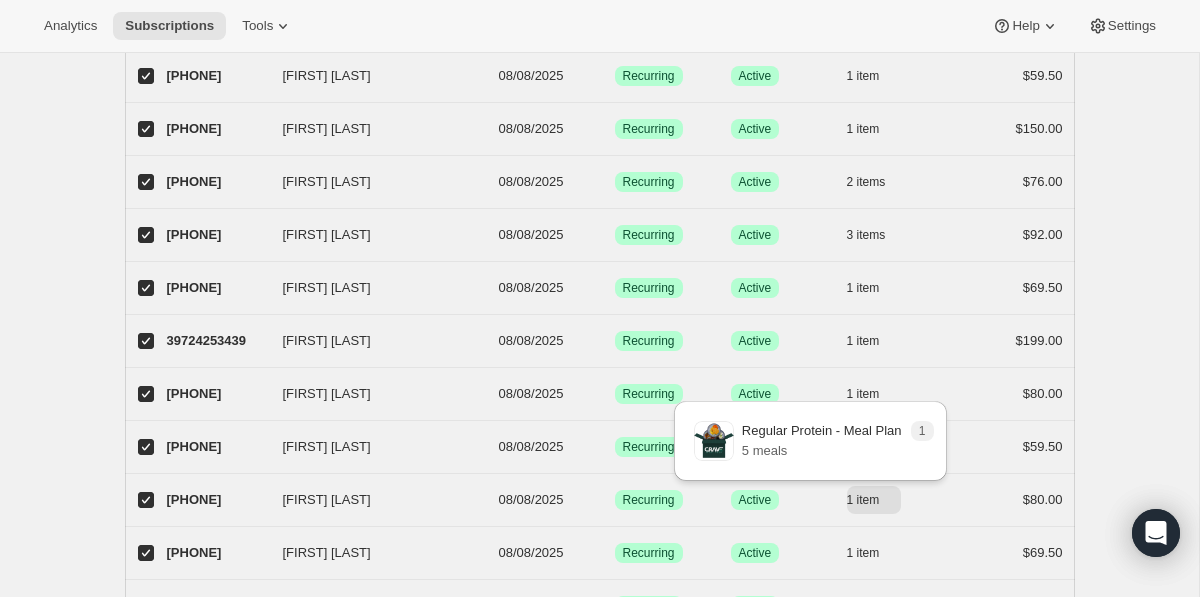 click on "Subscriptions. This page is ready Subscriptions Bulk updates More actions Bulk updates Export All Active Prepaid Paused Cancelled No inventory Needs Review double protein More views All Active Prepaid Paused Cancelled No inventory Needs Review New 4 double protein More views Create new view 50 selected Update next billing date Change status Showing 51 subscriptions Select all 51 subscriptions Showing 51 subscriptions Select Select all 51 subscriptions 50 selected list header ID Customer Billing Date Type Status Items Total [FIRST] [LAST] [PHONE] [FIRST] [LAST] 08/08/2025 Success Recurring Success Active 1   item $80.00 [FIRST] [LAST] [PHONE] [FIRST] [LAST] 08/08/2025 Success Recurring Success Active 1   item $59.50 [FIRST] [LAST] [PHONE] [FIRST] [LAST] 08/08/2025 Success Recurring Success Active 3   items $73.78 [FIRST] [LAST] [PHONE] [FIRST] [LAST] 08/08/2025 Success Recurring Success Active 1   item $80.00 [FIRST] [LAST] [PHONE] [FIRST] [LAST] 08/08/2025 Success Recurring Success Active 1   item $69.50 1" at bounding box center (599, -137) 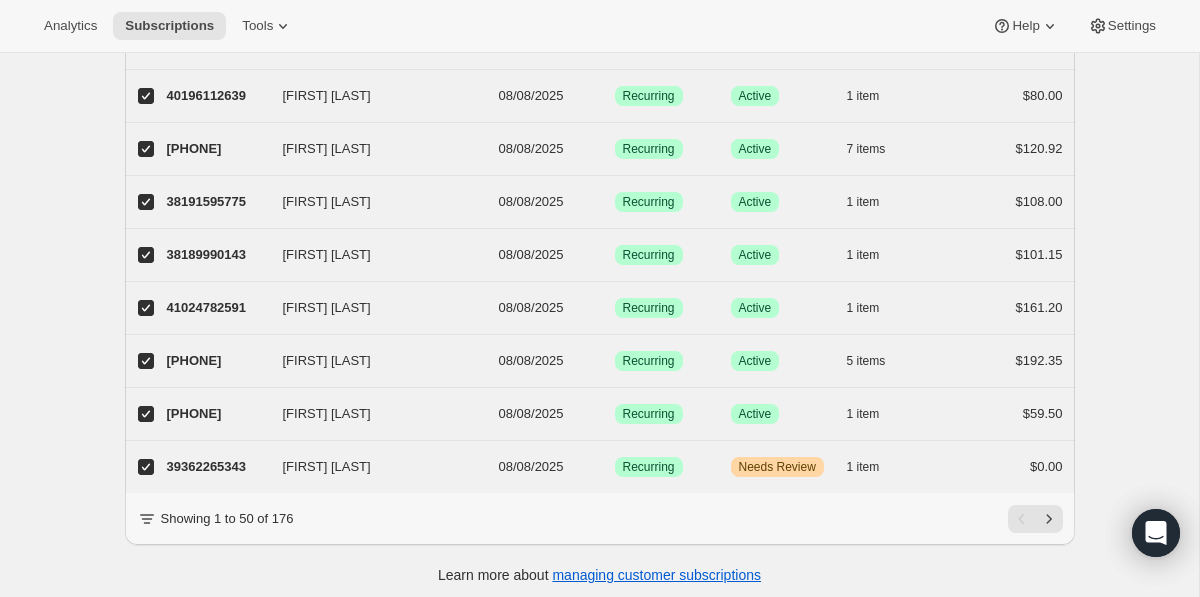 scroll, scrollTop: 2384, scrollLeft: 0, axis: vertical 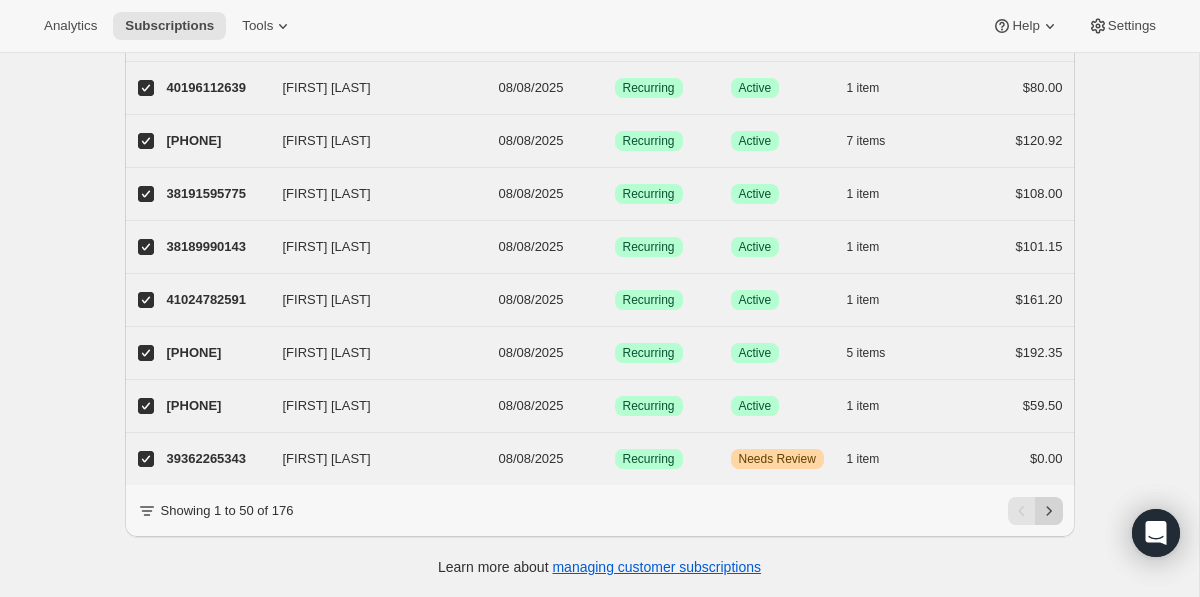 click at bounding box center (1049, 511) 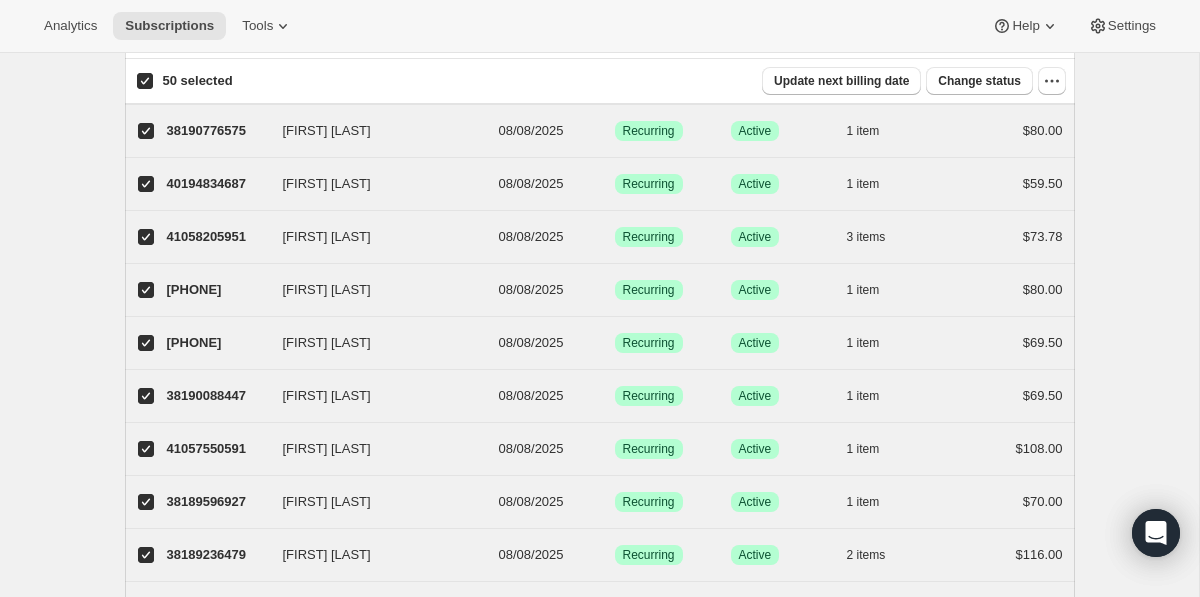 scroll, scrollTop: 0, scrollLeft: 0, axis: both 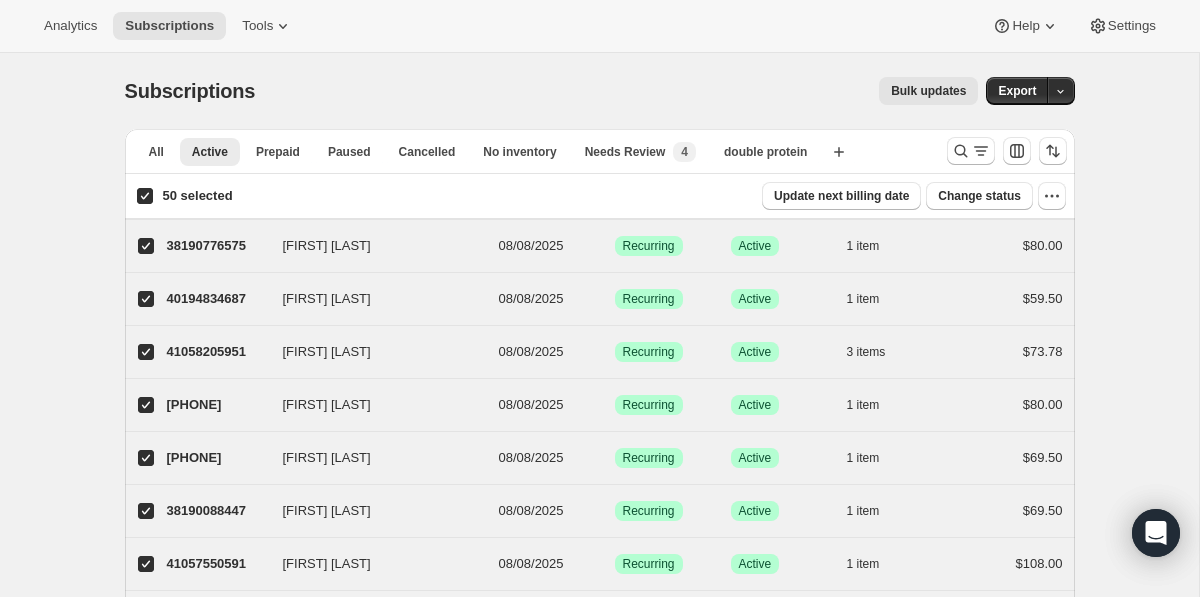 click on "Subscriptions. This page is ready Subscriptions Bulk updates More actions Bulk updates Export All Active Prepaid Paused Cancelled No inventory Needs Review double protein More views All Active Prepaid Paused Cancelled No inventory Needs Review New 4 double protein More views Create new view 50 selected Update next billing date Change status Showing 51 subscriptions Select all 51 subscriptions Showing 51 subscriptions Select Select all 51 subscriptions 50 selected list header ID Customer Billing Date Type Status Items Total [FIRST] [LAST] [PHONE] [FIRST] [LAST] 08/08/2025 Success Recurring Success Active 1   item $80.00 [FIRST] [LAST] [PHONE] [FIRST] [LAST] 08/08/2025 Success Recurring Success Active 1   item $59.50 [FIRST] [LAST] [PHONE] [FIRST] [LAST] 08/08/2025 Success Recurring Success Active 3   items $73.78 [FIRST] [LAST] [PHONE] [FIRST] [LAST] 08/08/2025 Success Recurring Success Active 1   item $80.00 [FIRST] [LAST] [PHONE] [FIRST] [LAST] 08/08/2025 Success Recurring Success Active 1   item $69.50 1" at bounding box center [599, 1517] 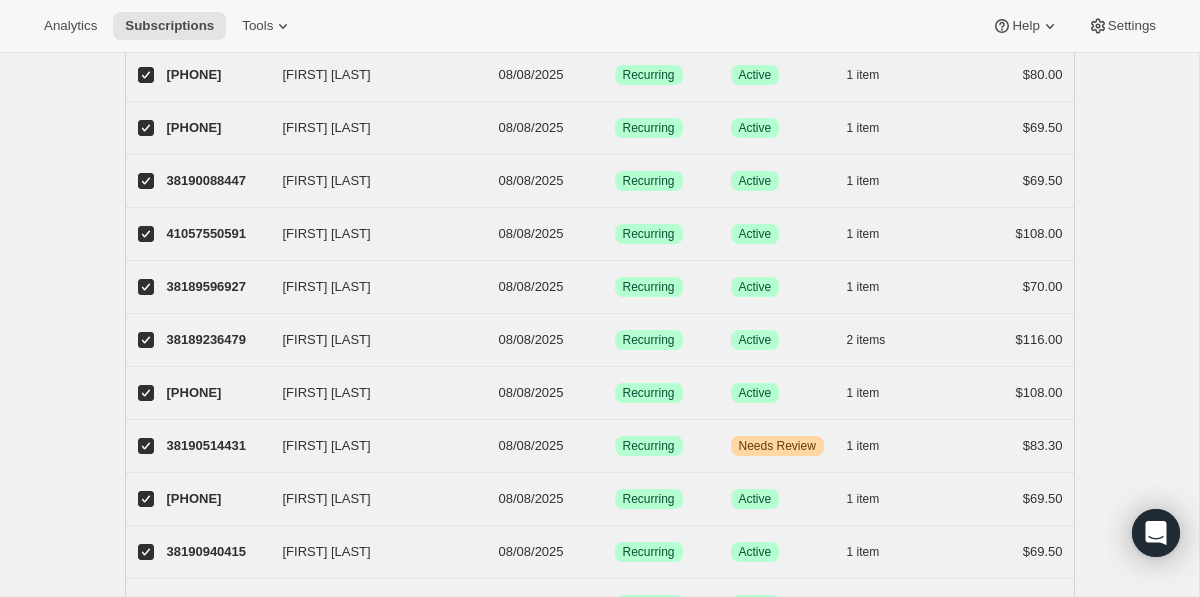 scroll, scrollTop: 336, scrollLeft: 0, axis: vertical 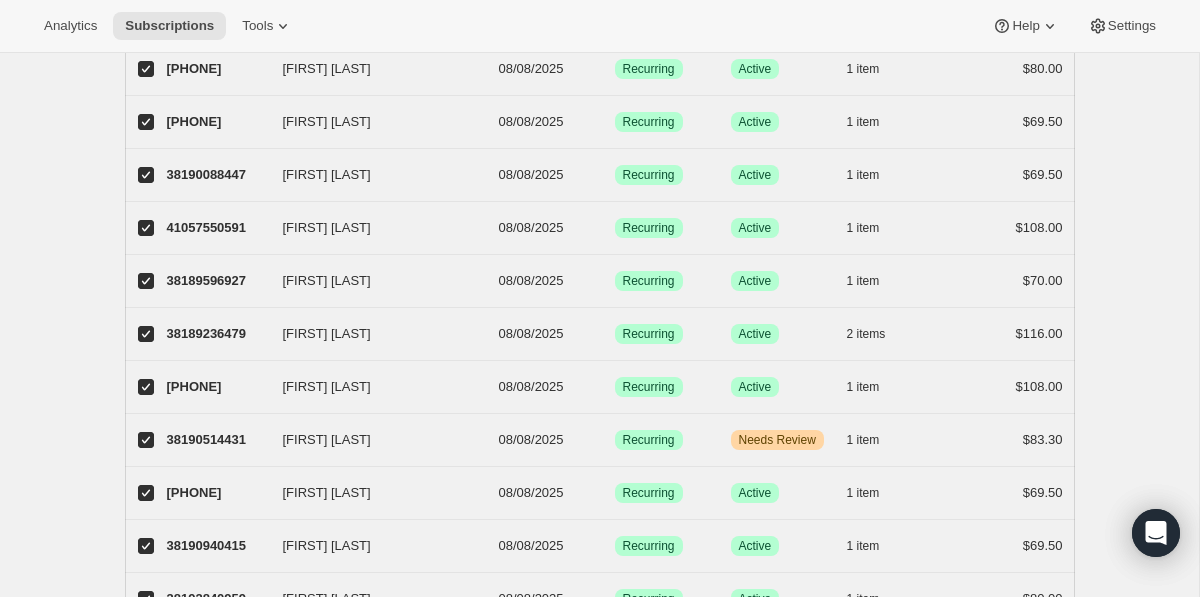 click on "Subscriptions. This page is ready Subscriptions Bulk updates More actions Bulk updates Export All Active Prepaid Paused Cancelled No inventory Needs Review double protein More views All Active Prepaid Paused Cancelled No inventory Needs Review New 4 double protein More views Create new view 50 selected Update next billing date Change status Showing 51 subscriptions Select all 51 subscriptions Showing 51 subscriptions Select Select all 51 subscriptions 50 selected list header ID Customer Billing Date Type Status Items Total [FIRST] [LAST] [PHONE] [FIRST] [LAST] 08/08/2025 Success Recurring Success Active 1   item $80.00 [FIRST] [LAST] [PHONE] [FIRST] [LAST] 08/08/2025 Success Recurring Success Active 1   item $59.50 [FIRST] [LAST] [PHONE] [FIRST] [LAST] 08/08/2025 Success Recurring Success Active 3   items $73.78 [FIRST] [LAST] [PHONE] [FIRST] [LAST] 08/08/2025 Success Recurring Success Active 1   item $80.00 [FIRST] [LAST] [PHONE] [FIRST] [LAST] 08/08/2025 Success Recurring Success Active 1   item $69.50 1" at bounding box center [599, 1181] 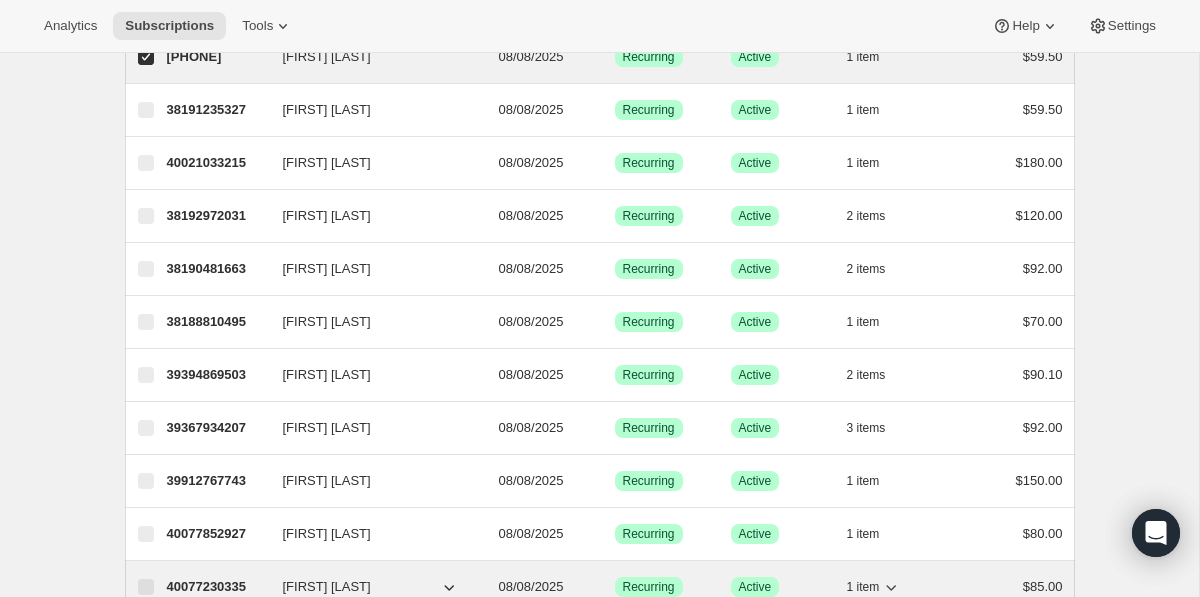 scroll, scrollTop: 2043, scrollLeft: 0, axis: vertical 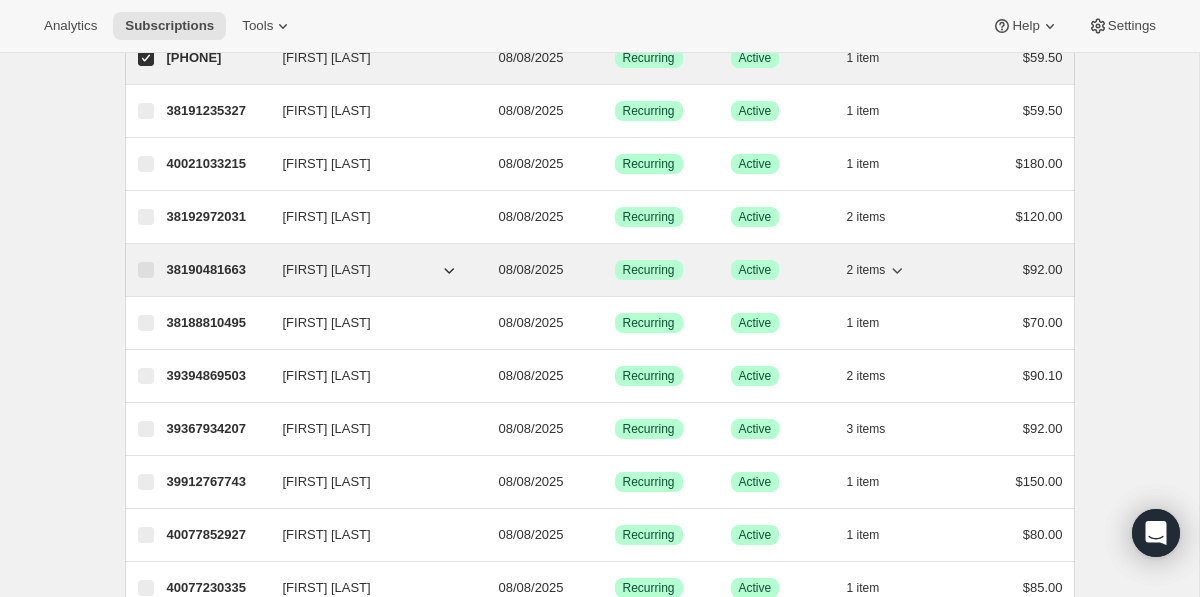 click 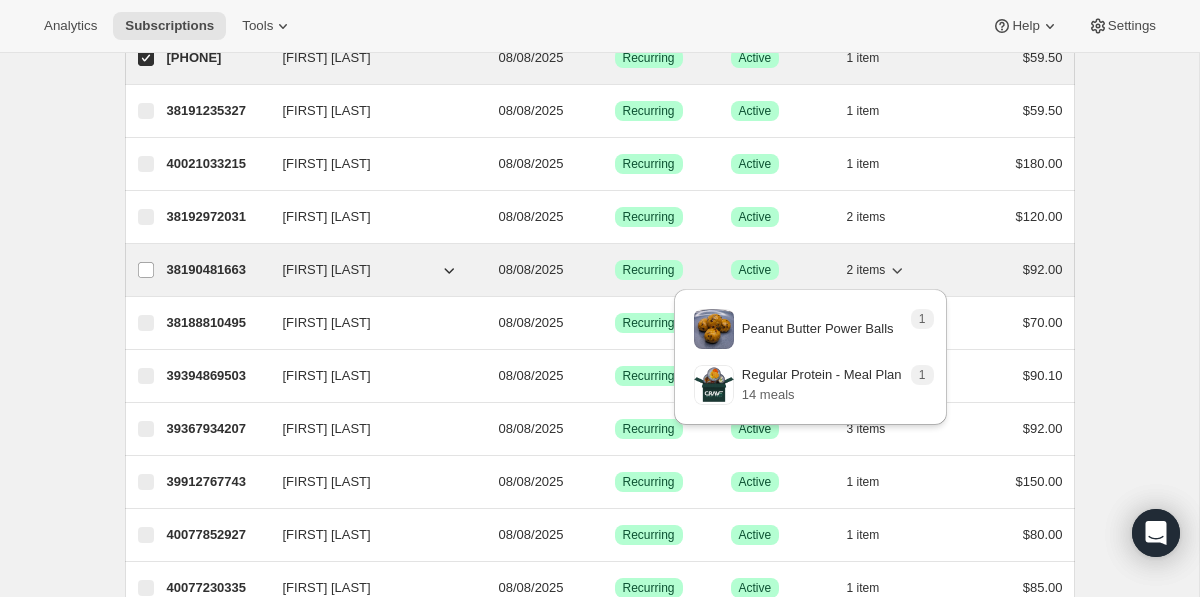click 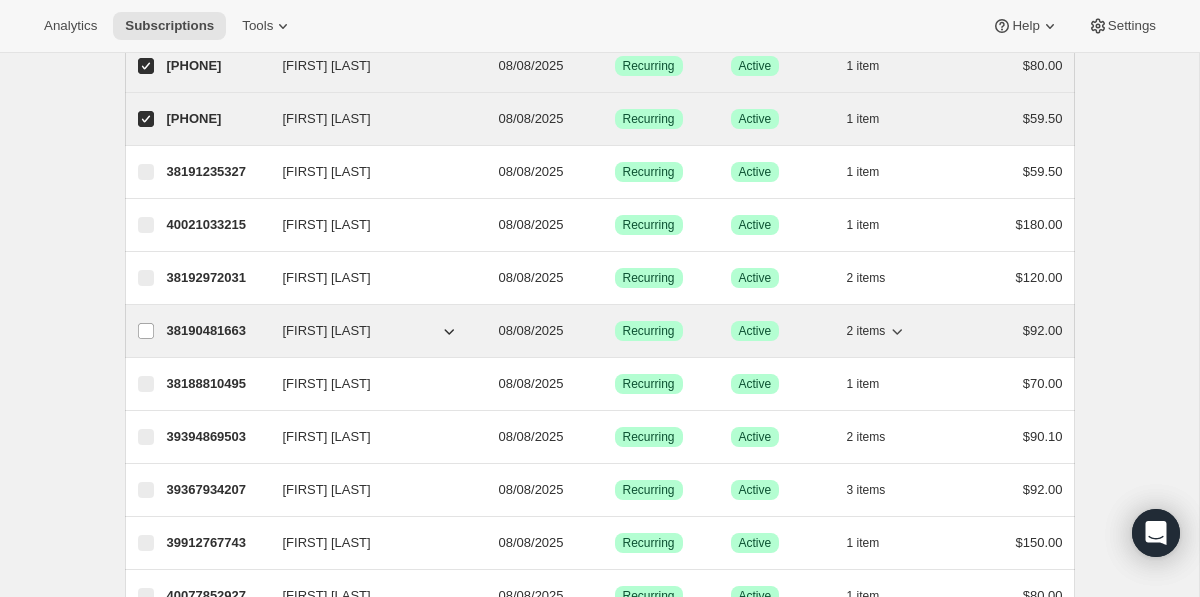 scroll, scrollTop: 1972, scrollLeft: 0, axis: vertical 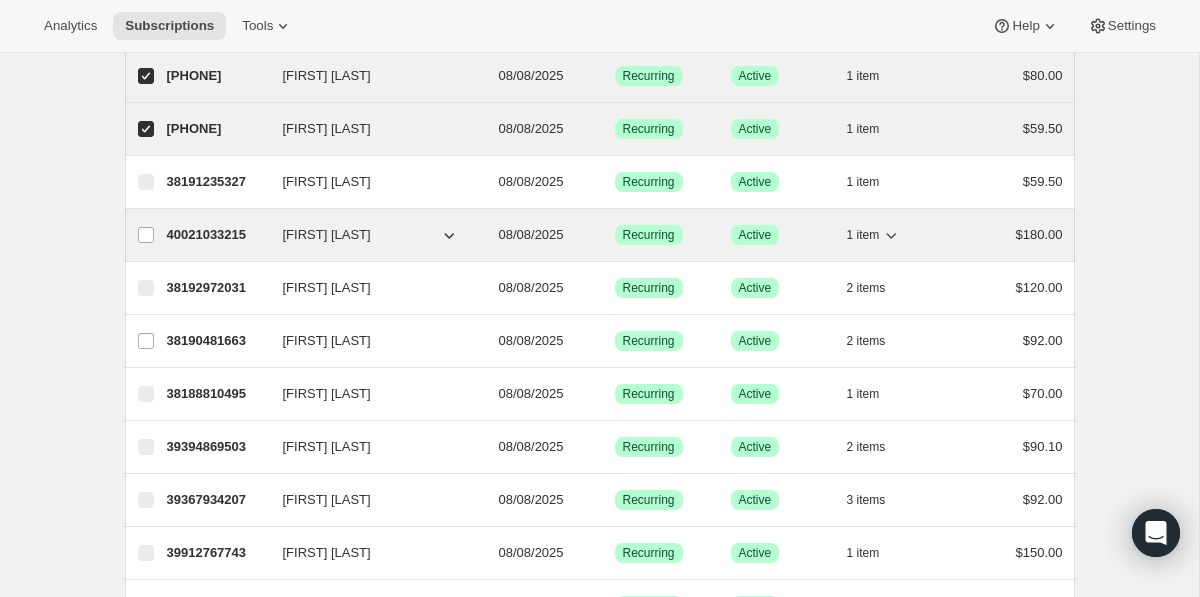 click 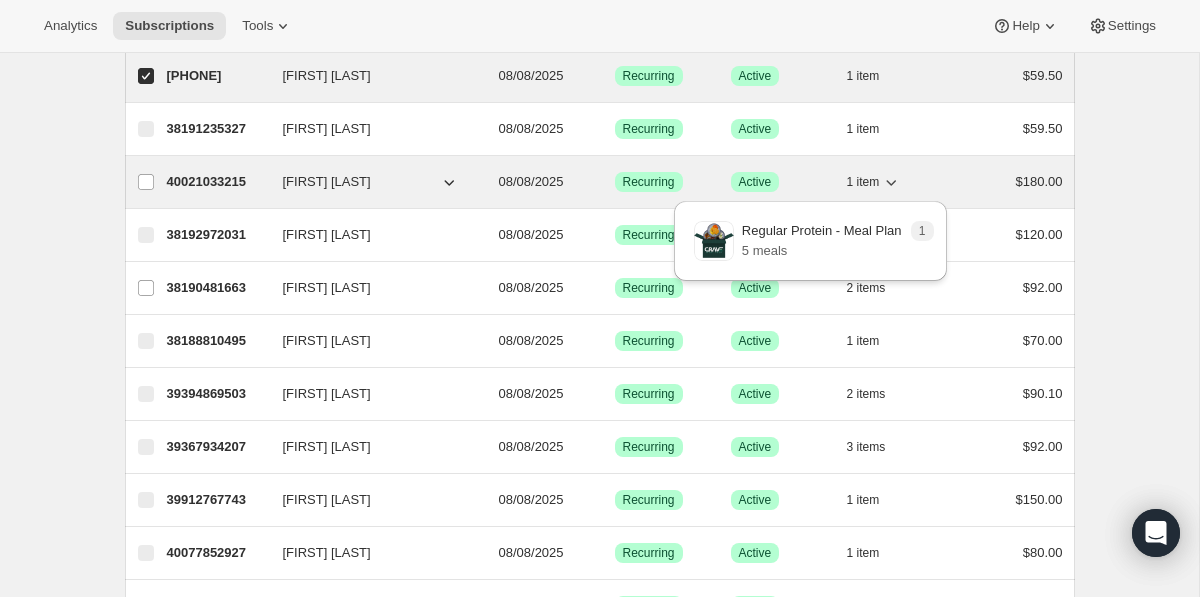 scroll, scrollTop: 2033, scrollLeft: 0, axis: vertical 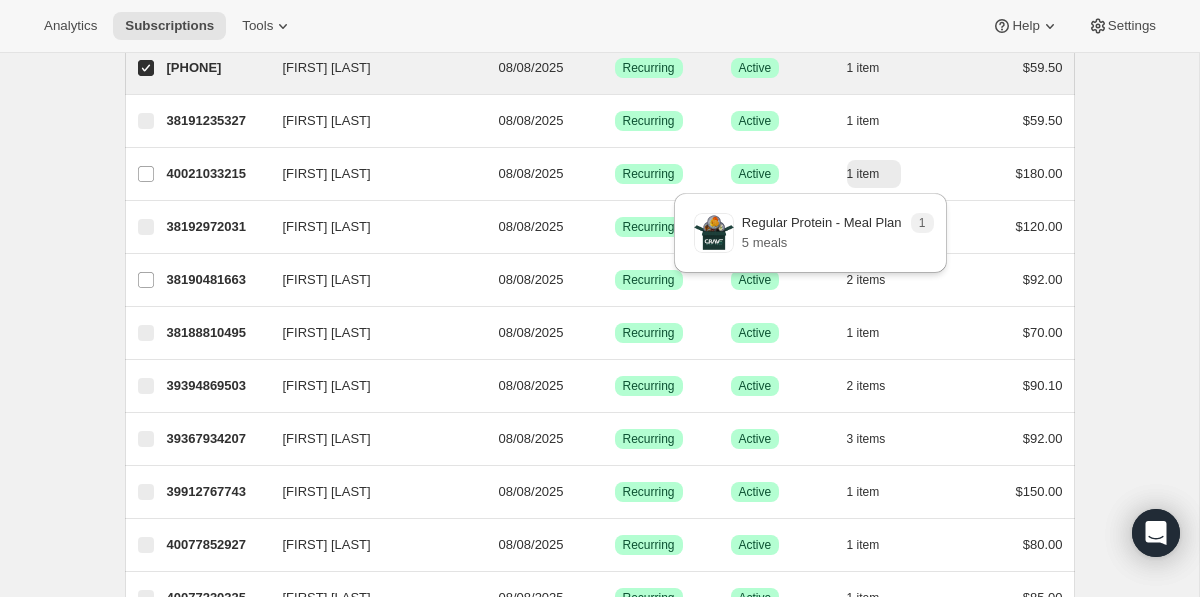 click on "Subscriptions. This page is ready Subscriptions Bulk updates More actions Bulk updates Export All Active Prepaid Paused Cancelled No inventory Needs Review double protein More views All Active Prepaid Paused Cancelled No inventory Needs Review New 4 double protein More views Create new view 50 selected Update next billing date Change status Showing 51 subscriptions Select all 51 subscriptions Showing 51 subscriptions Select Select all 51 subscriptions 50 selected list header ID Customer Billing Date Type Status Items Total [FIRST] [LAST] [PHONE] [FIRST] [LAST] 08/08/2025 Success Recurring Success Active 1   item $80.00 [FIRST] [LAST] [PHONE] [FIRST] [LAST] 08/08/2025 Success Recurring Success Active 1   item $59.50 [FIRST] [LAST] [PHONE] [FIRST] [LAST] 08/08/2025 Success Recurring Success Active 3   items $73.78 [FIRST] [LAST] [PHONE] [FIRST] [LAST] 08/08/2025 Success Recurring Success Active 1   item $80.00 [FIRST] [LAST] [PHONE] [FIRST] [LAST] 08/08/2025 Success Recurring Success Active 1   item $69.50 1" at bounding box center [599, -516] 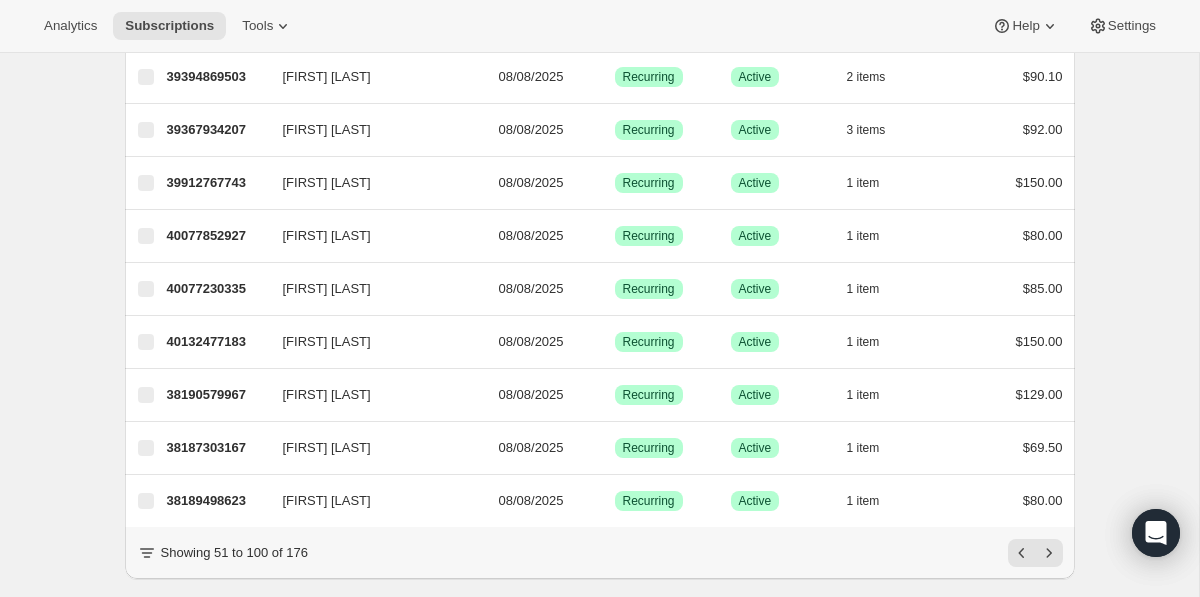scroll, scrollTop: 2365, scrollLeft: 0, axis: vertical 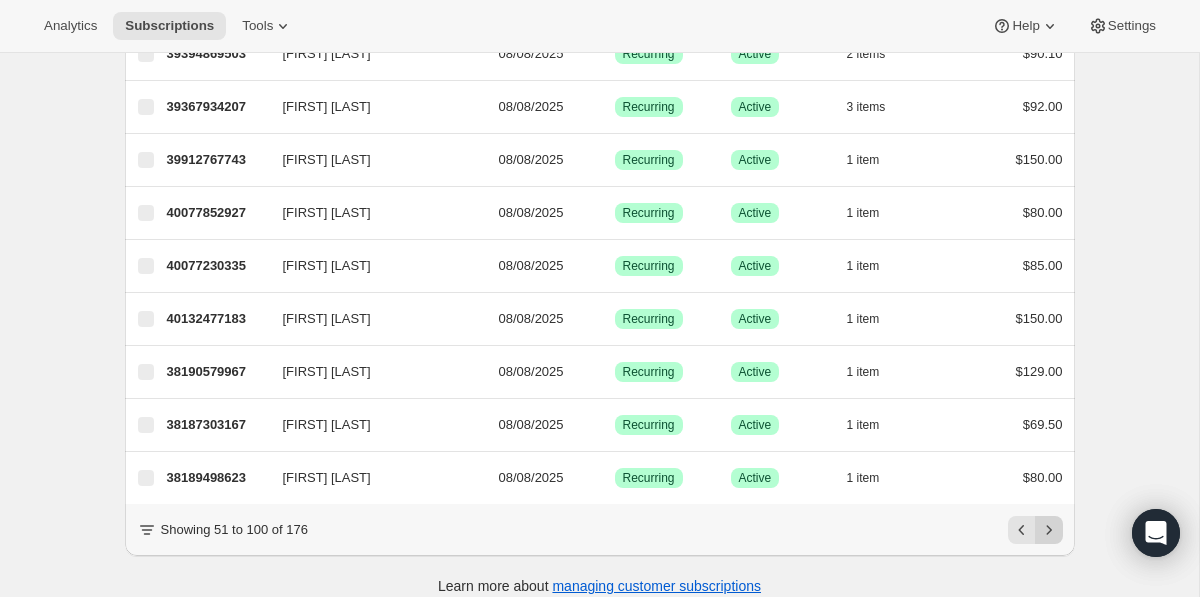 click 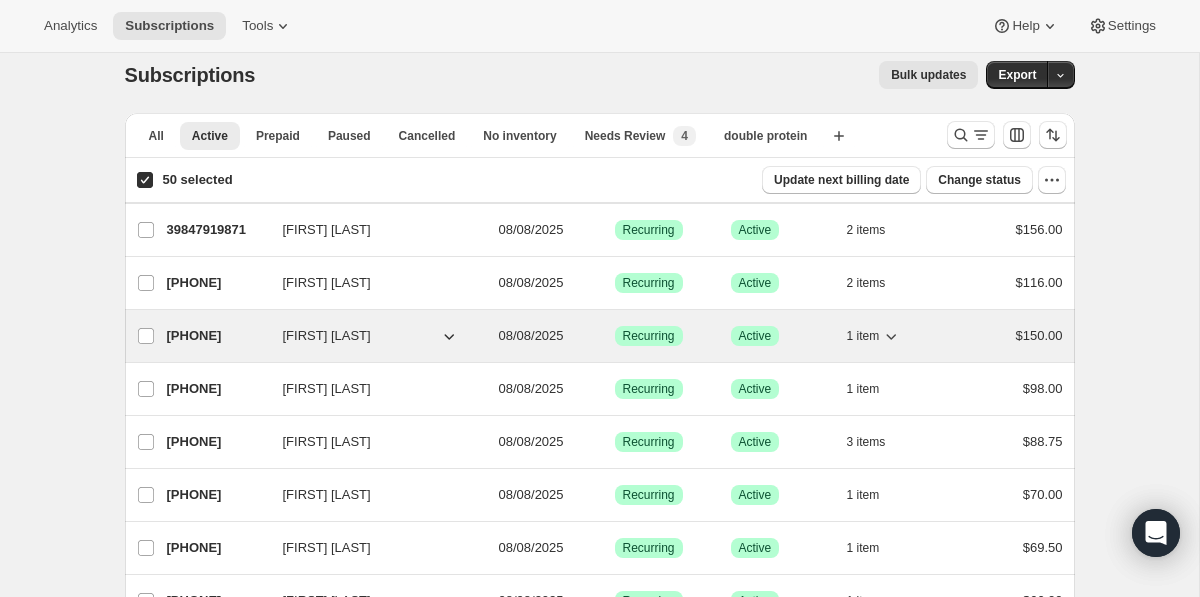 scroll, scrollTop: 27, scrollLeft: 0, axis: vertical 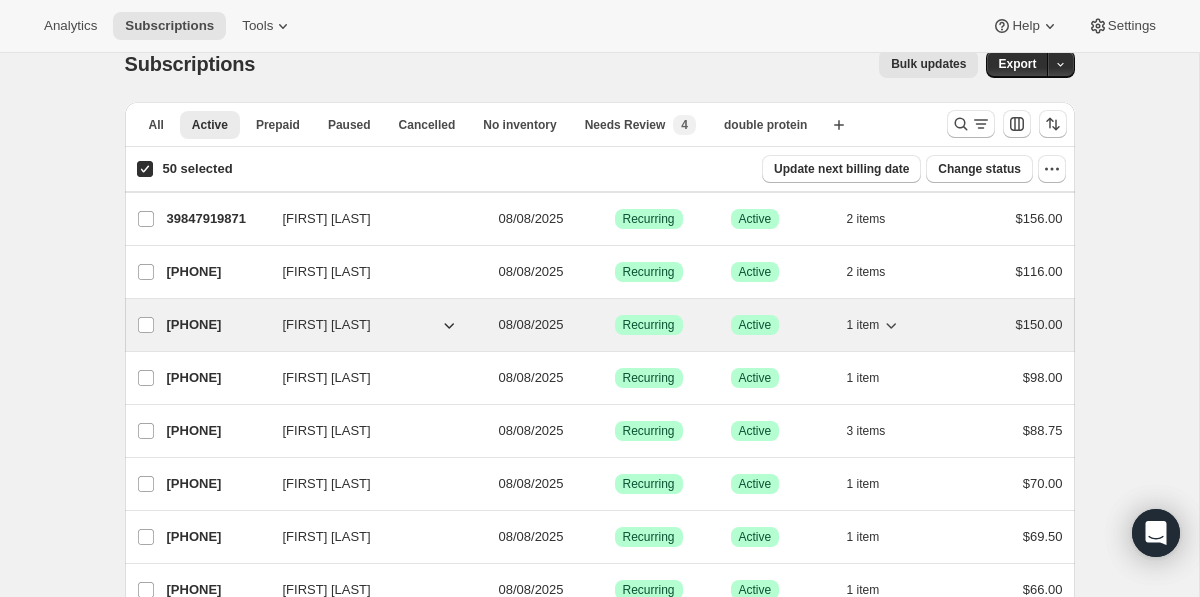 click 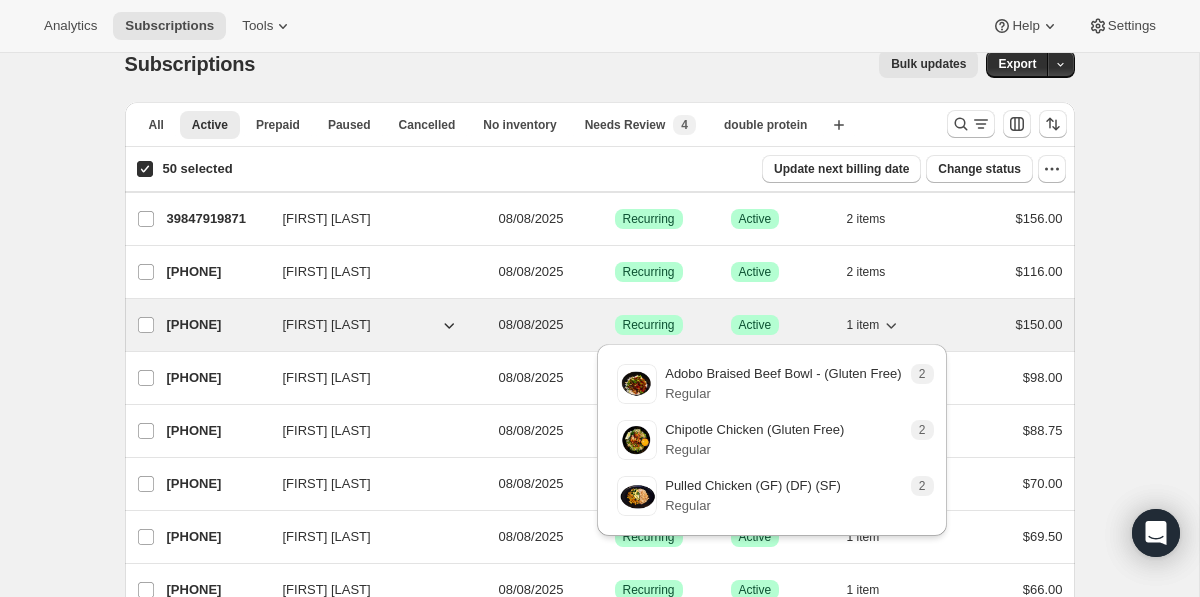 click 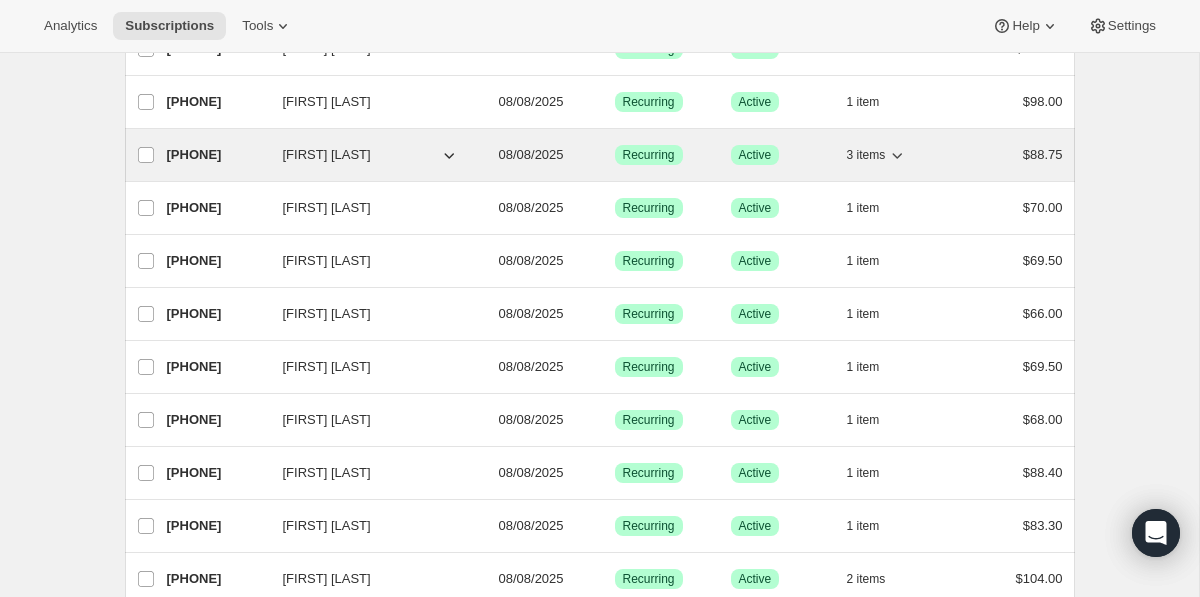 scroll, scrollTop: 311, scrollLeft: 0, axis: vertical 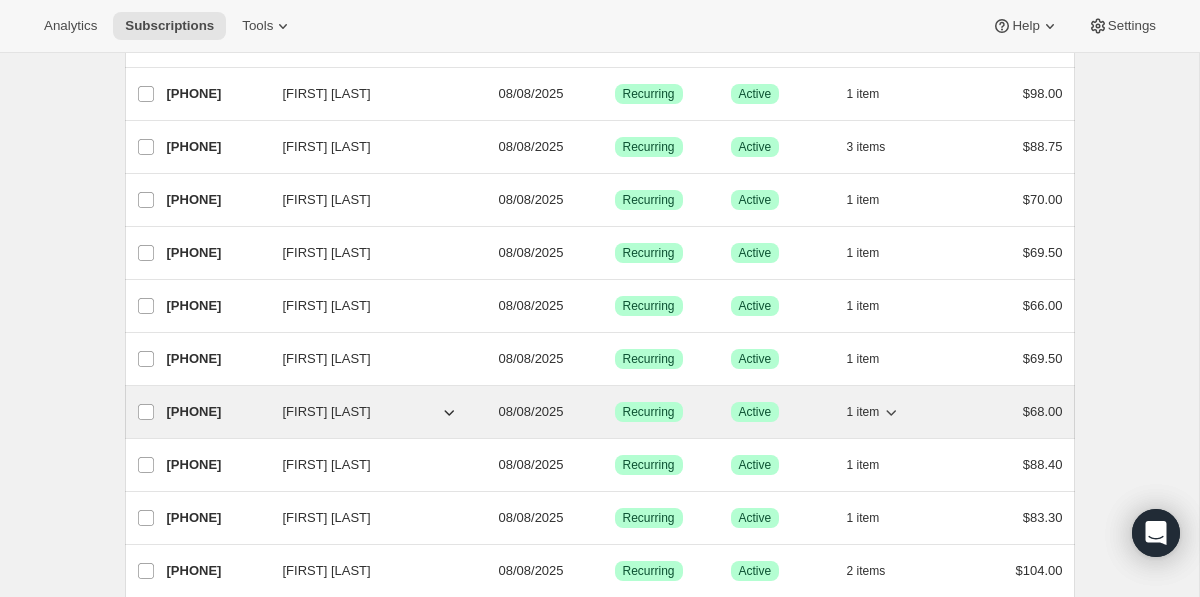click 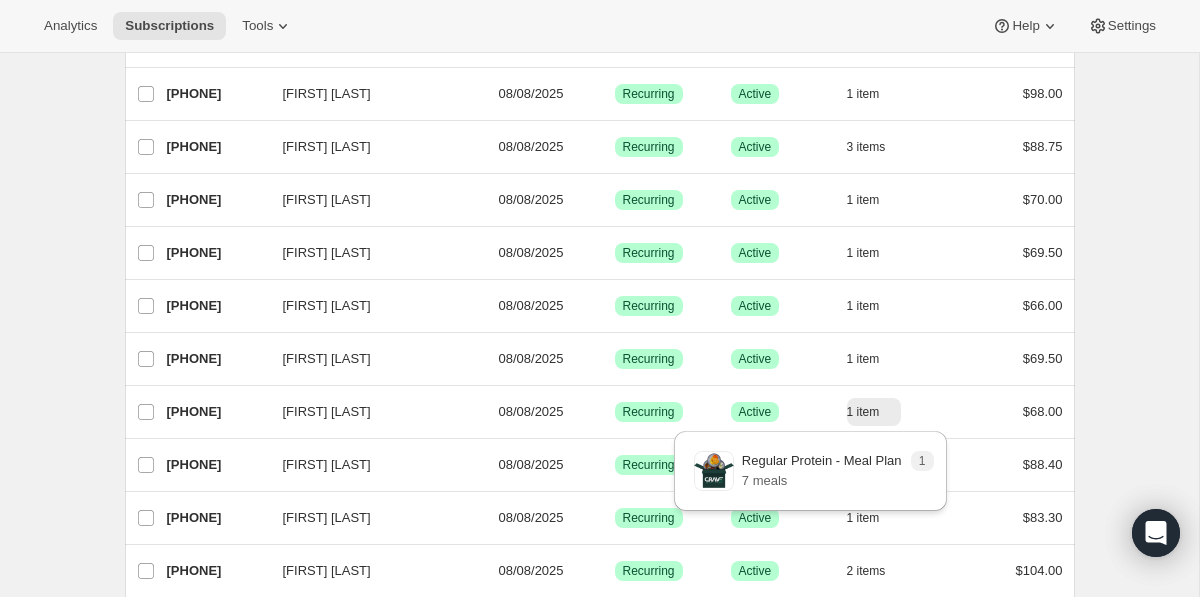 click on "Subscriptions. This page is ready Subscriptions Bulk updates More actions Bulk updates Export All Active Prepaid Paused Cancelled No inventory Needs Review double protein More views All Active Prepaid Paused Cancelled No inventory Needs Review New 4 double protein More views Create new view 50 selected Update next billing date Change status Showing 51 subscriptions Select all 51 subscriptions Showing 51 subscriptions Select Select all 51 subscriptions 50 selected list header ID Customer Billing Date Type Status Items Total [FIRST] [LAST] [PHONE] [FIRST] [LAST] 08/08/2025 Success Recurring Success Active 2   items $156.00 [FIRST] [LAST] [PHONE] [FIRST] [LAST] 08/08/2025 Success Recurring Success Active 2   items $116.00 [FIRST] [LAST] [PHONE] [FIRST] [LAST] 08/08/2025 Success Recurring Success Active 1   item $150.00 [FIRST] [LAST] [PHONE] [FIRST] [LAST] 08/08/2025 Success Recurring Success Active 1   item $98.00 [FIRST] [LAST] [PHONE] [FIRST] [LAST] 08/08/2025 Success Recurring Success Active 3   items $88.75 1" at bounding box center (599, 1206) 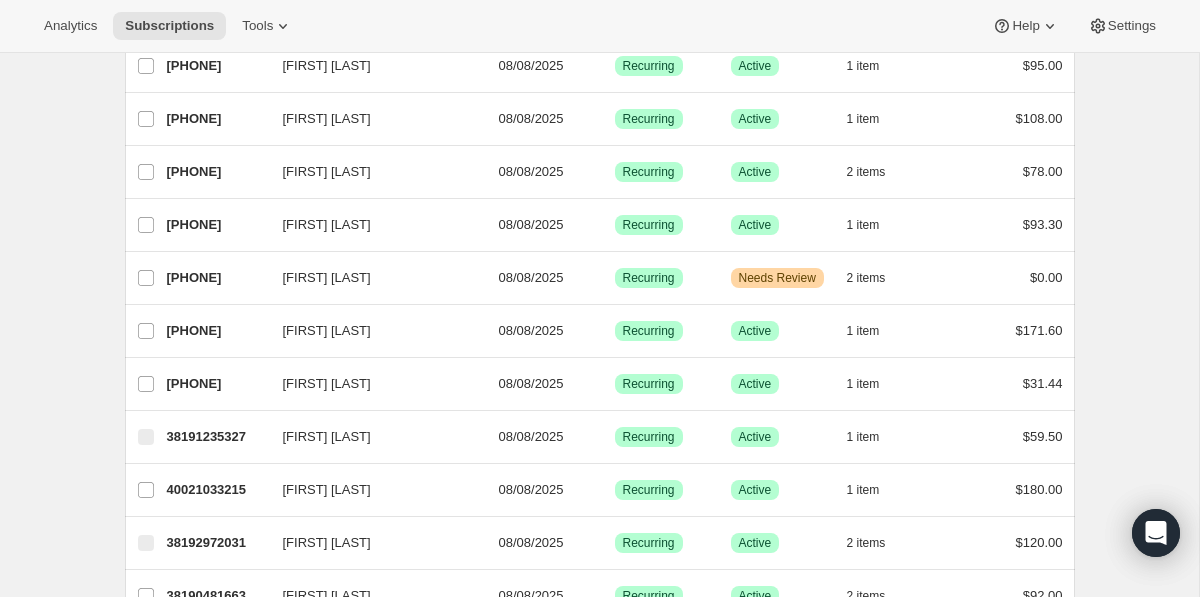 scroll, scrollTop: 1715, scrollLeft: 0, axis: vertical 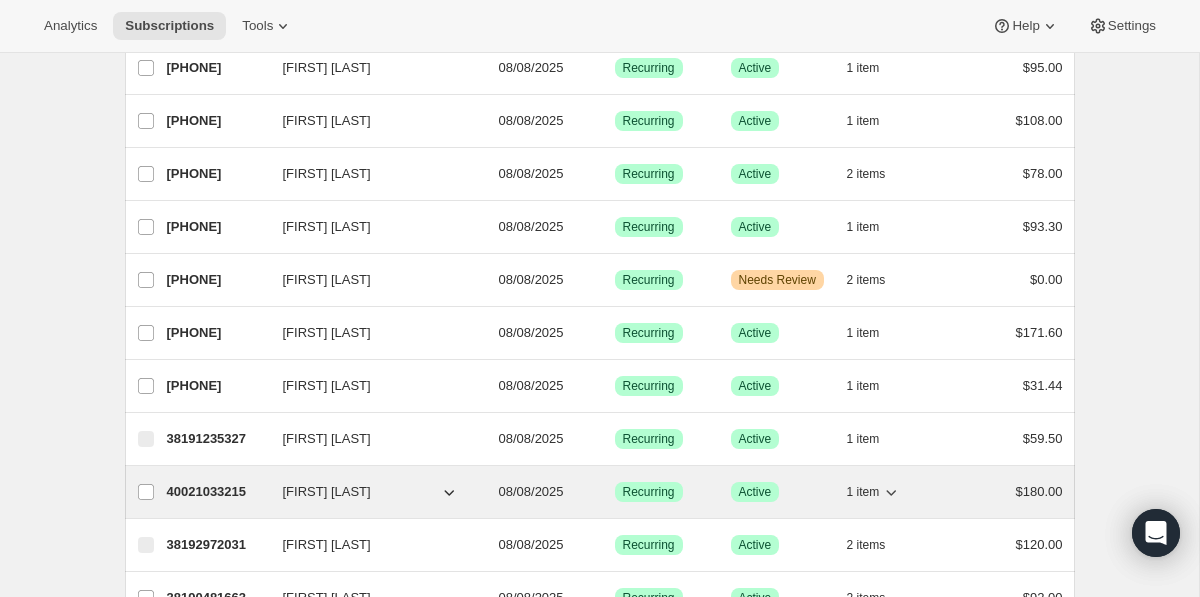 click 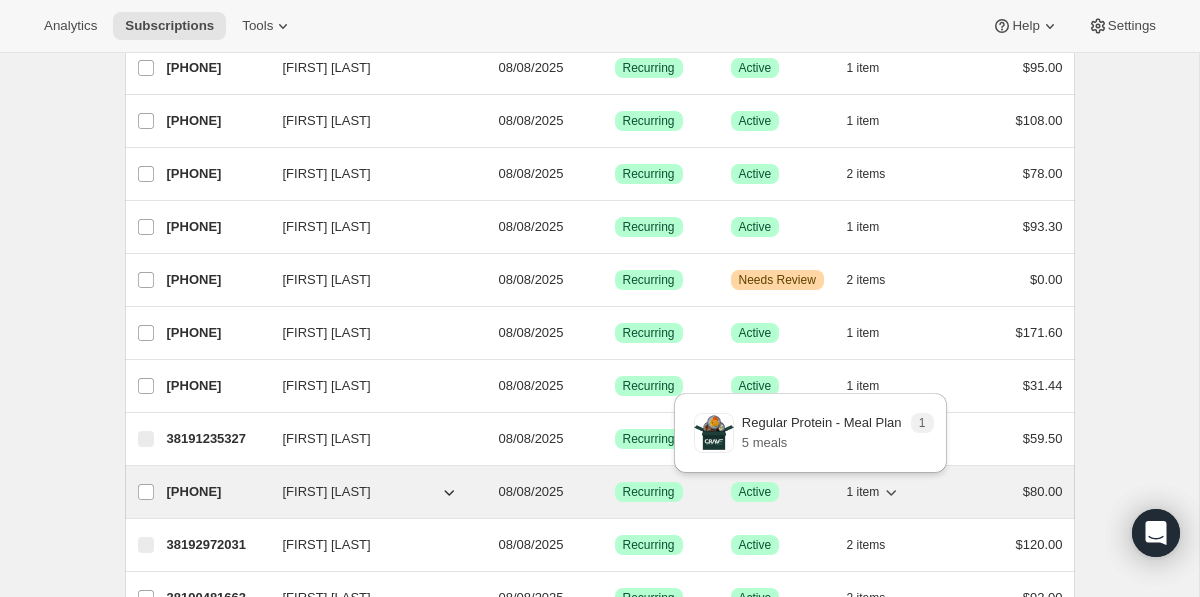 click 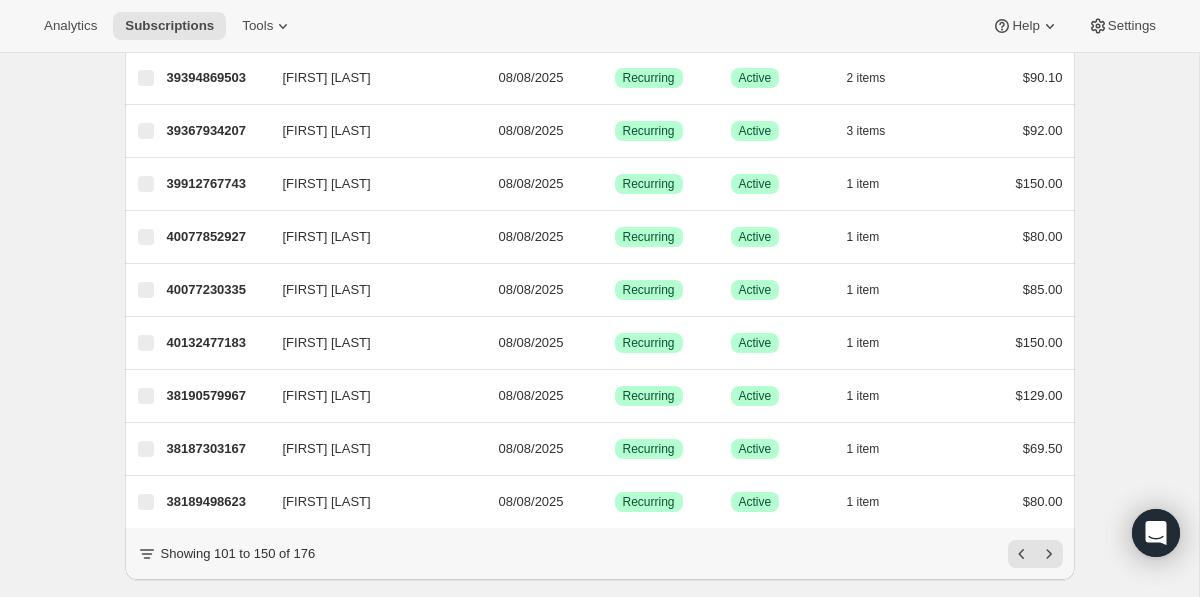 scroll, scrollTop: 2367, scrollLeft: 0, axis: vertical 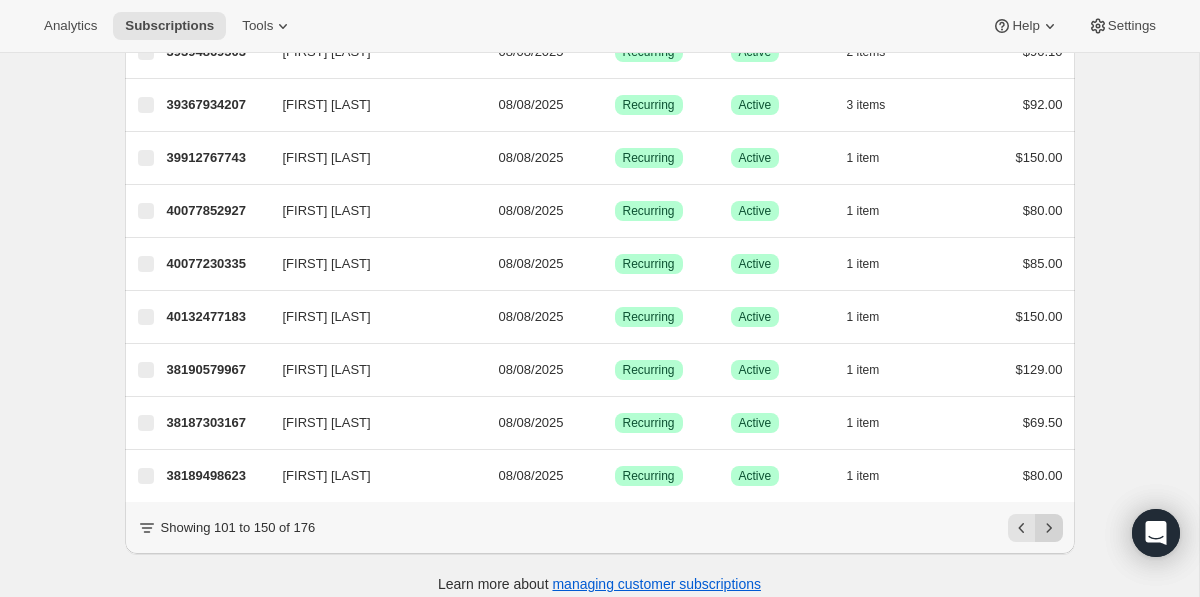 click 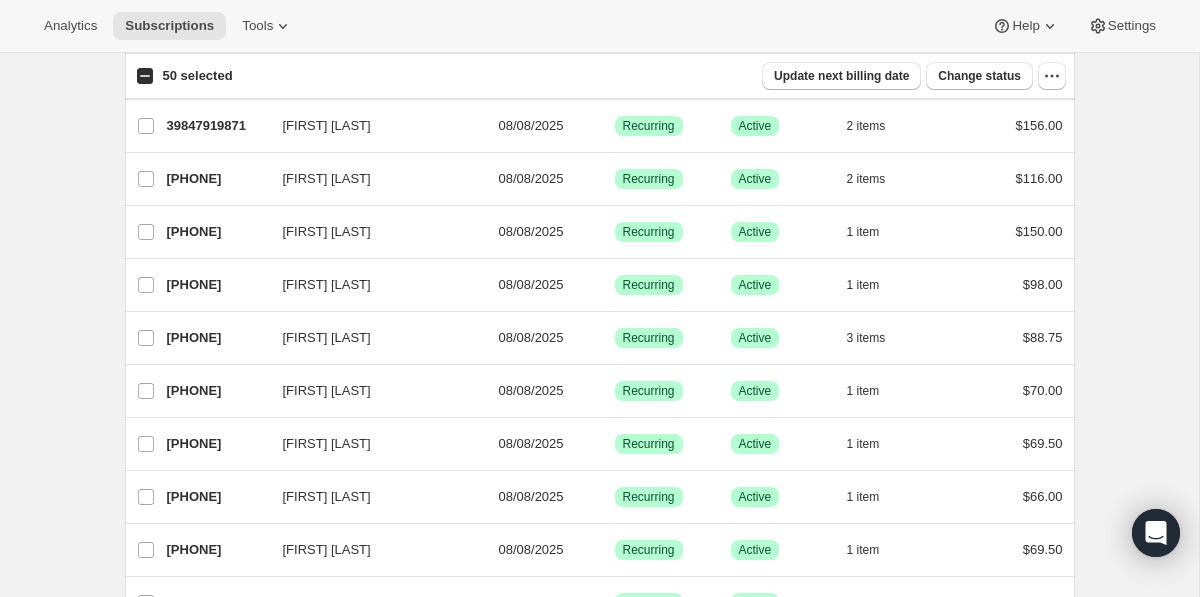 scroll, scrollTop: 0, scrollLeft: 0, axis: both 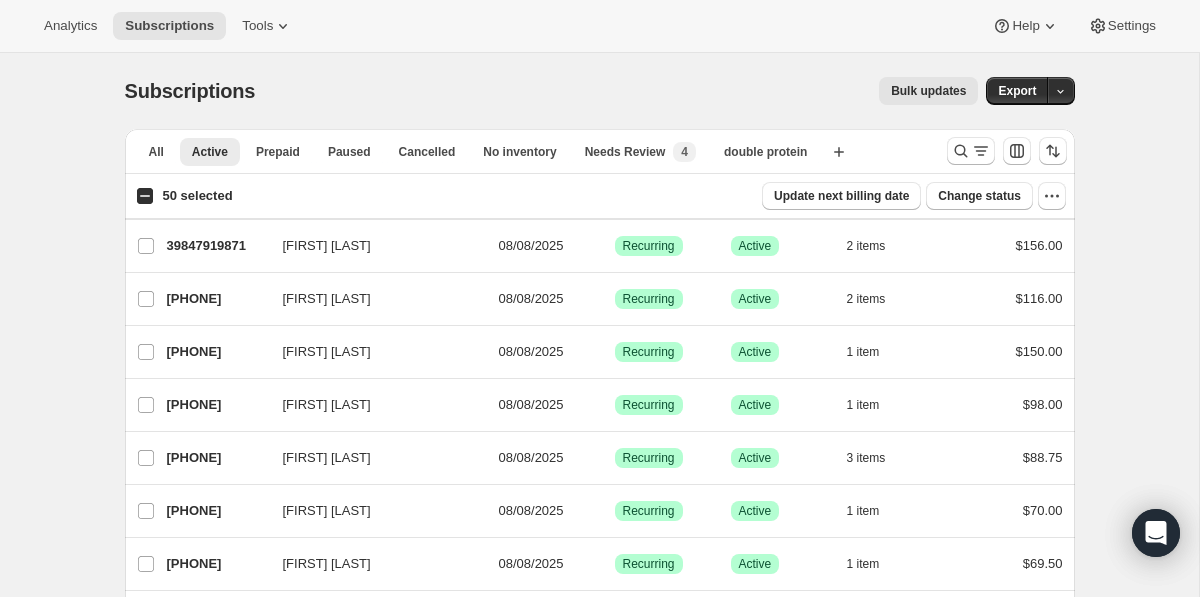 click on "50 selected" at bounding box center (145, 196) 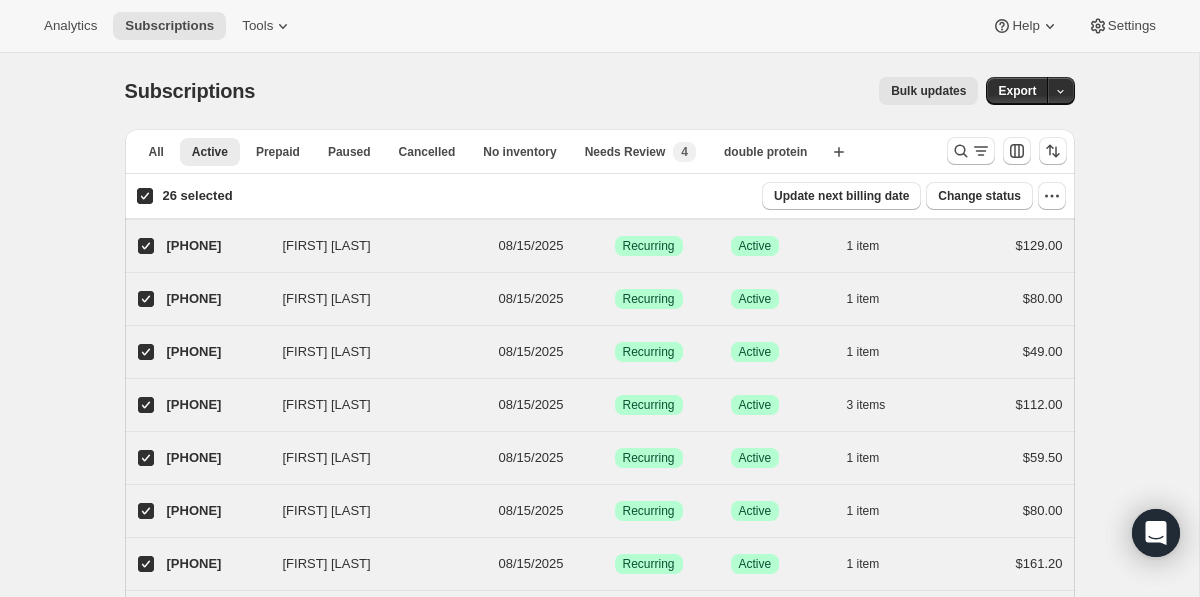 click on "26 selected" at bounding box center [145, 196] 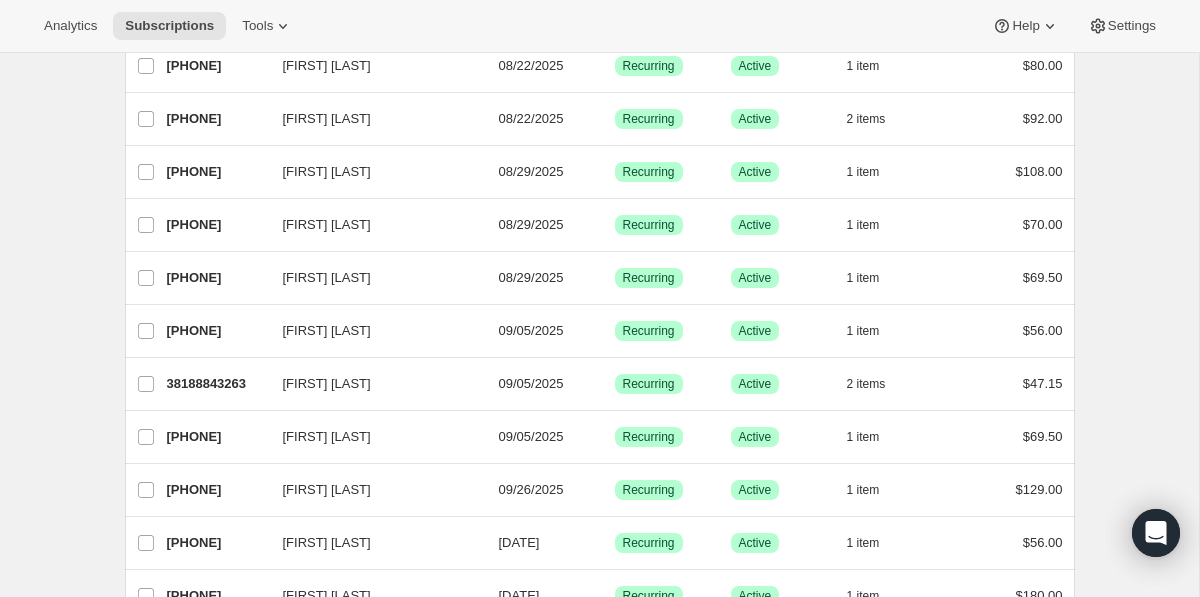 scroll, scrollTop: 1111, scrollLeft: 0, axis: vertical 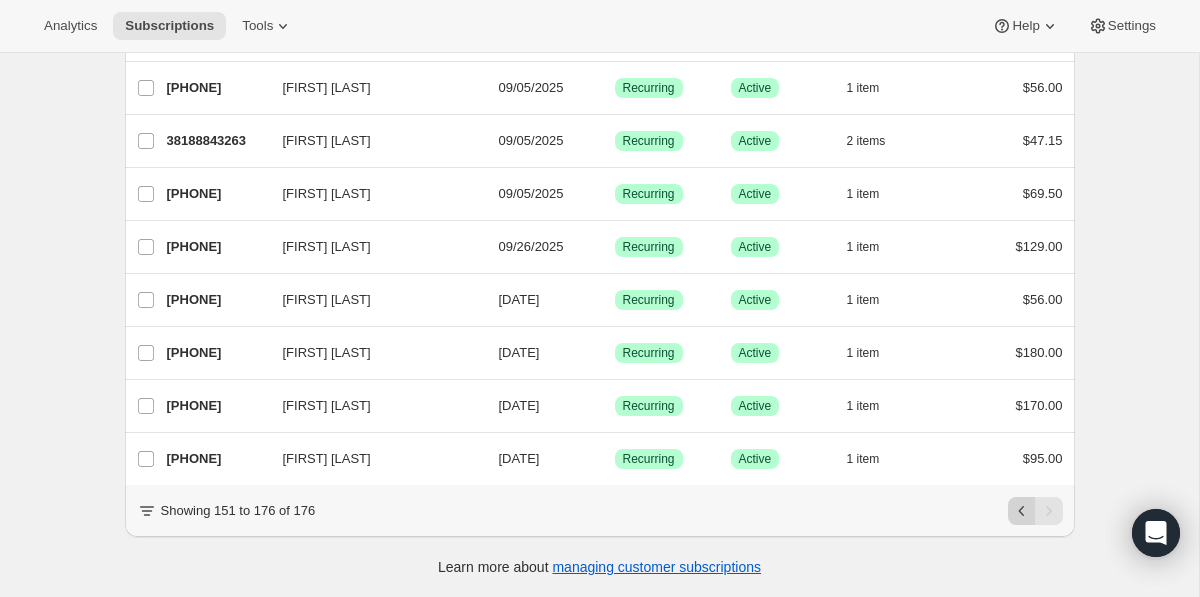 click at bounding box center [1022, 511] 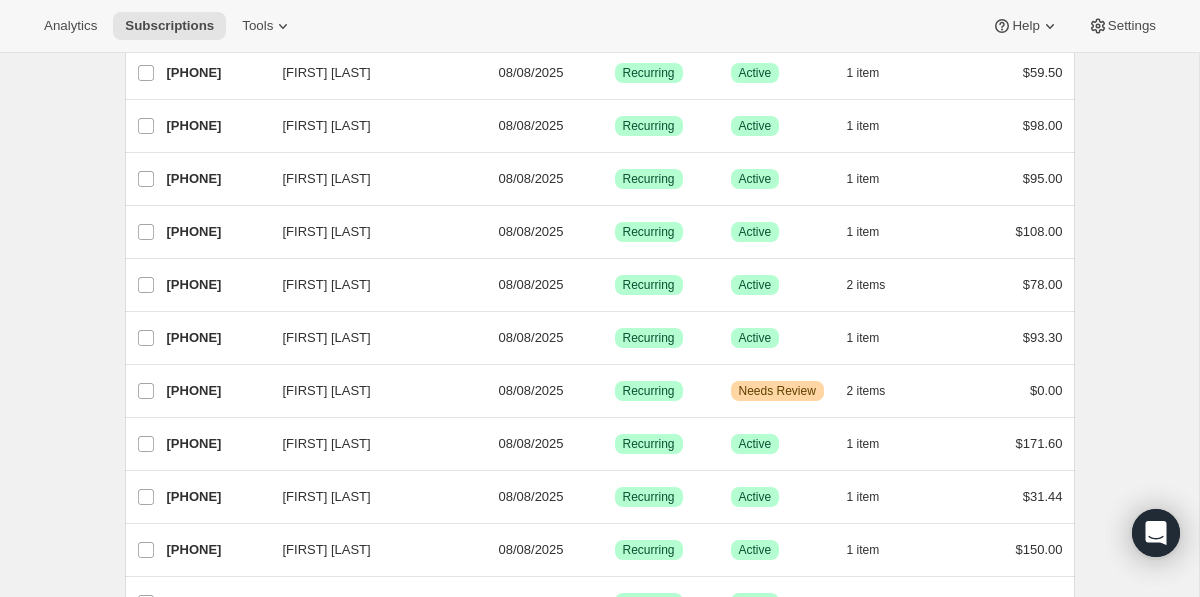 scroll, scrollTop: 1594, scrollLeft: 0, axis: vertical 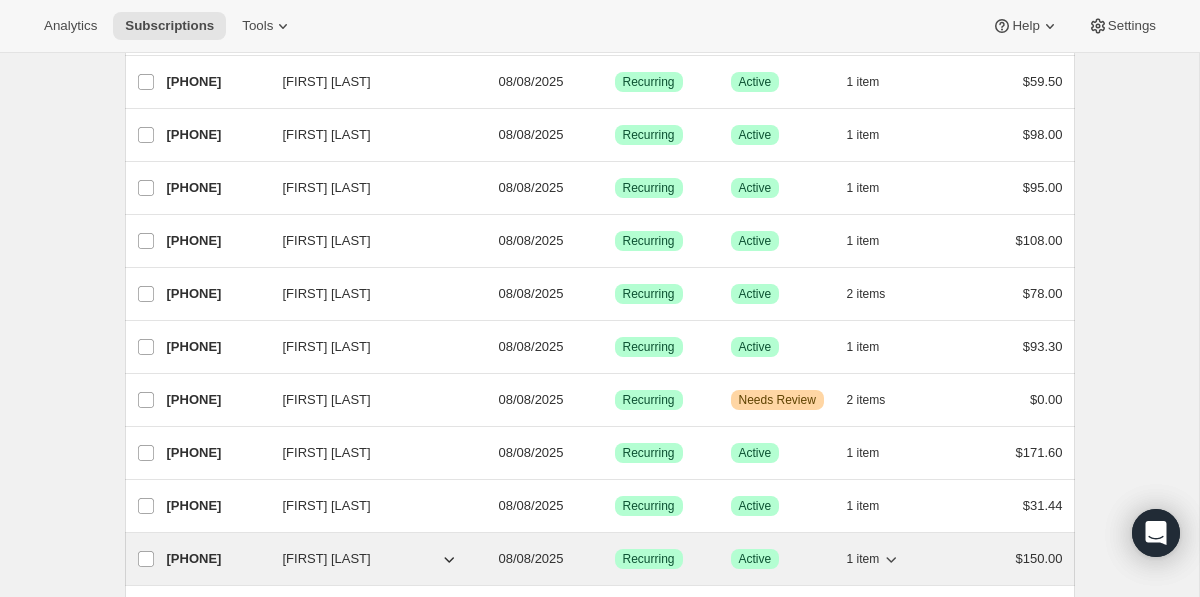 click 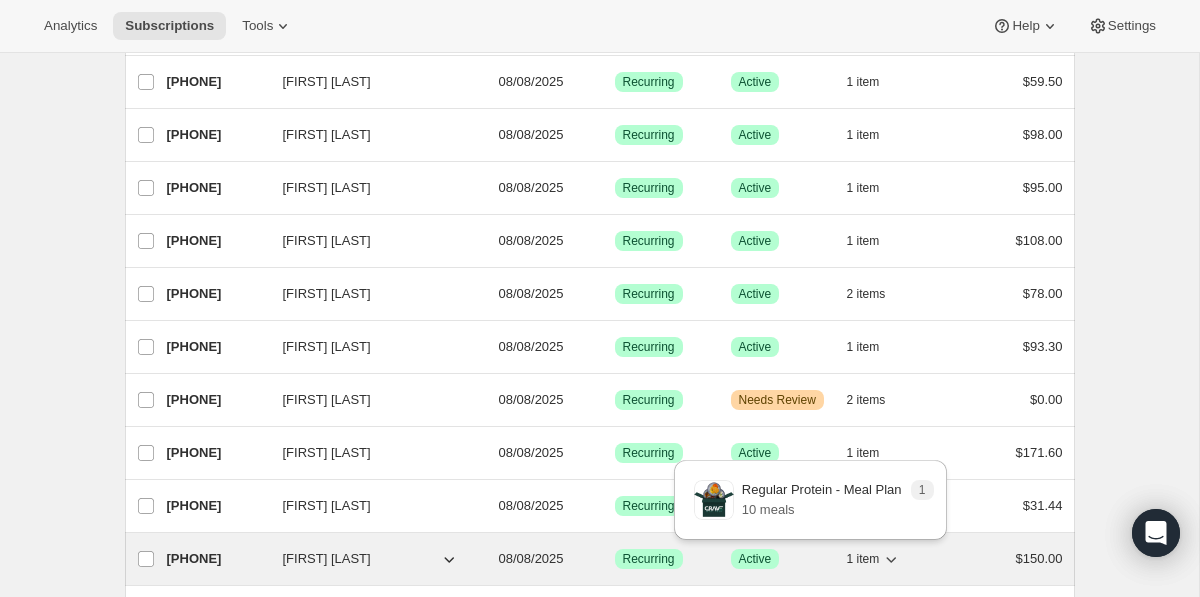 click 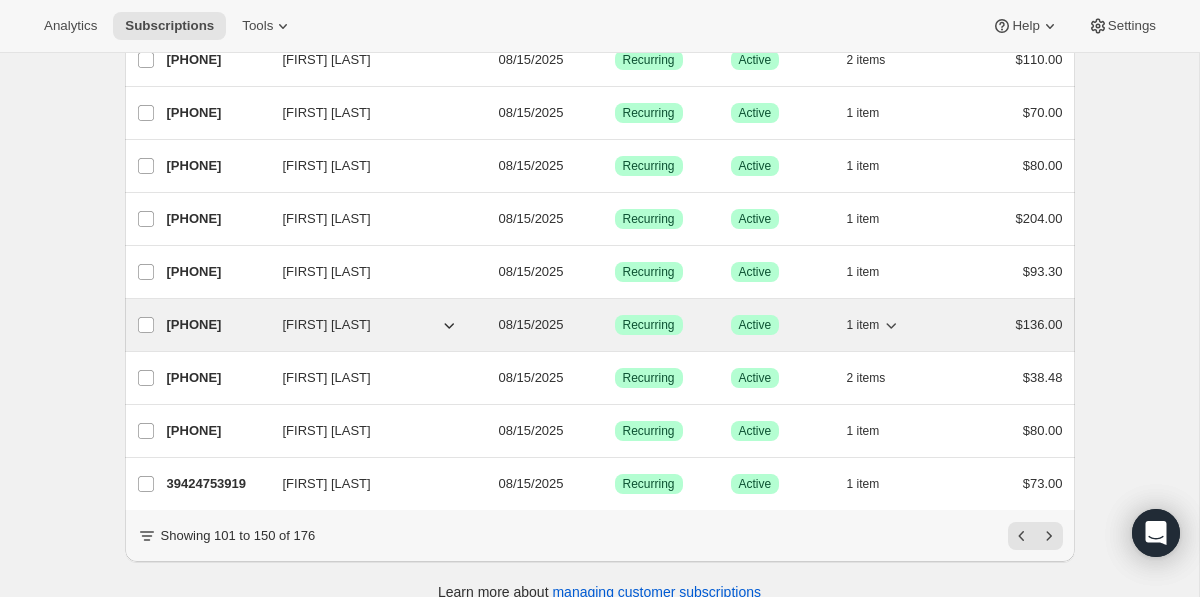 scroll, scrollTop: 2359, scrollLeft: 0, axis: vertical 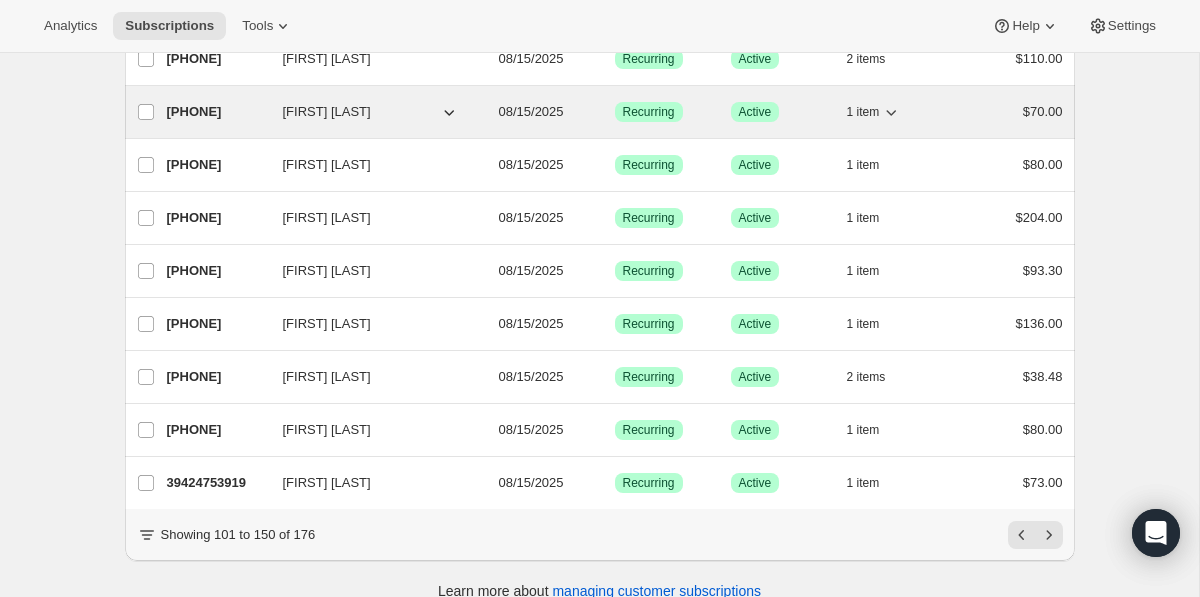 click 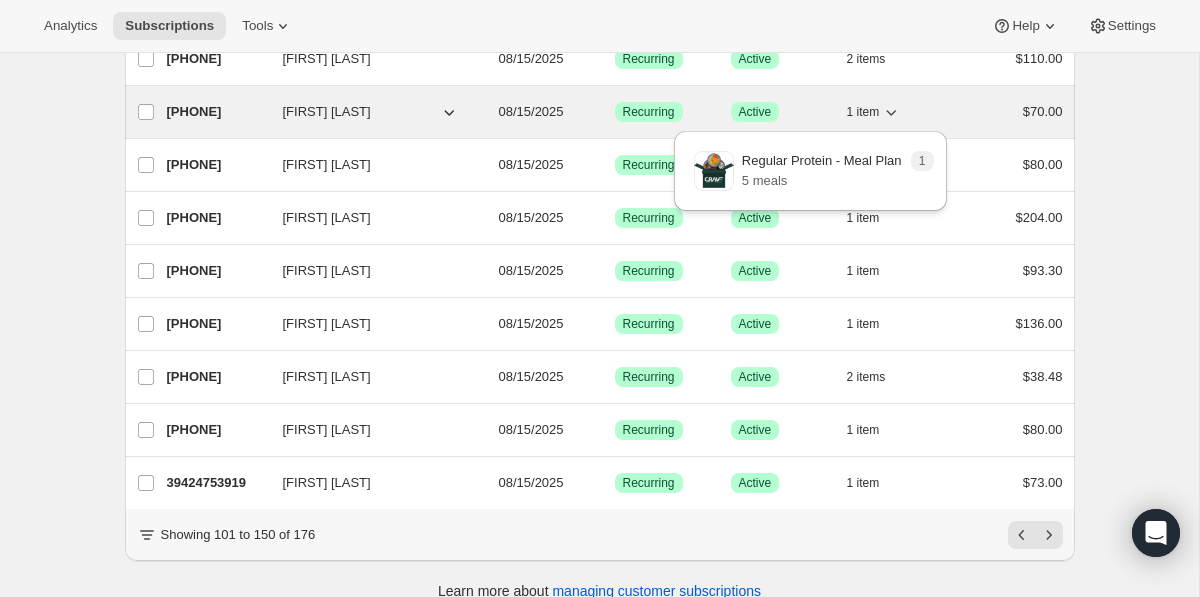 click 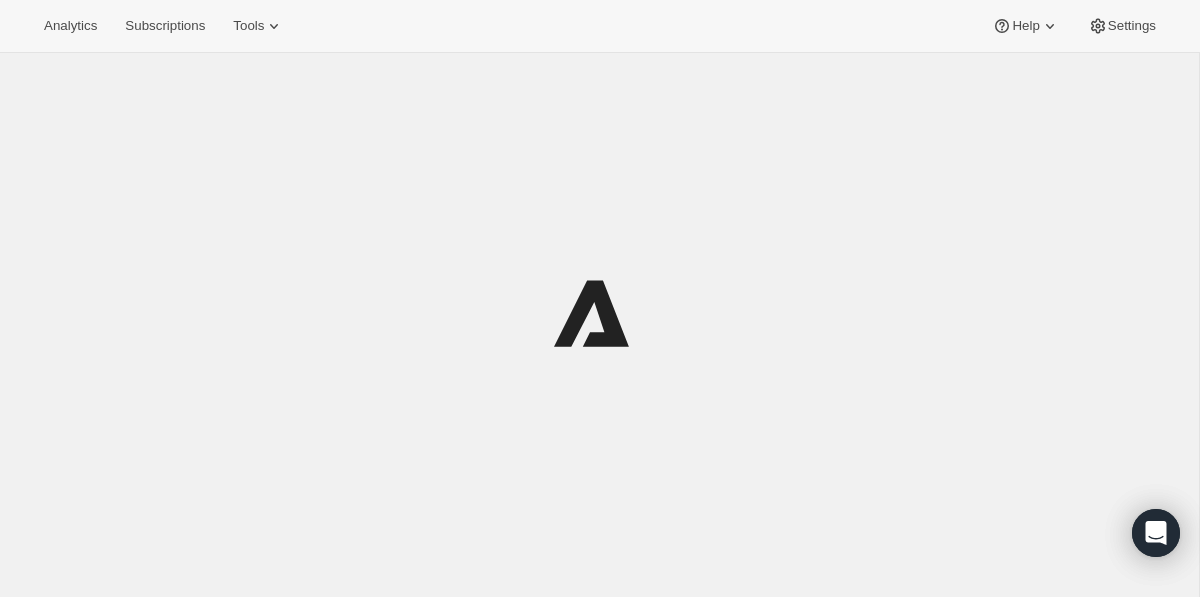 scroll, scrollTop: 0, scrollLeft: 0, axis: both 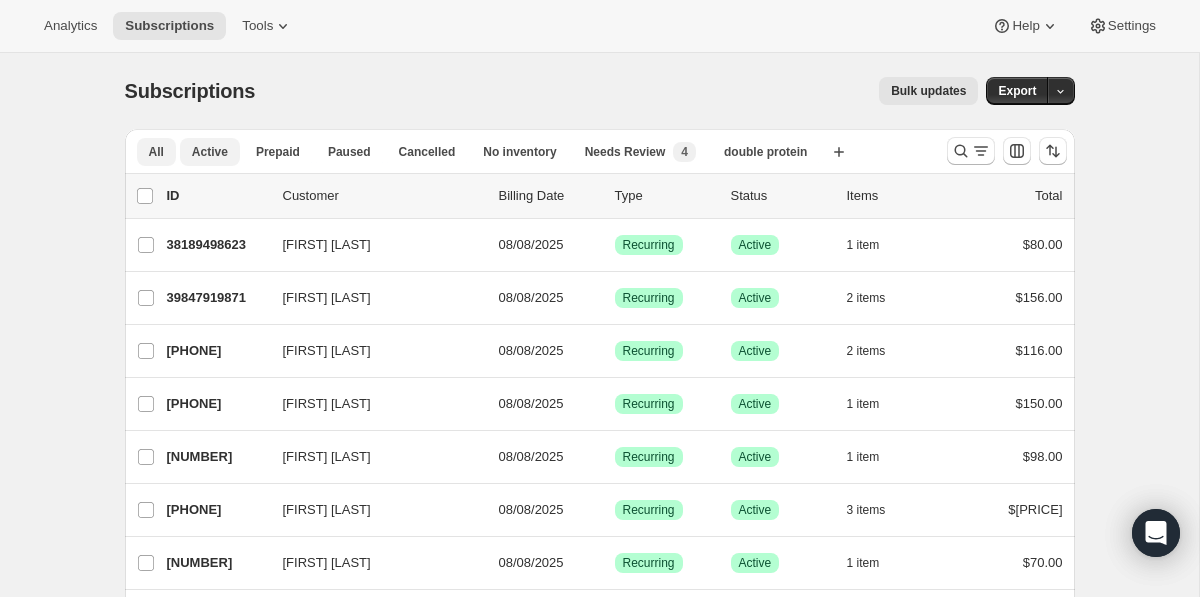 click on "All" at bounding box center [156, 152] 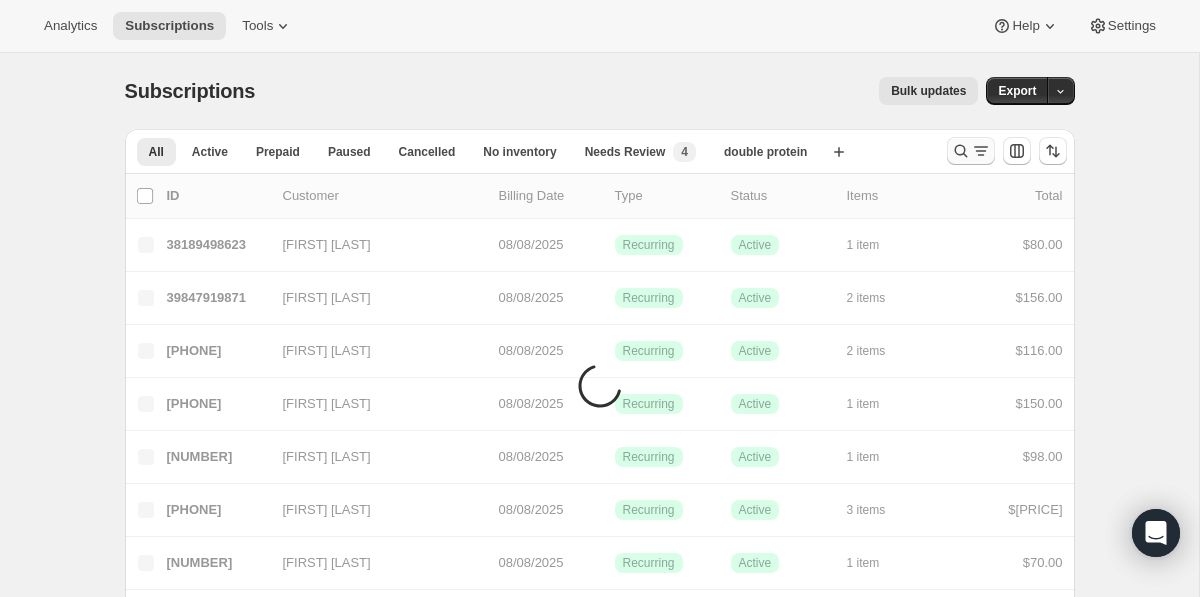 click 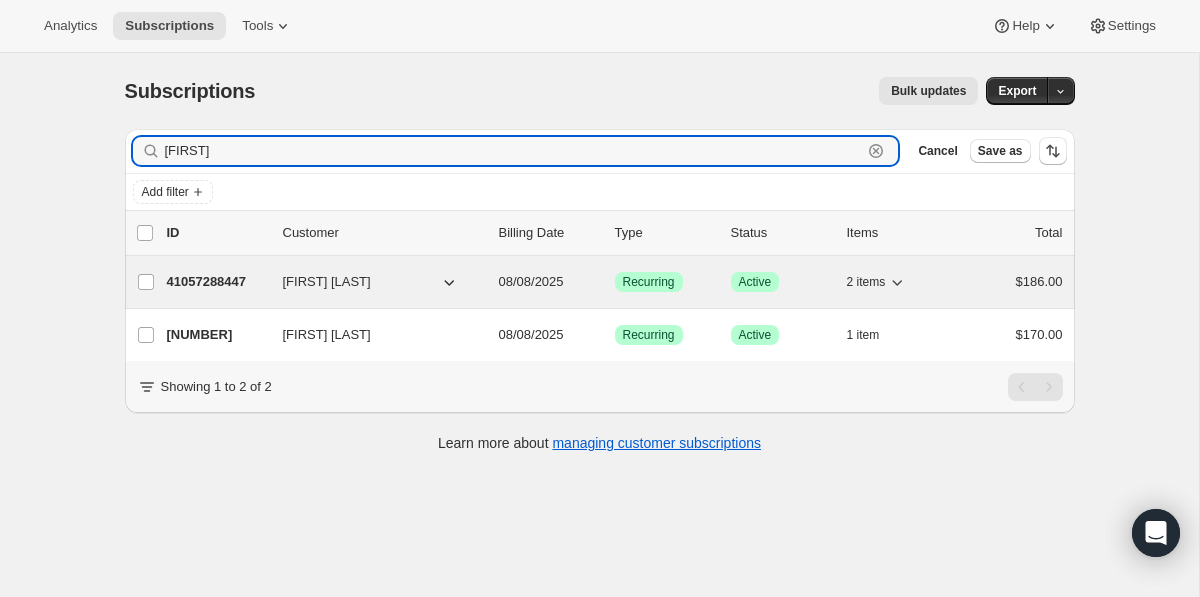 type on "christopher" 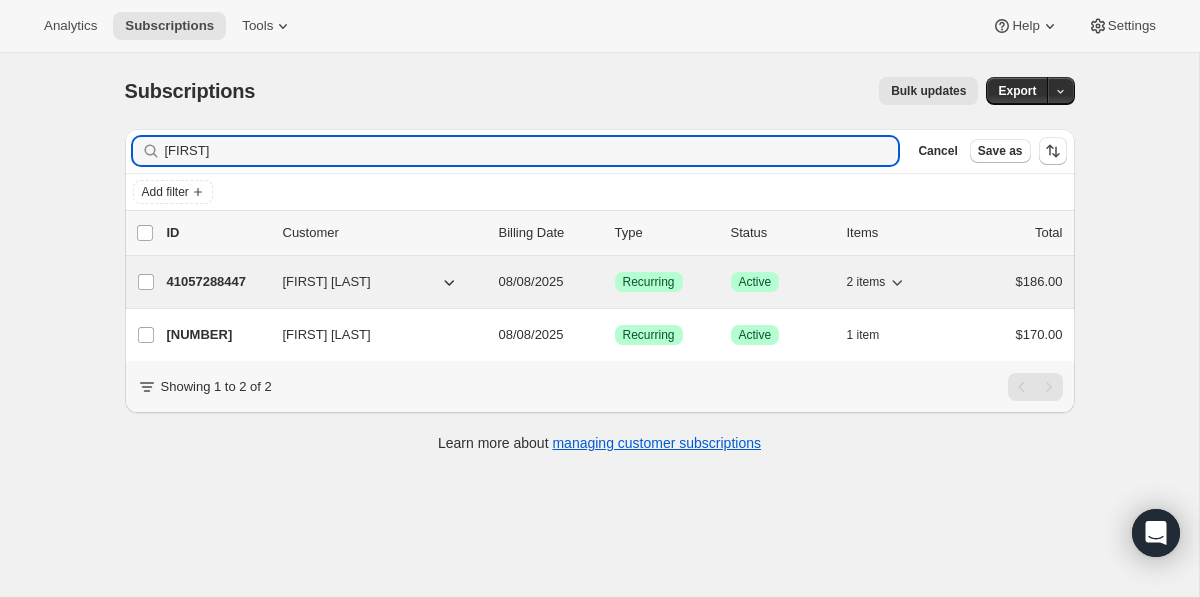 click on "41057288447" at bounding box center (217, 282) 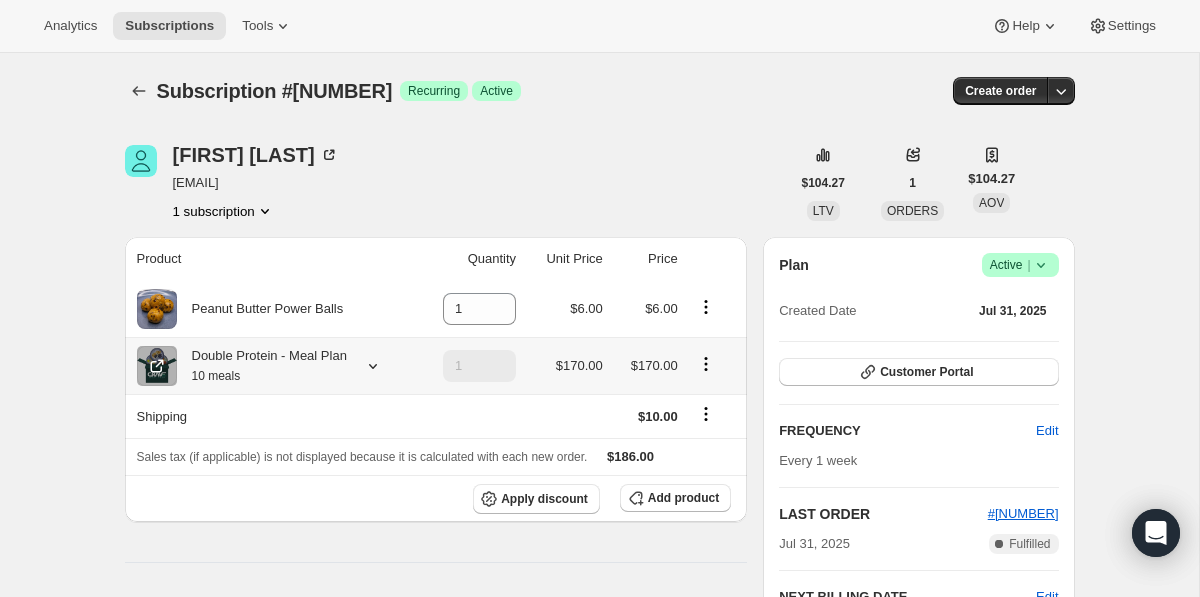 click 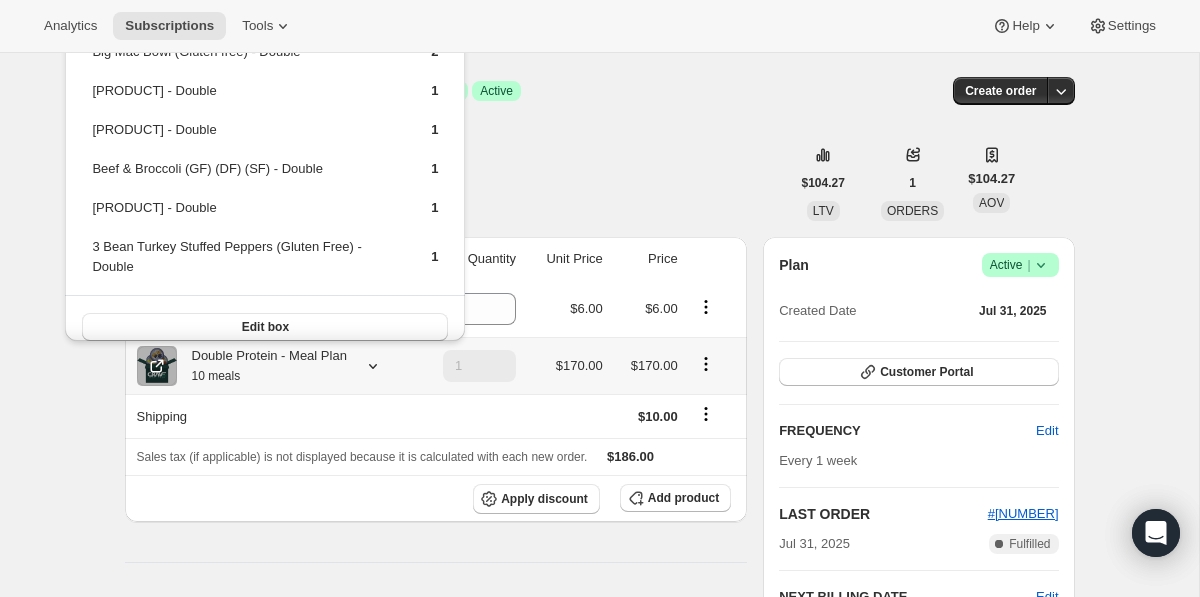 scroll, scrollTop: 120, scrollLeft: 0, axis: vertical 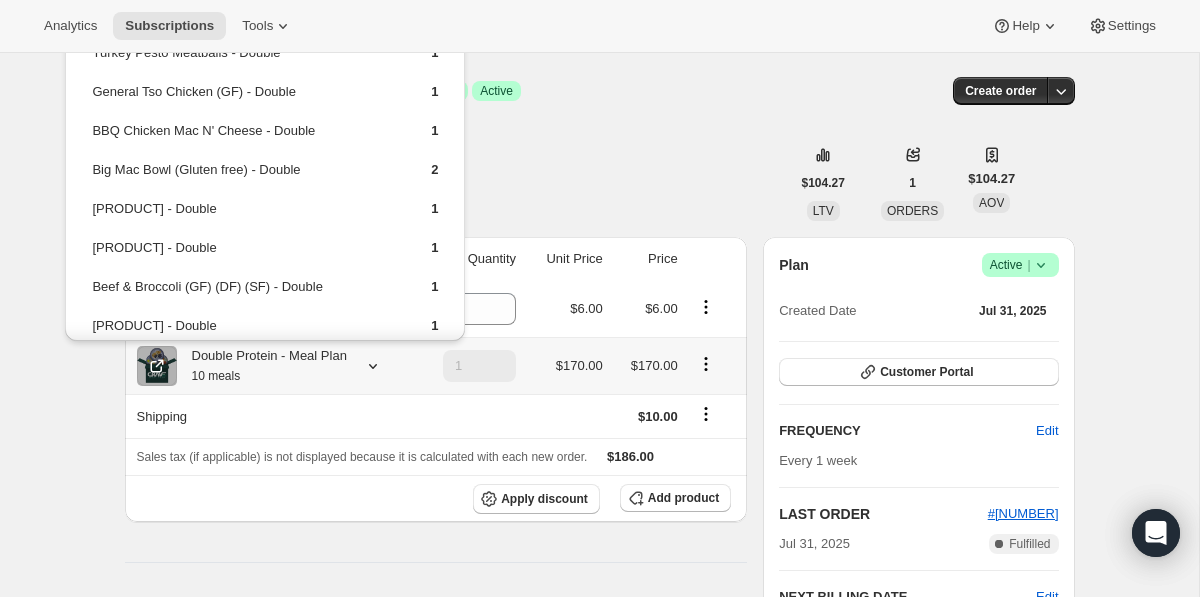 drag, startPoint x: 445, startPoint y: 255, endPoint x: 82, endPoint y: 57, distance: 413.4888 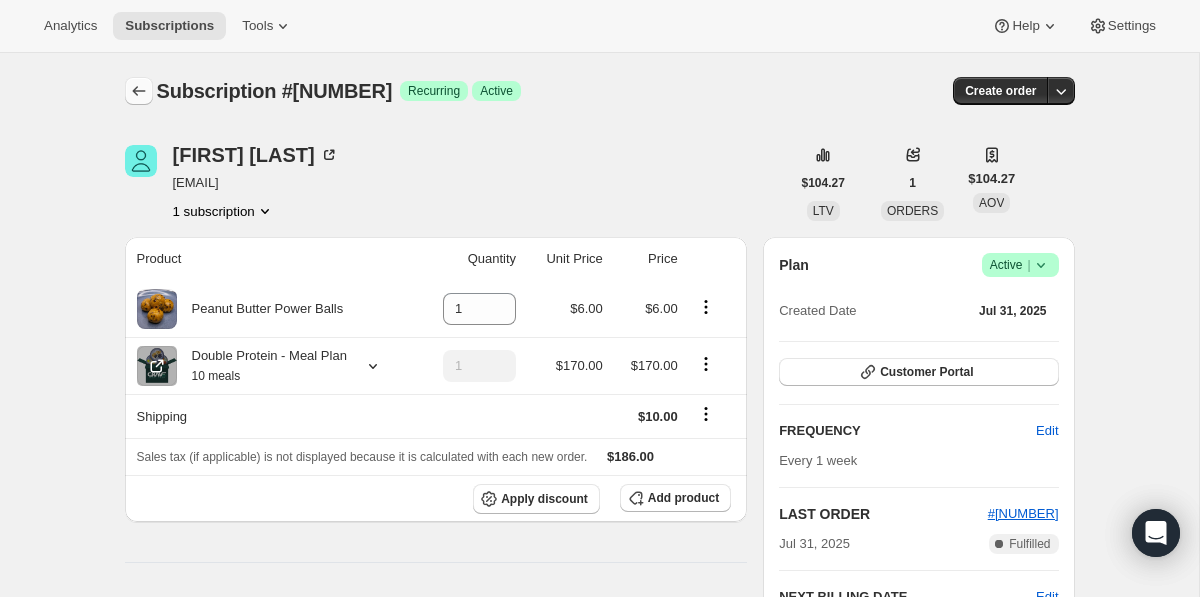 click 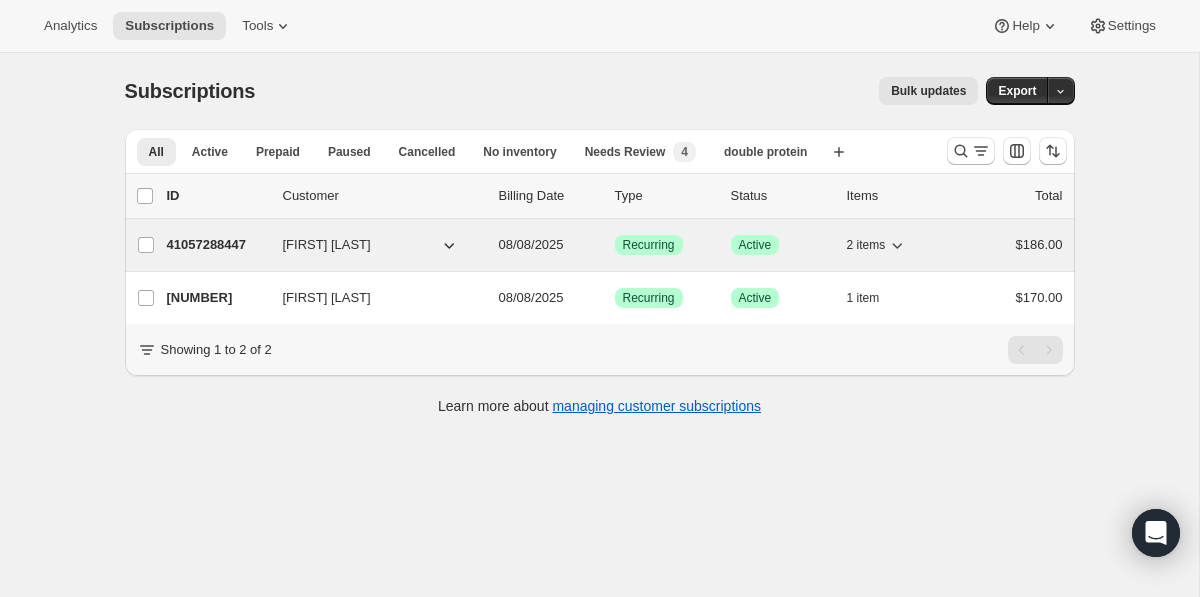 click on "41057288447" at bounding box center [217, 245] 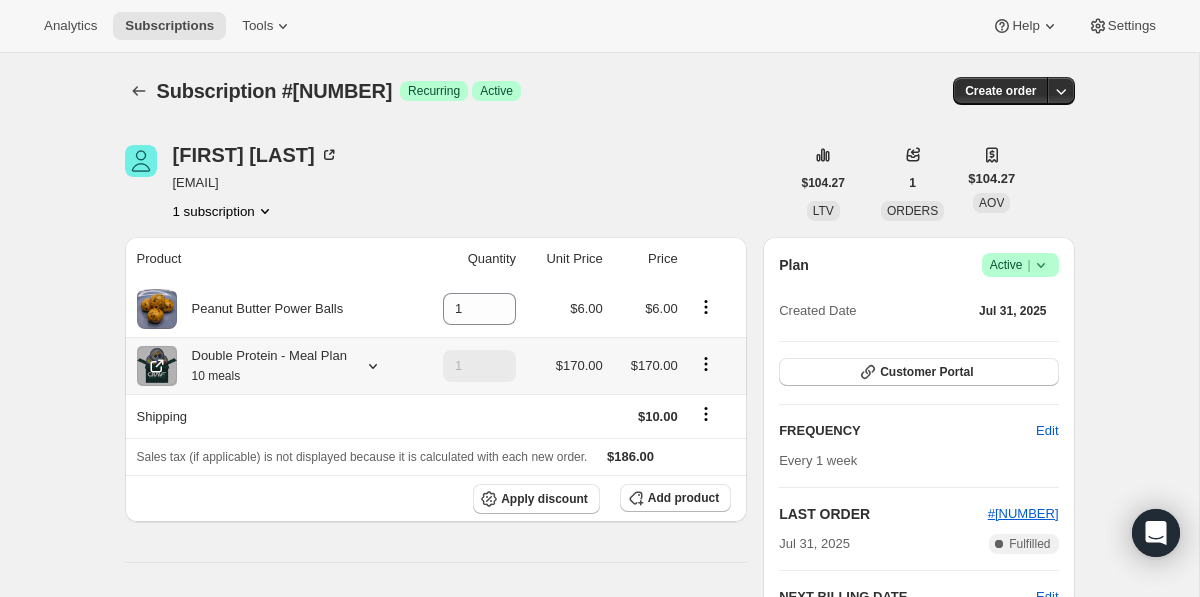 click 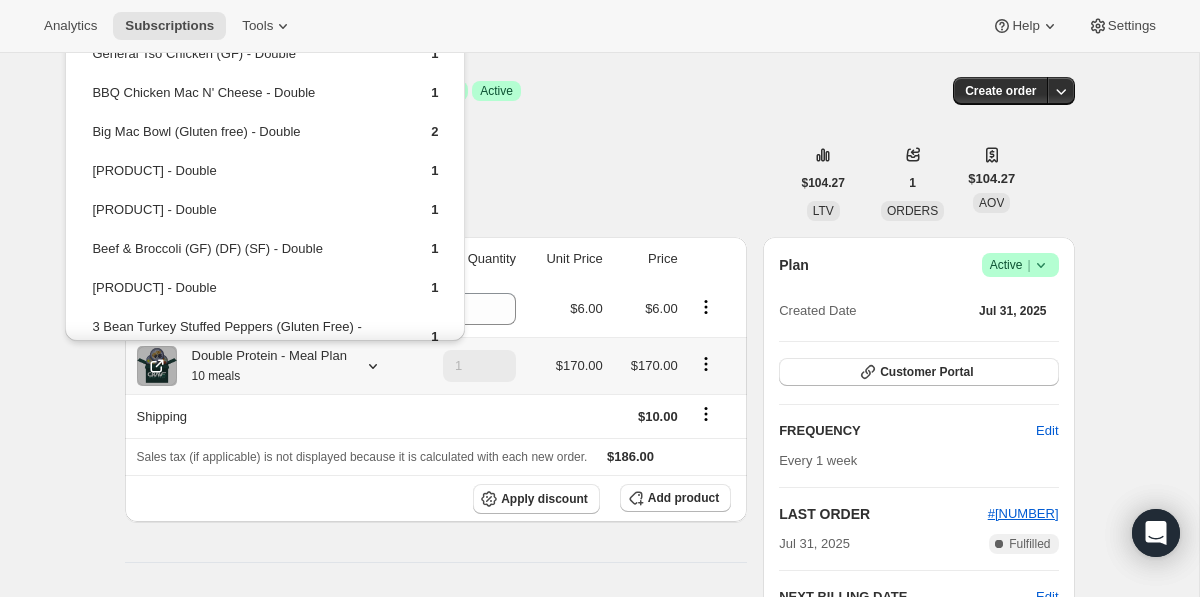 scroll, scrollTop: 100, scrollLeft: 0, axis: vertical 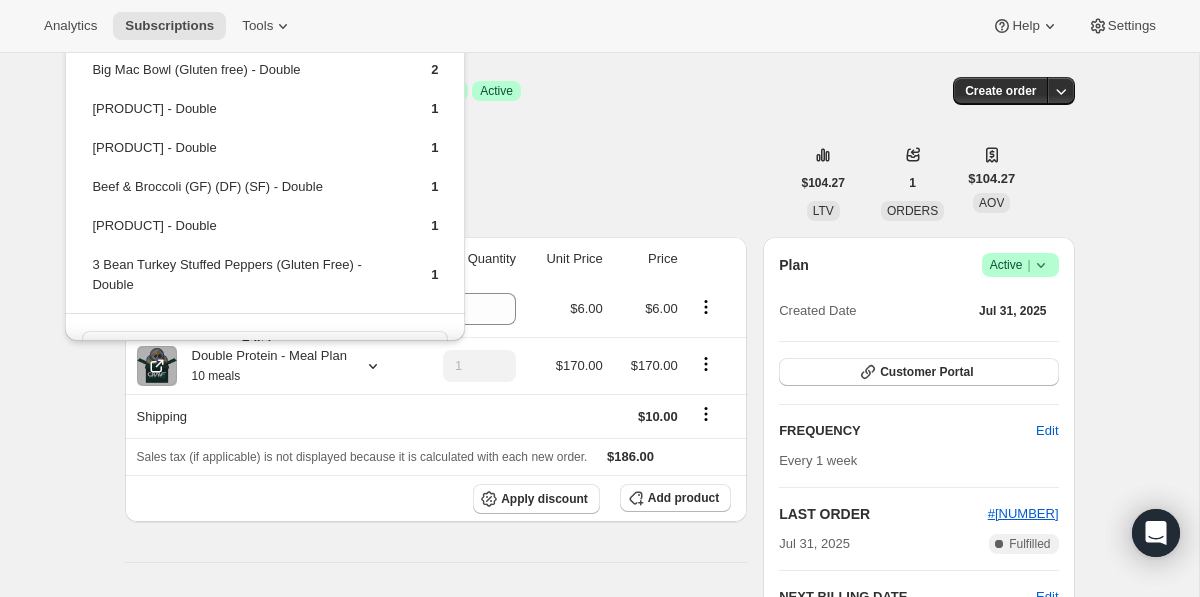 click on "Christopher   McIvor chrismcivor@yahoo.com 1 subscription" at bounding box center (457, 183) 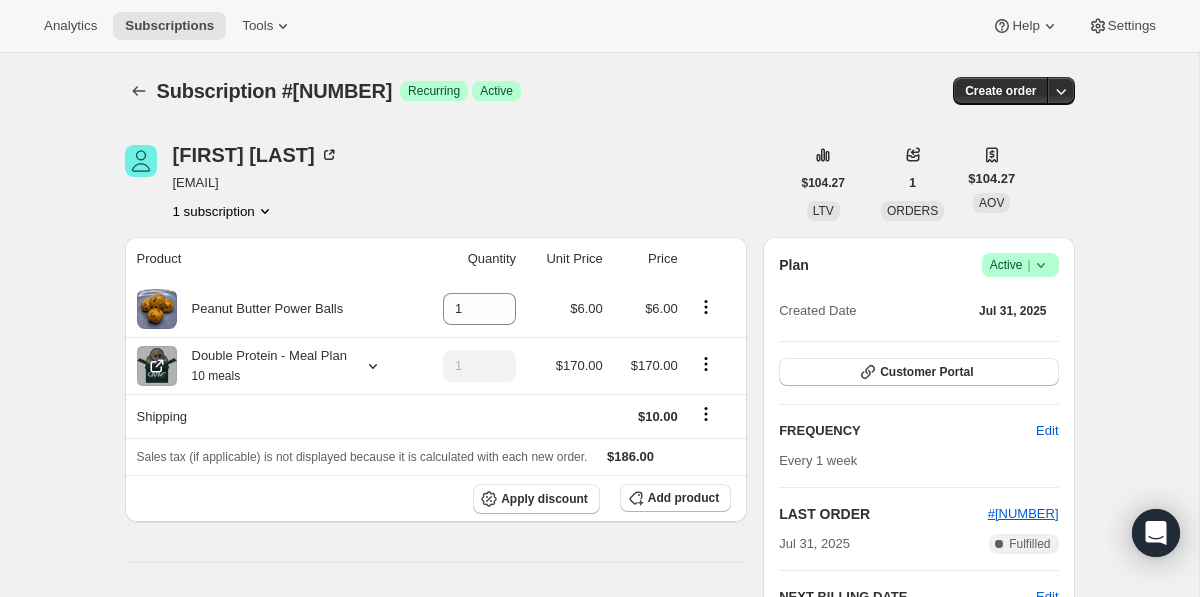 click on "1 subscription" at bounding box center [224, 211] 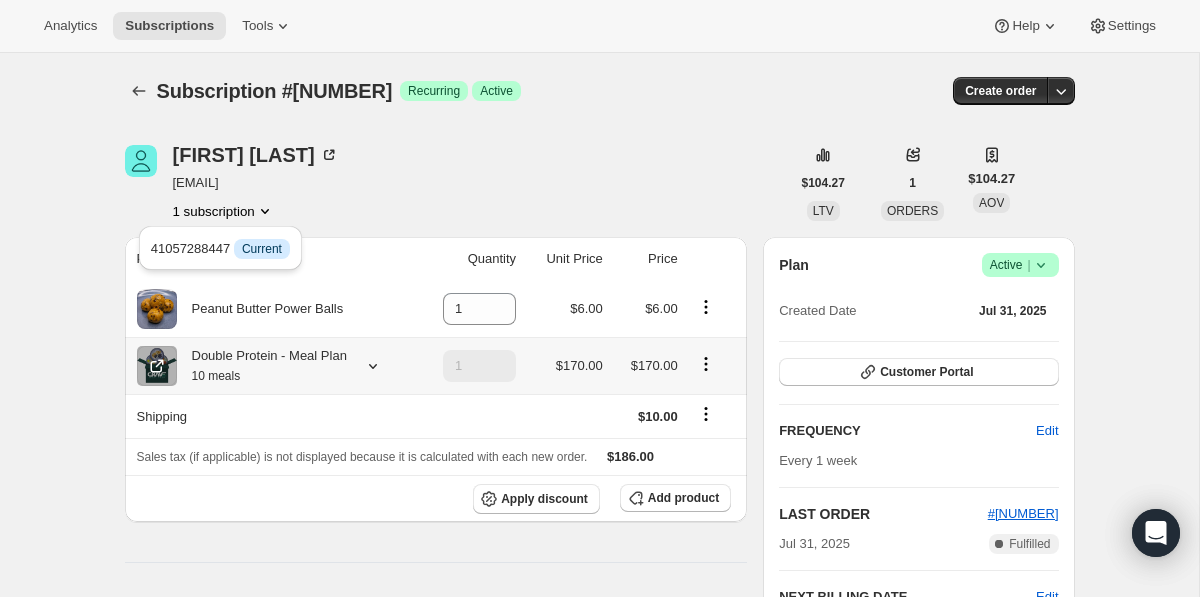 click 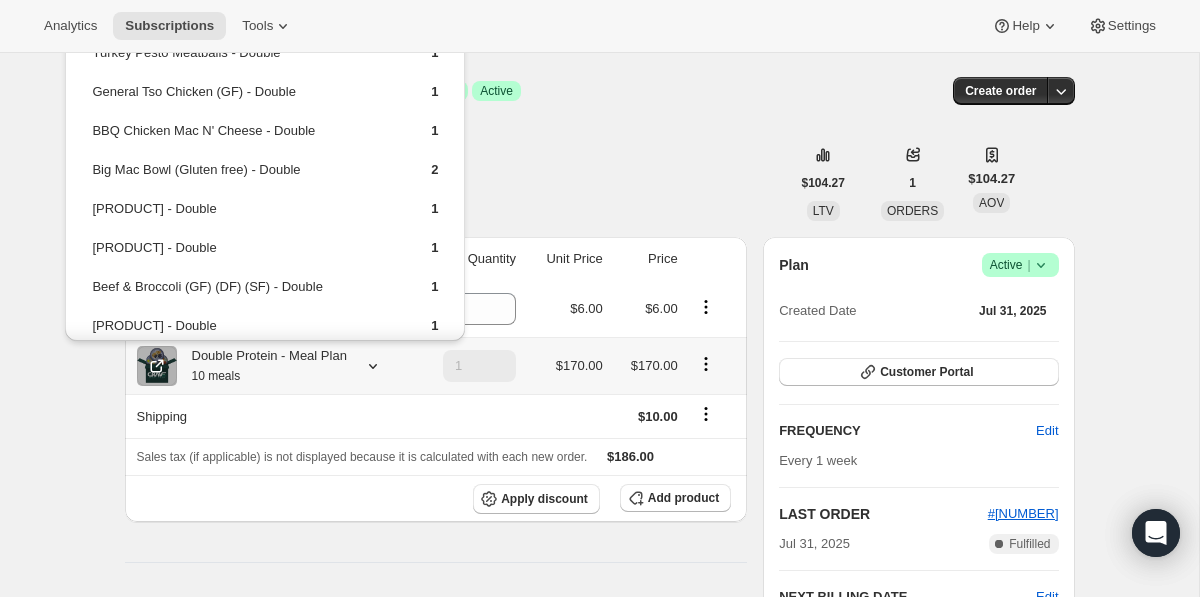 drag, startPoint x: 446, startPoint y: 322, endPoint x: 75, endPoint y: 68, distance: 449.6187 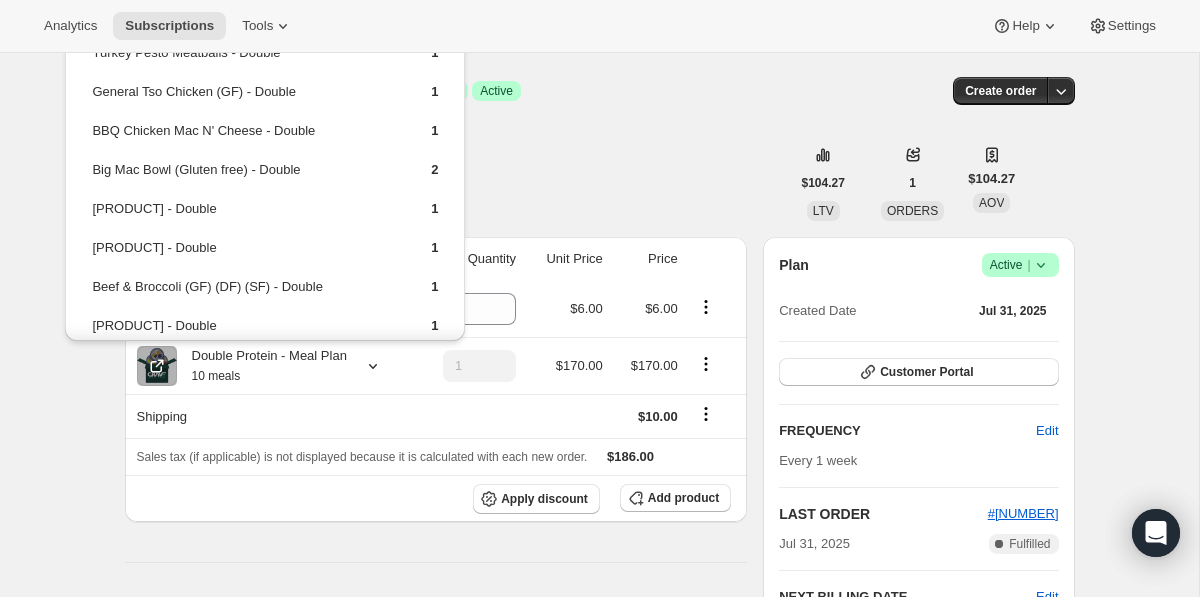 click on "Subscription #41057288447. This page is ready Subscription #41057288447 Success Recurring Success Active Create order" at bounding box center (600, 91) 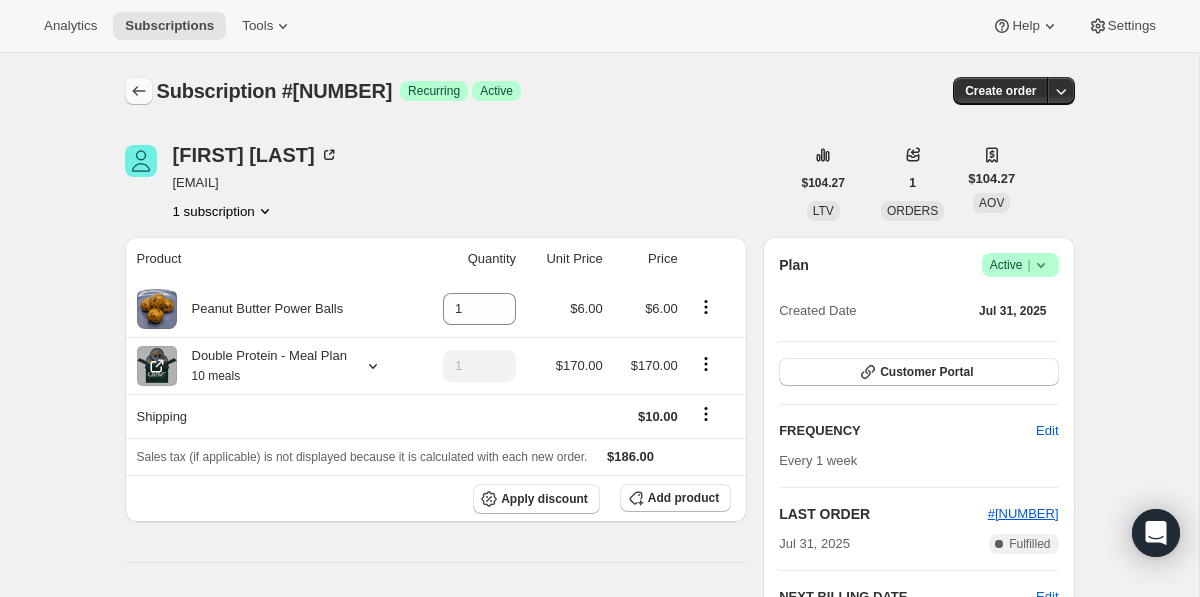 click 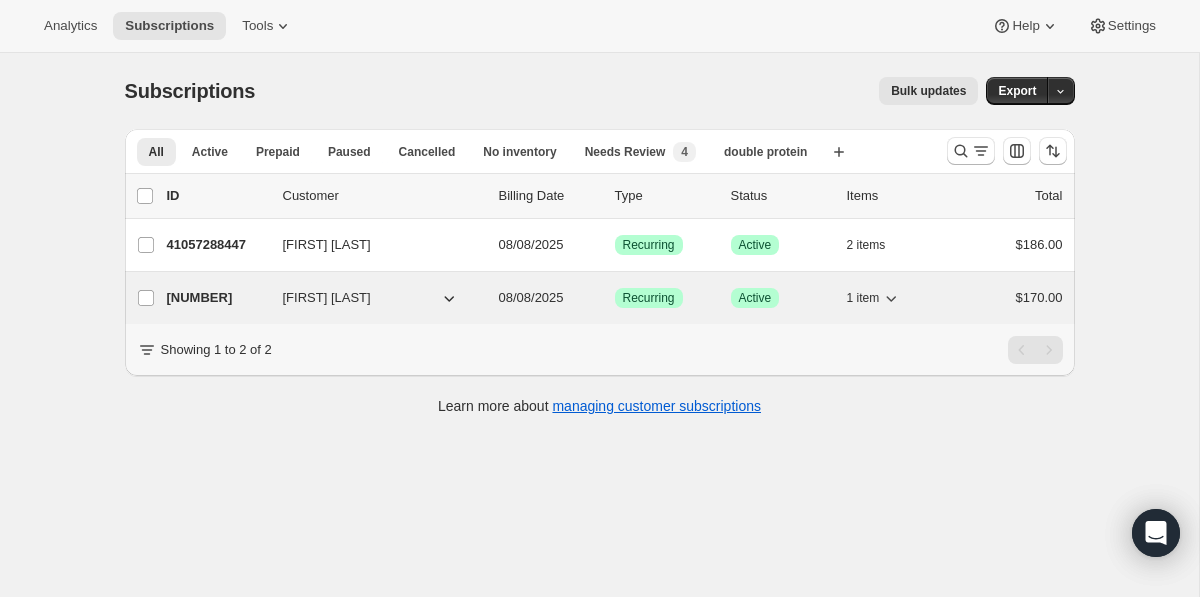 click on "38404423935" at bounding box center [217, 298] 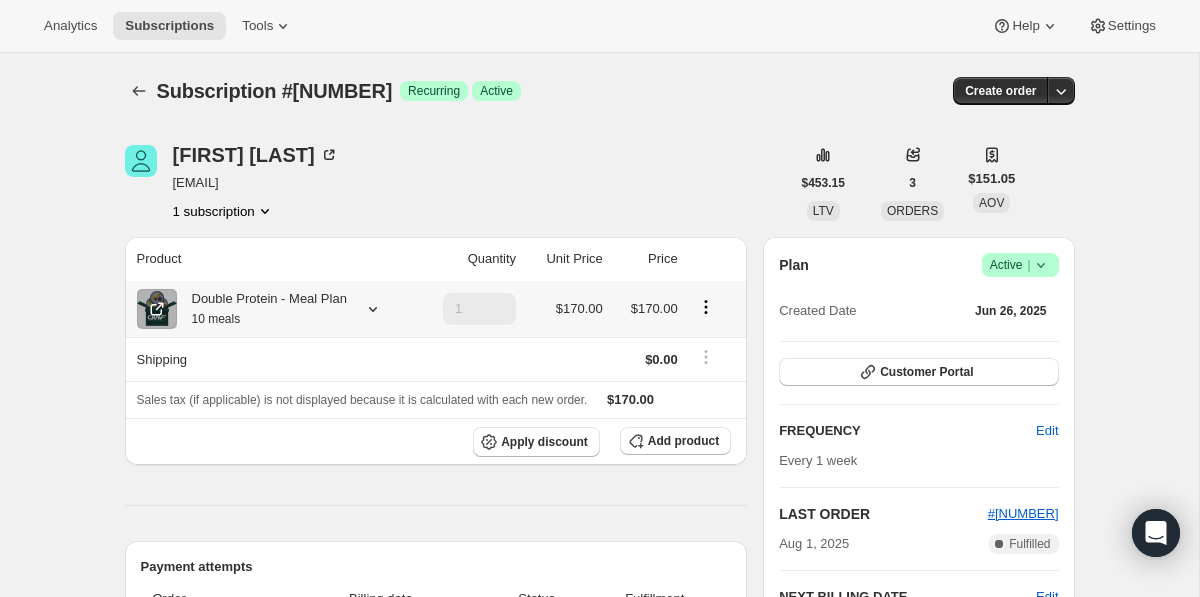 click 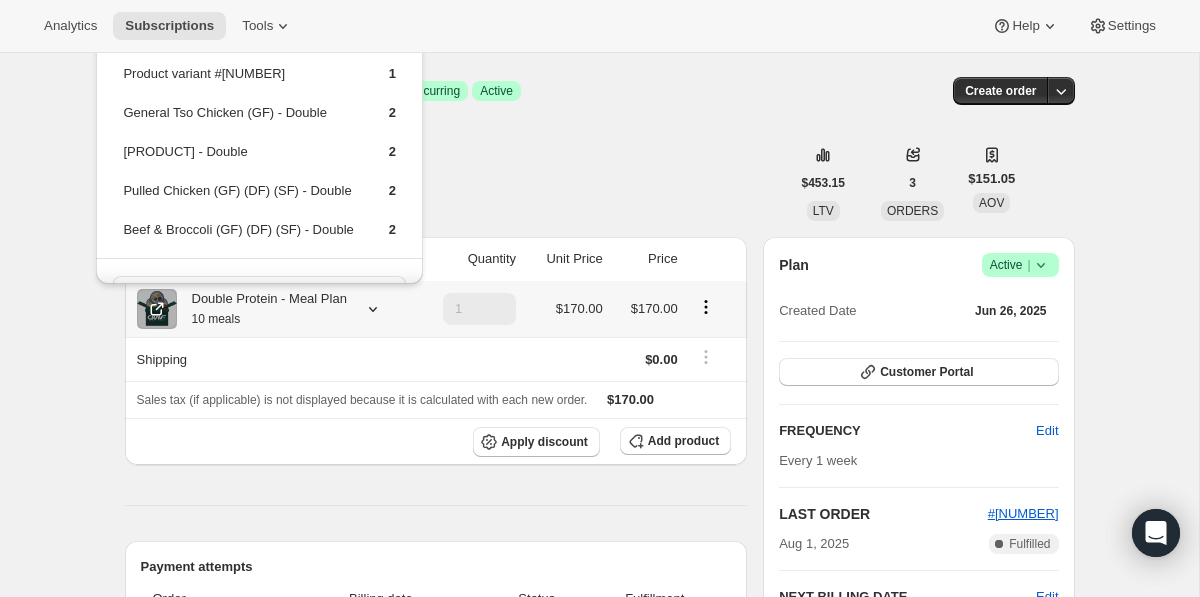 scroll, scrollTop: 12, scrollLeft: 0, axis: vertical 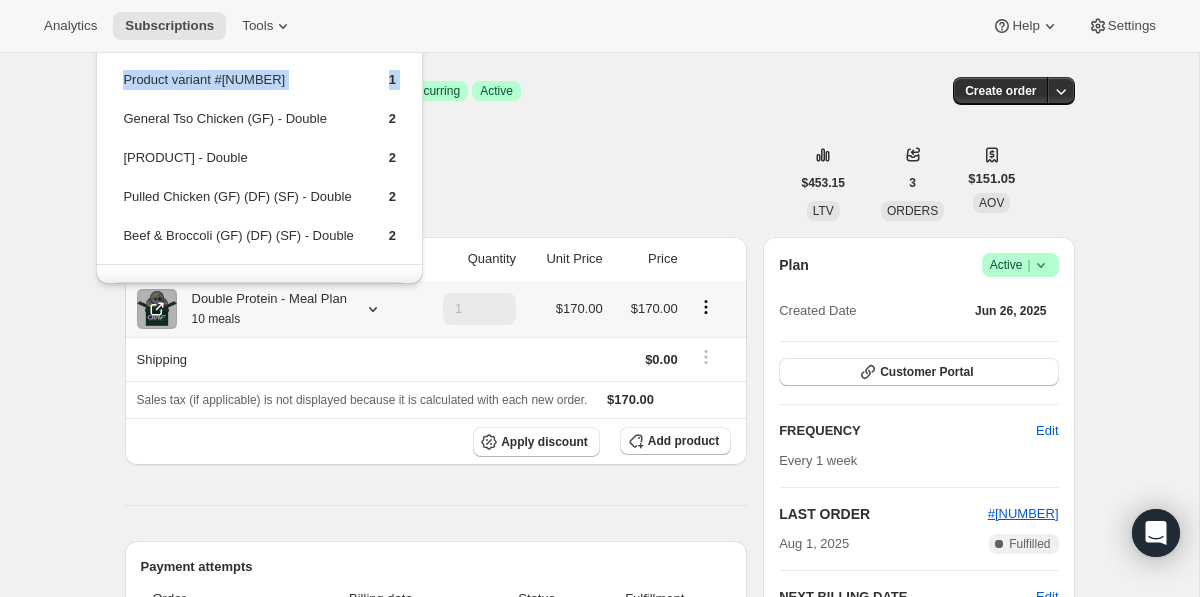 drag, startPoint x: 414, startPoint y: 242, endPoint x: 128, endPoint y: 124, distance: 309.38647 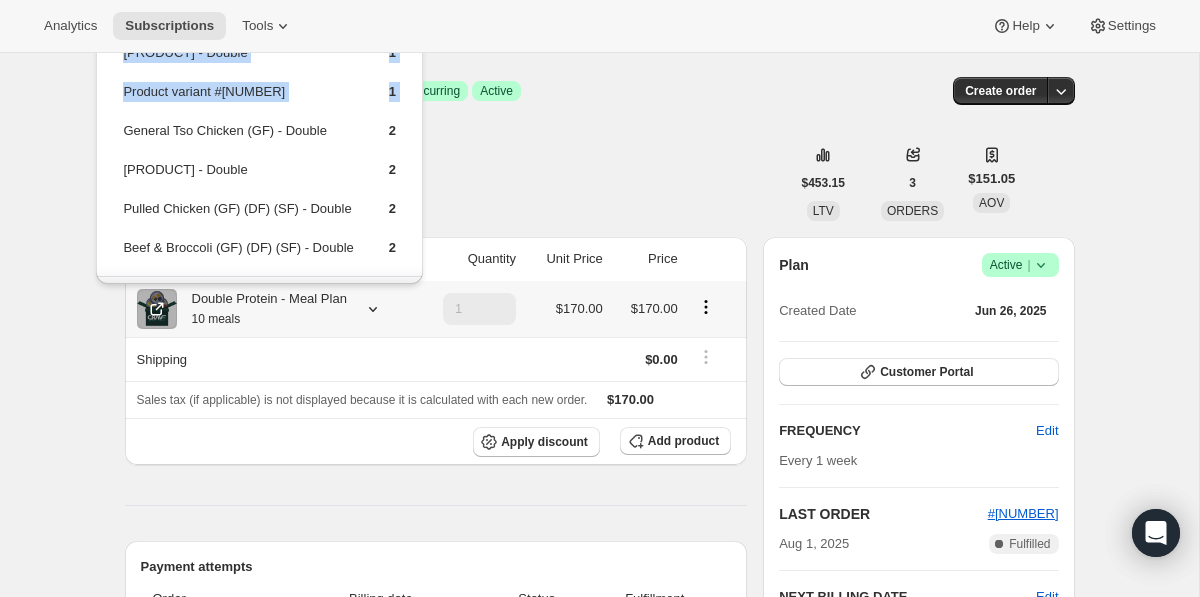 scroll, scrollTop: 55, scrollLeft: 0, axis: vertical 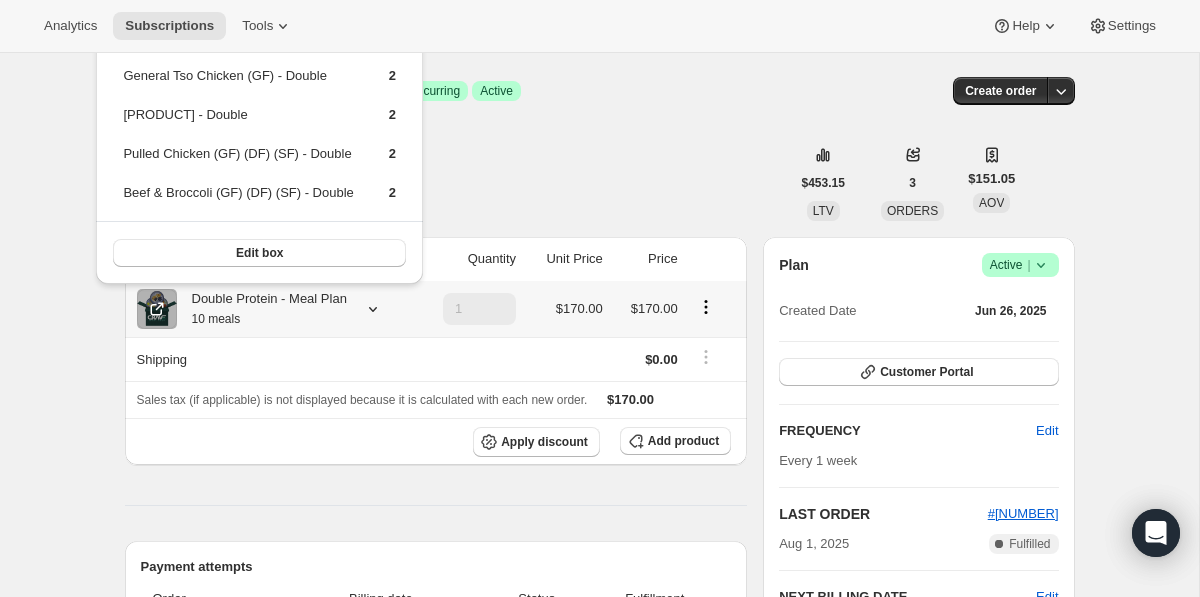 click on "Crave Classic Burger - Double 1 Product variant #46920728346879 1 General Tso Chicken (GF) - Double 2 Turkey Burger (GF) (DF) (SF) - Double 2 Pulled Chicken (GF) (DF) (SF) - Double 2 Beef & Broccoli (GF) (DF) (SF) - Double 2 Edit box" at bounding box center (259, 122) 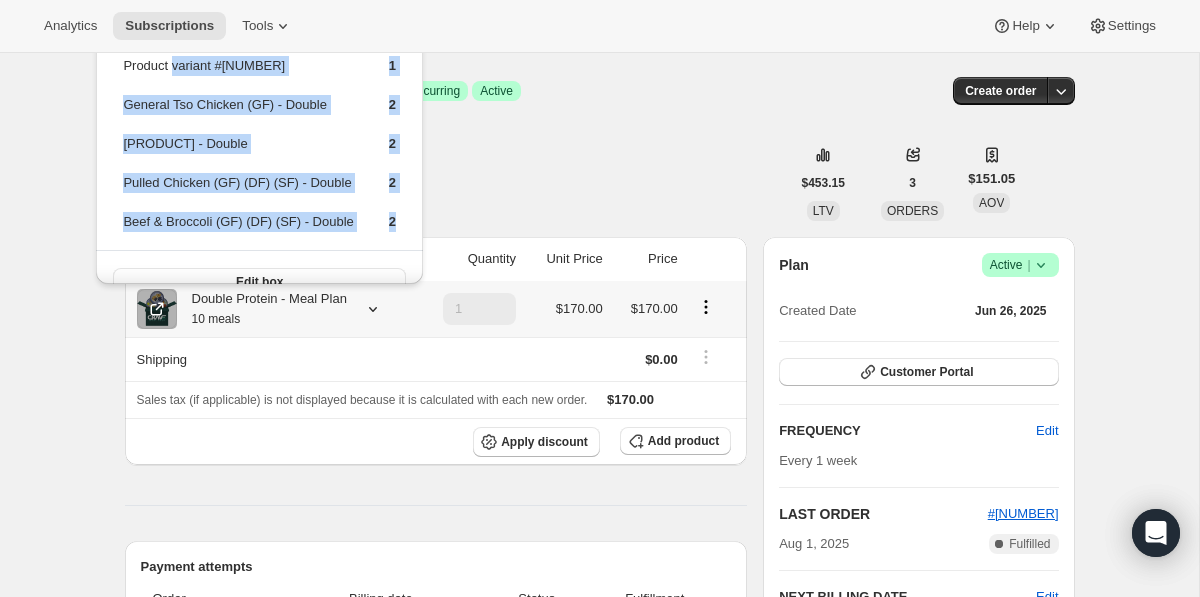 scroll, scrollTop: 0, scrollLeft: 0, axis: both 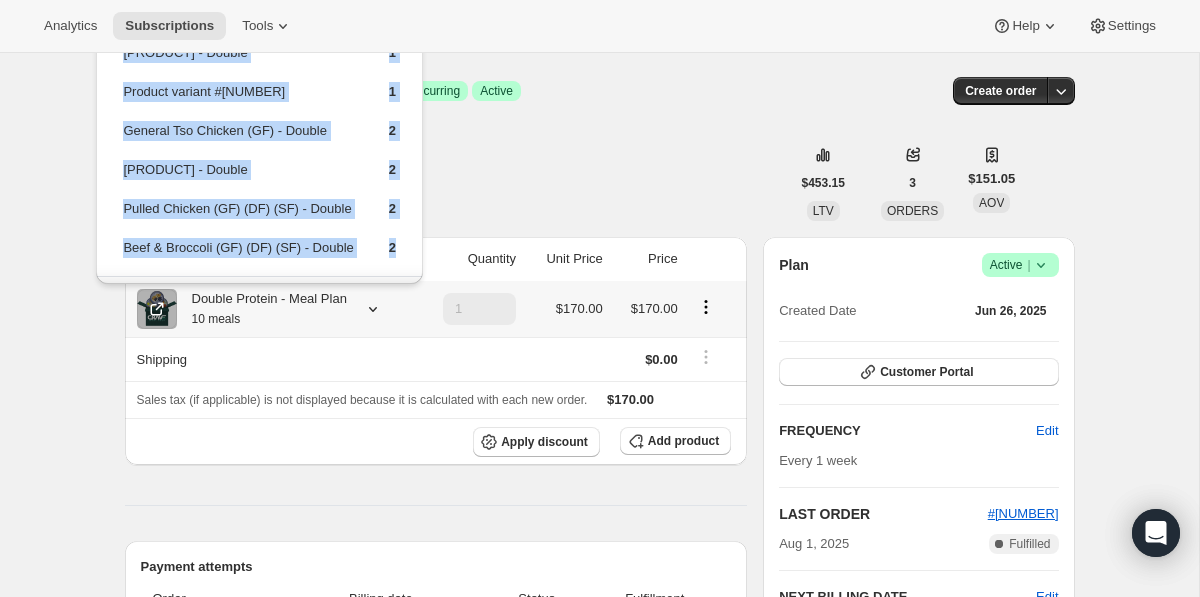 drag, startPoint x: 415, startPoint y: 191, endPoint x: 117, endPoint y: 67, distance: 322.76926 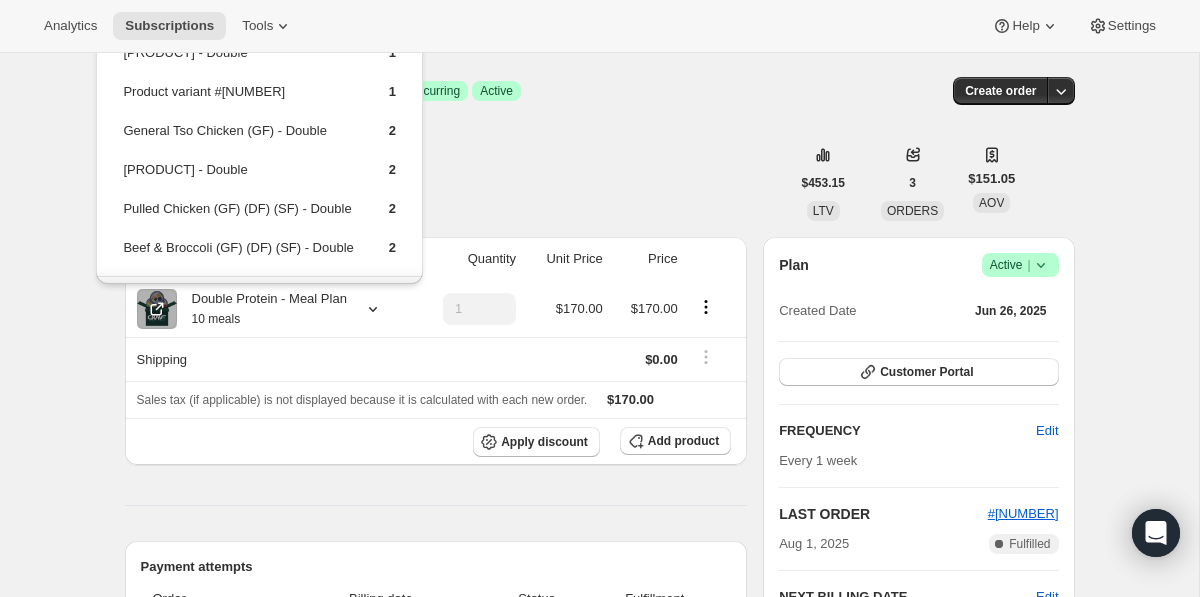 click on "Christopher   Fernandez chrisfernandez07@gmail.com 1 subscription" at bounding box center [457, 183] 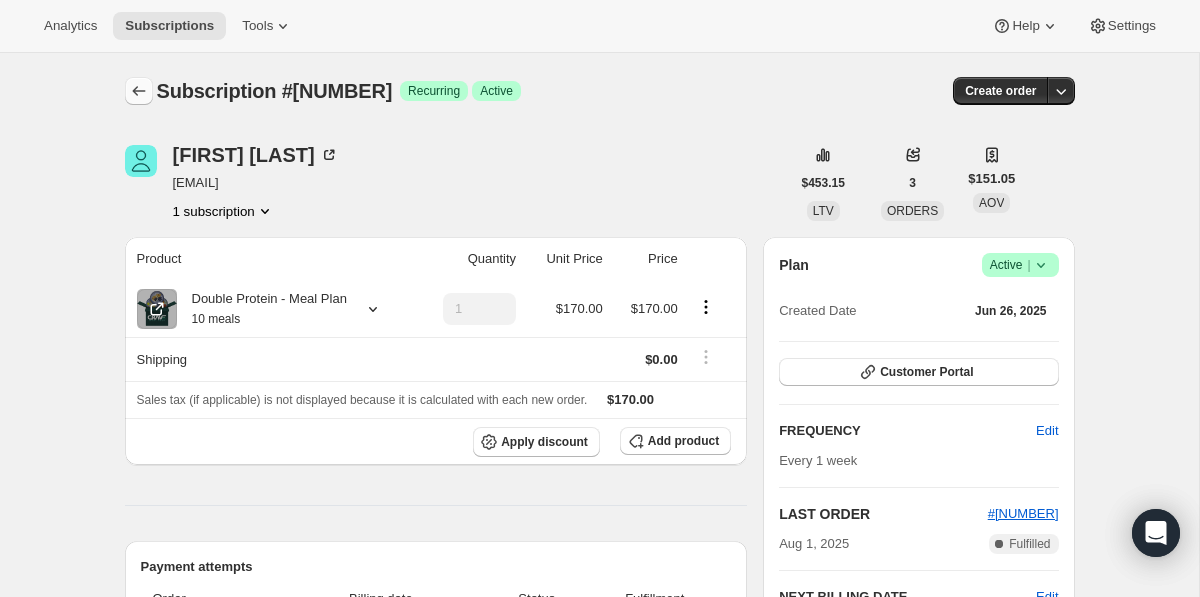 click 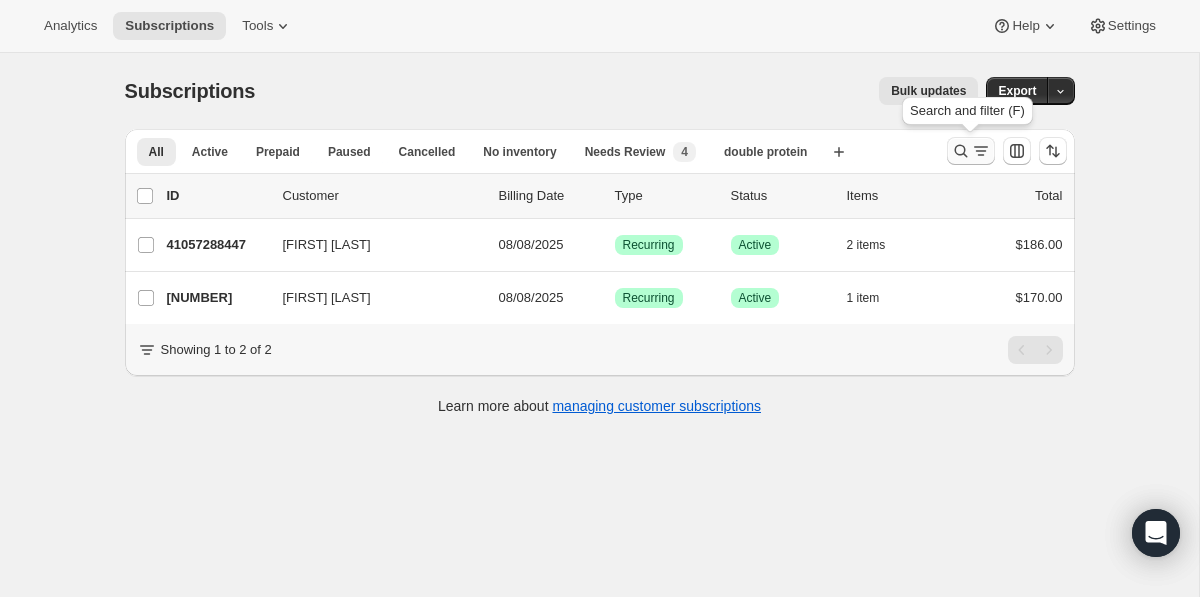click 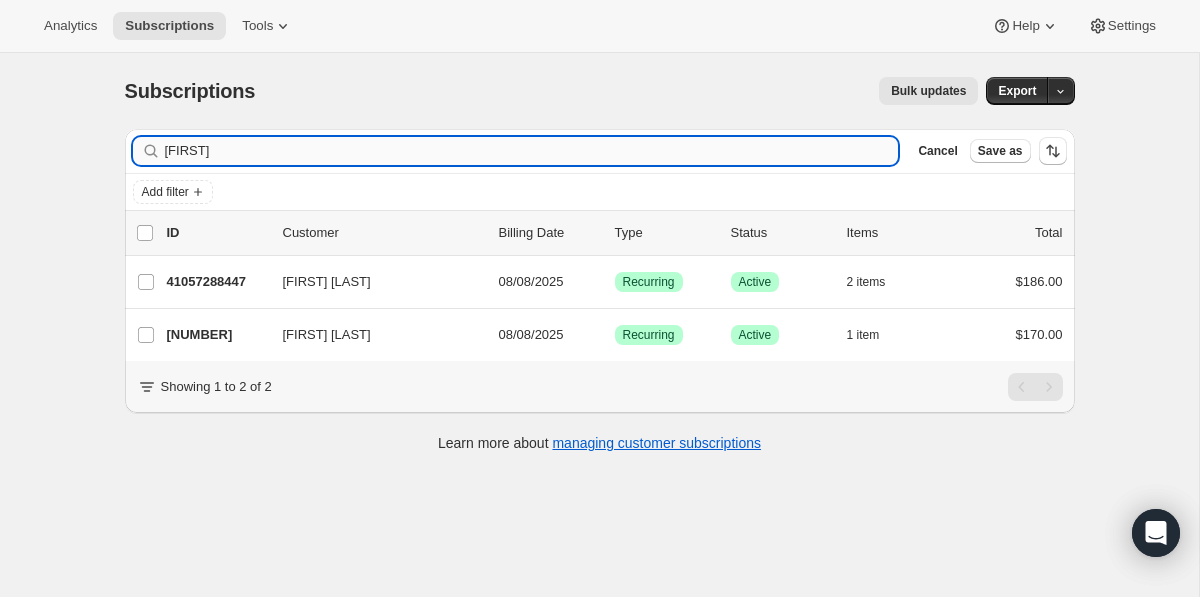drag, startPoint x: 633, startPoint y: 158, endPoint x: 629, endPoint y: 136, distance: 22.36068 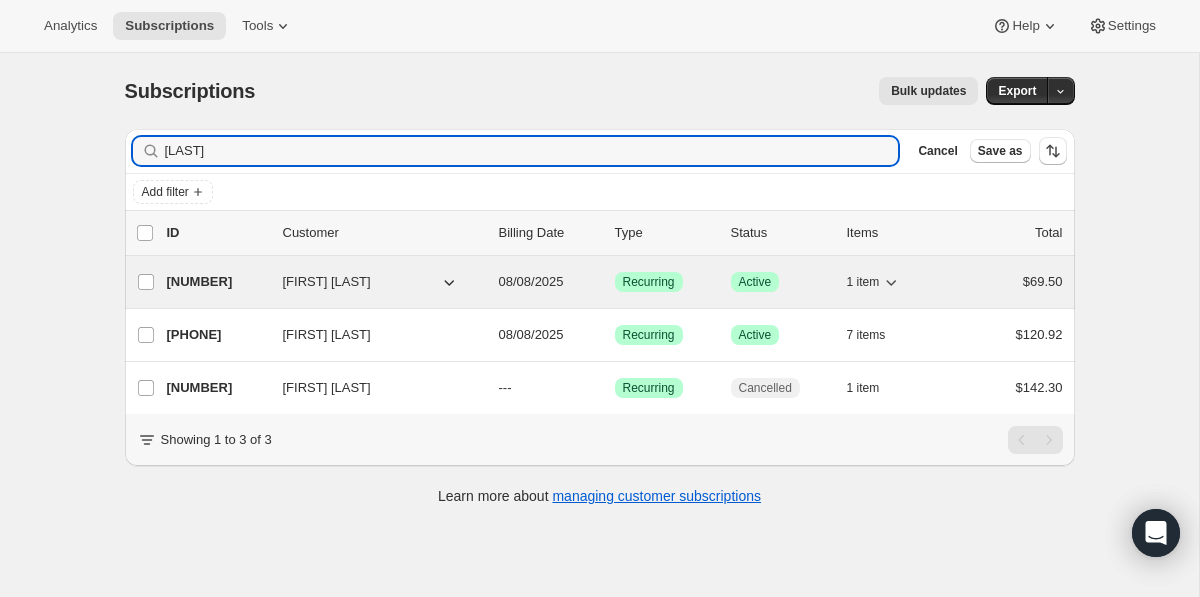 type on "dolan" 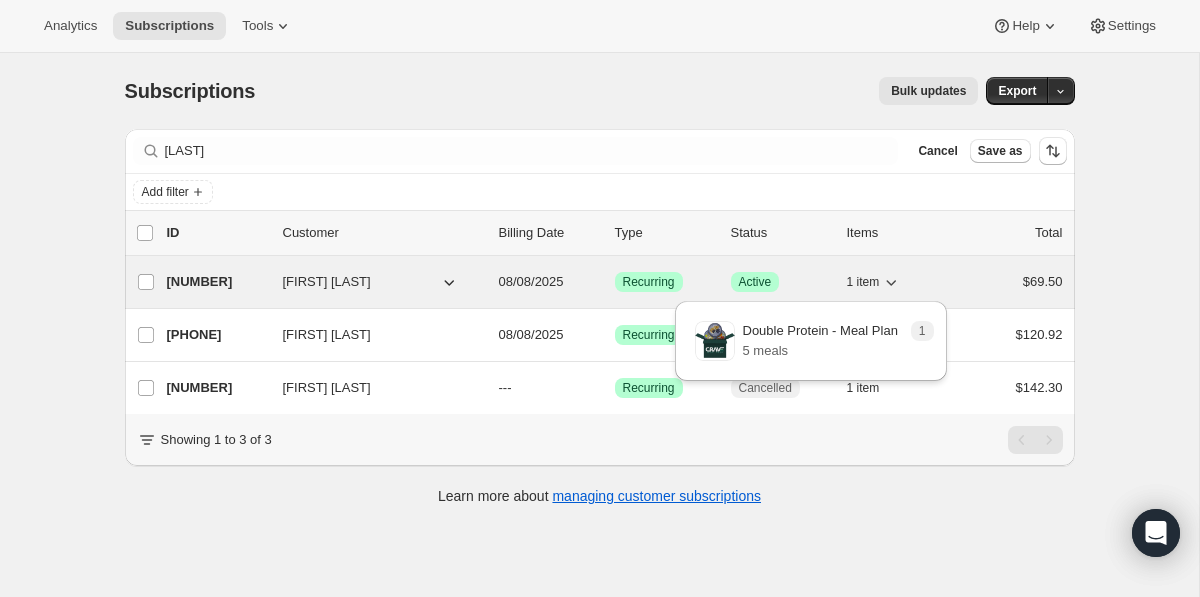click 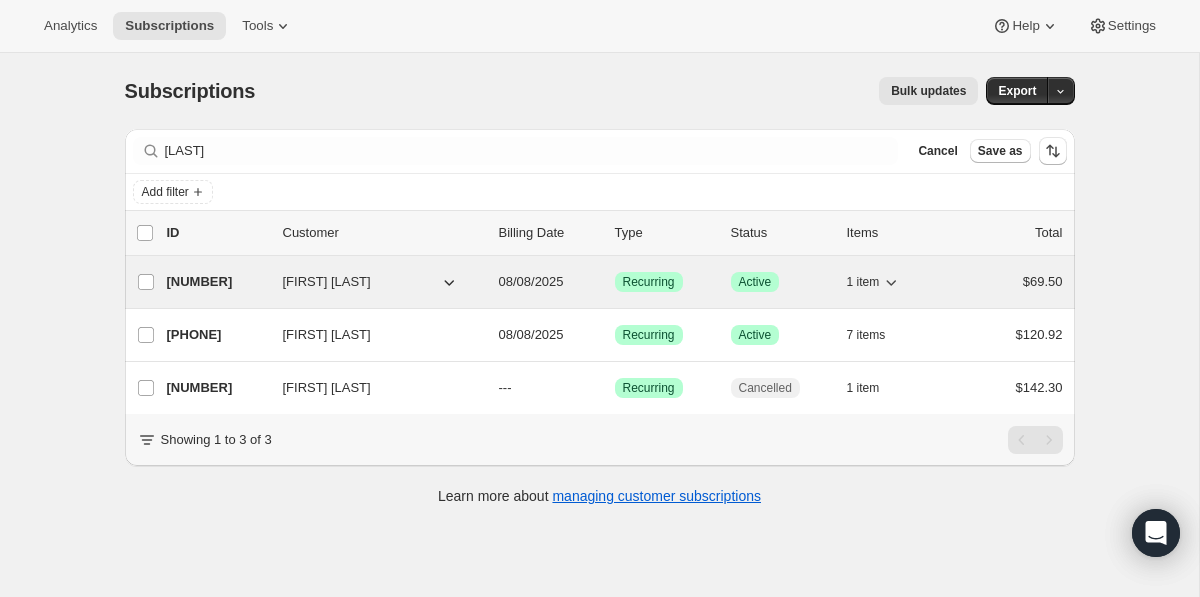 click 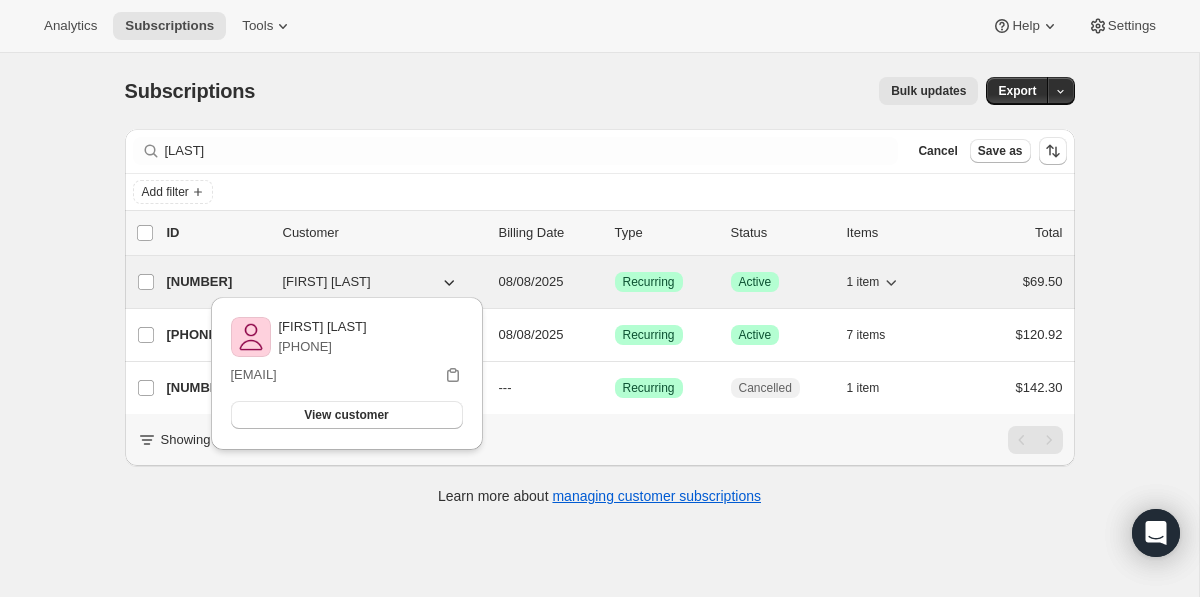click on "[PHONE]" at bounding box center (217, 282) 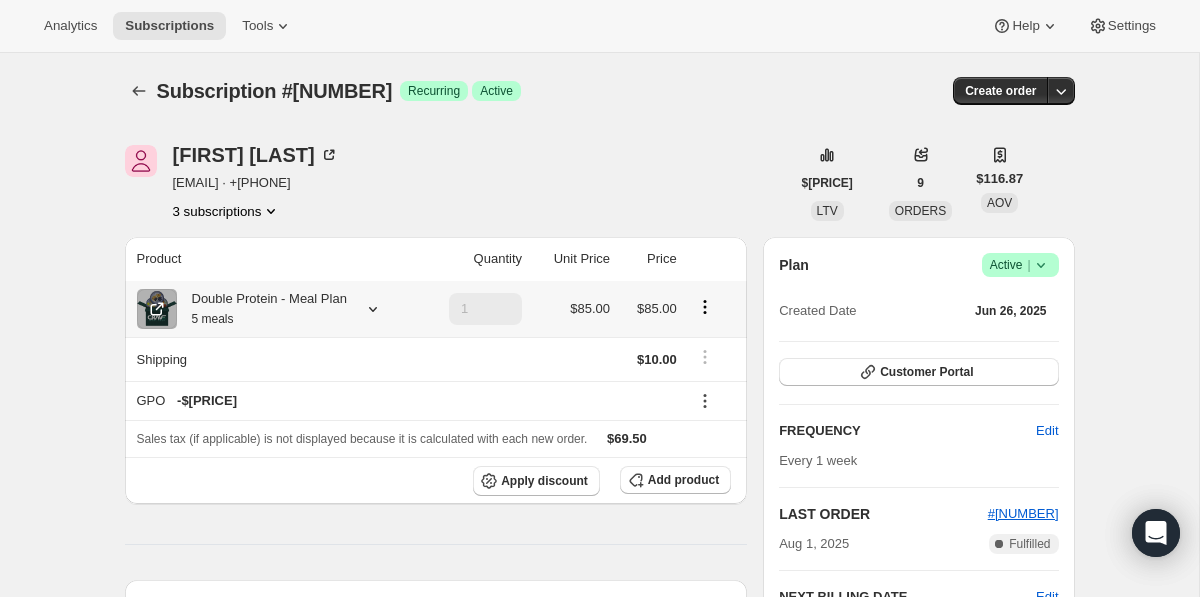 click 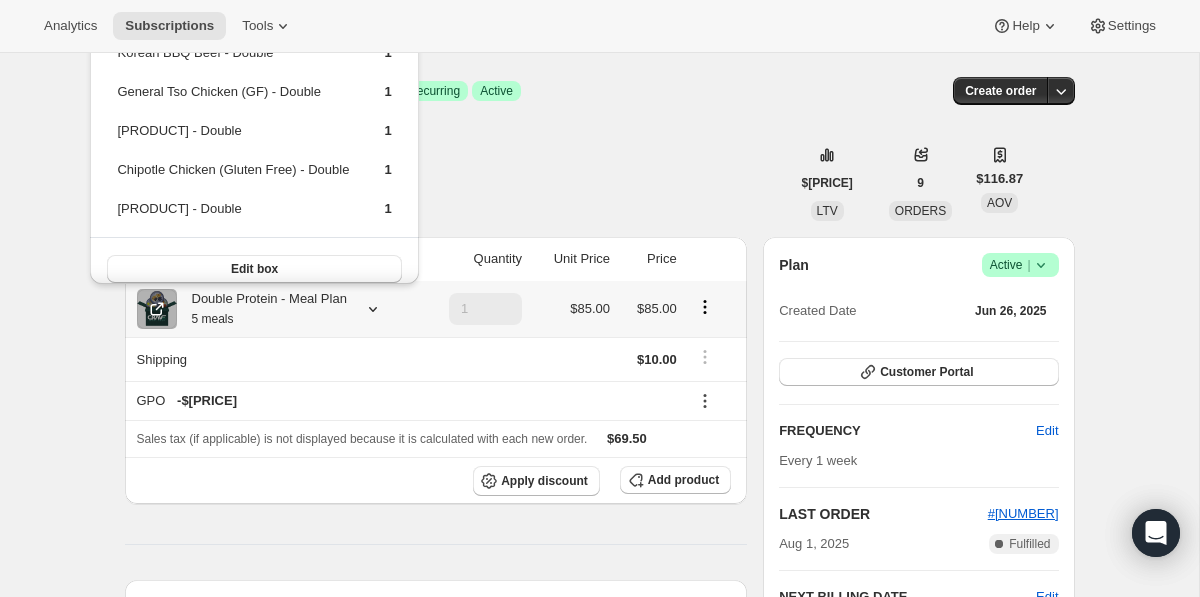 drag, startPoint x: 429, startPoint y: 210, endPoint x: 115, endPoint y: 64, distance: 346.2831 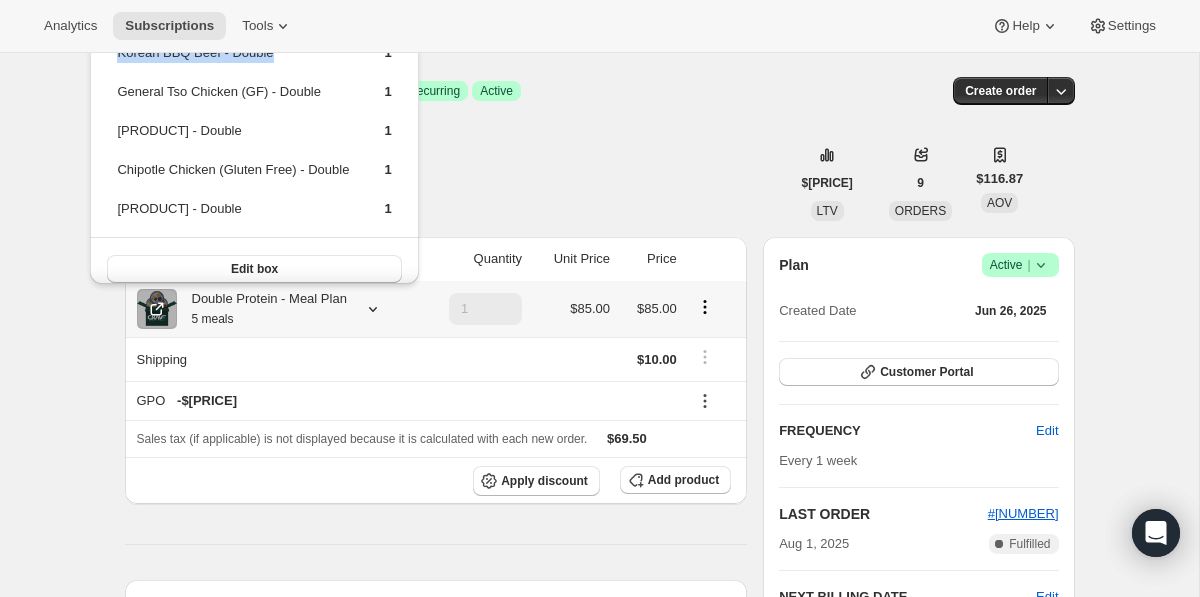 click on "Korean BBQ Beef - Double" at bounding box center (233, 60) 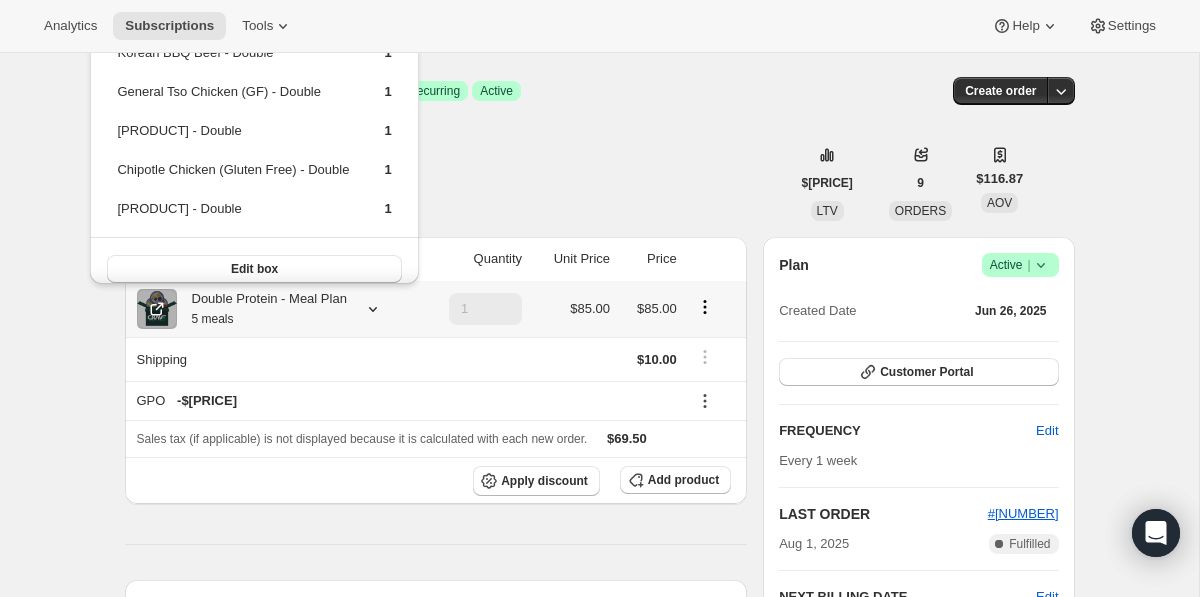 drag, startPoint x: 116, startPoint y: 56, endPoint x: 417, endPoint y: 212, distance: 339.0236 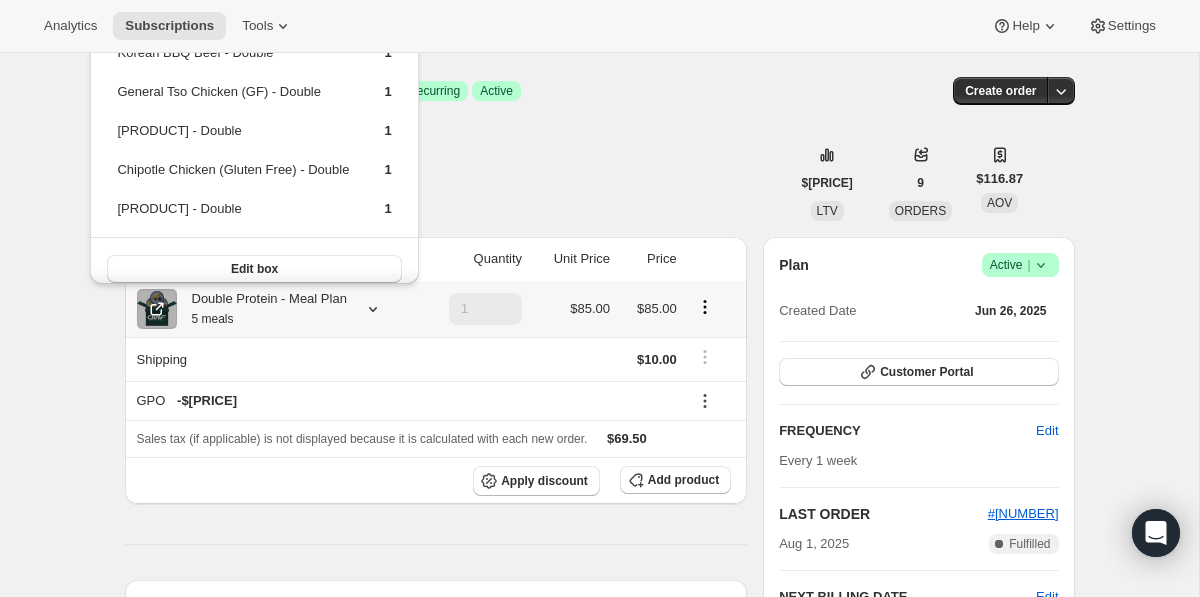 click on "1" at bounding box center [372, 216] 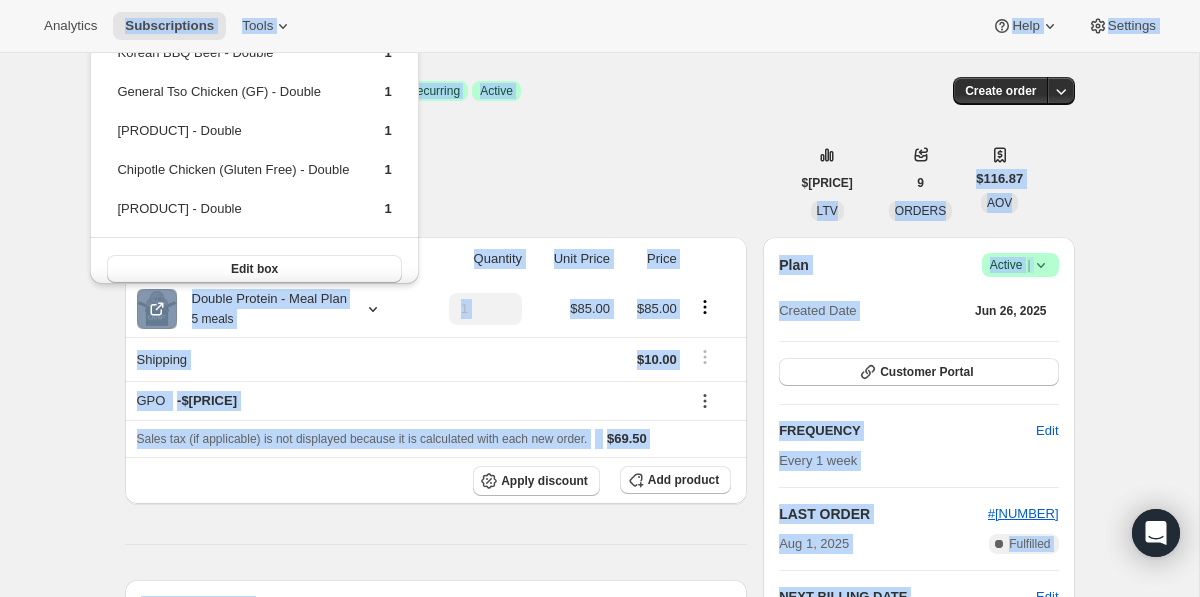 drag, startPoint x: 422, startPoint y: 209, endPoint x: 89, endPoint y: 47, distance: 370.31473 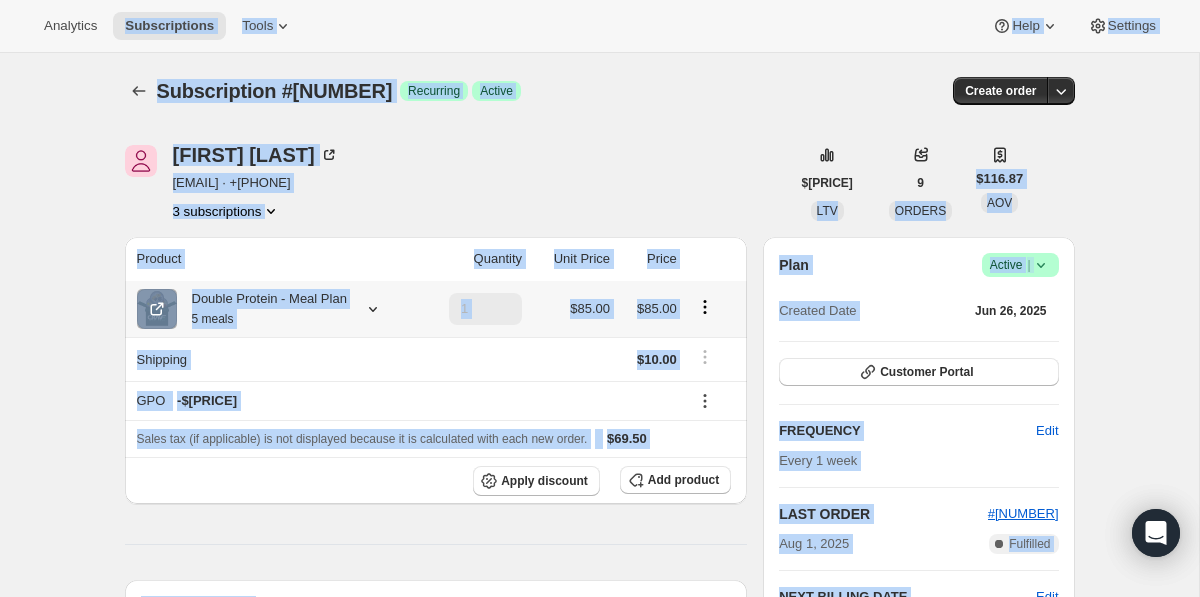 click 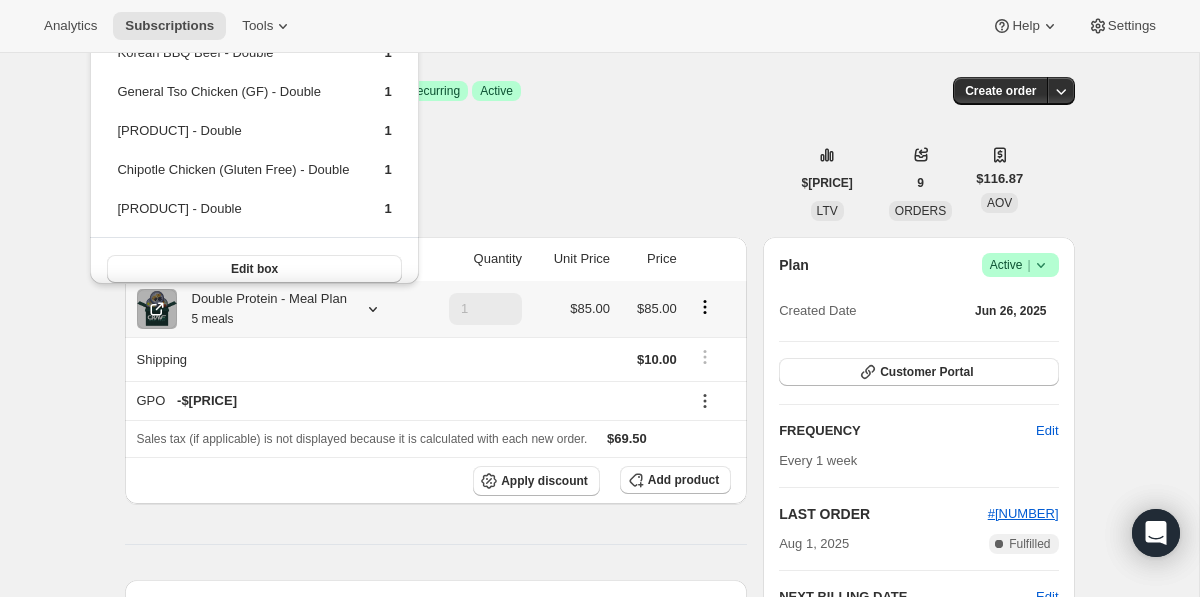 drag, startPoint x: 422, startPoint y: 205, endPoint x: 113, endPoint y: 56, distance: 343.0481 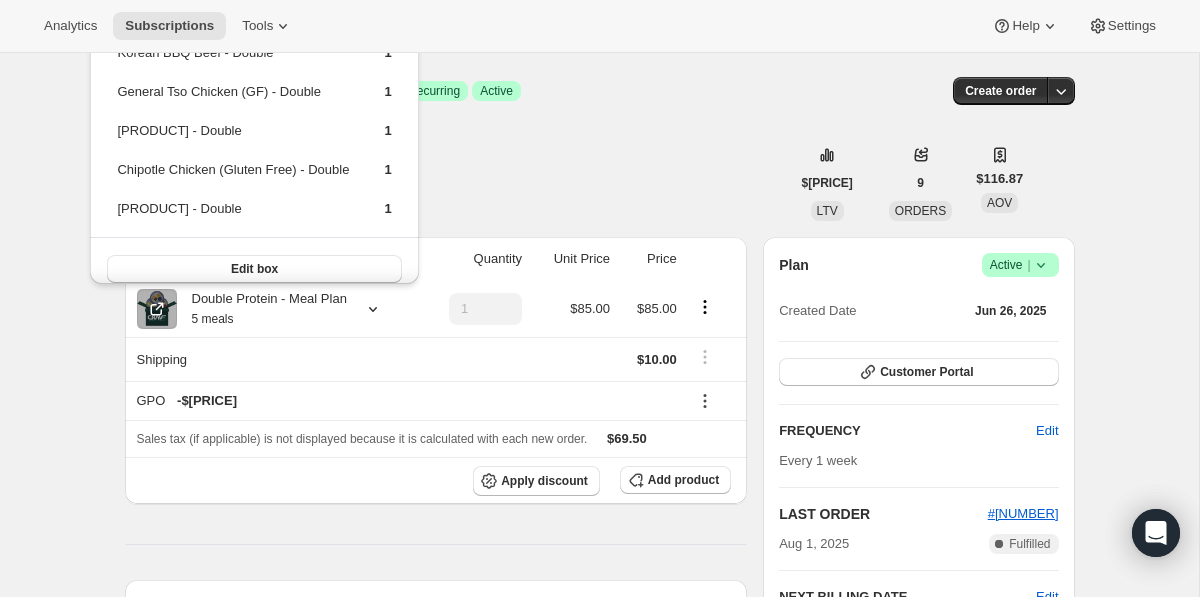 click on "Subscription #38460752127. This page is ready Subscription #38460752127 Success Recurring Success Active Create order Jacqueline   Dolan info@goldenphoenixcrossfit.com · +17325980107 3 subscriptions $1,051.82 LTV 9 ORDERS $116.87 AOV Product Quantity Unit Price Price Double Protein - Meal Plan 5 meals 1 $85.00 $85.00 Shipping $10.00 GPO   - $25.50 Sales tax (if applicable) is not displayed because it is calculated with each new order.   $69.50 Apply discount Add product Payment attempts Order Billing date Status Fulfillment #3785 Aug 1, 2025  ·  12:02 AM  Complete Paid  Complete Fulfilled #3452 Jul 18, 2025  ·  12:01 AM  Complete Paid Attention Incomplete Unfulfilled #3347 Jul 11, 2025  ·  12:01 AM  Complete Paid Attention Incomplete Unfulfilled Timeline Aug 6, 2025 Jacqueline Dolan updated box contents via Customer Portal 11:05 AM New box selection 1 - Beef and Broccoli (GF) (DF) (SF) - Double 1 - Chipotle Chicken (Gluten Free) - Double 1 - General Tso Chicken (GF) - Double 1 - Korean BBQ Beef - Double" at bounding box center (599, 905) 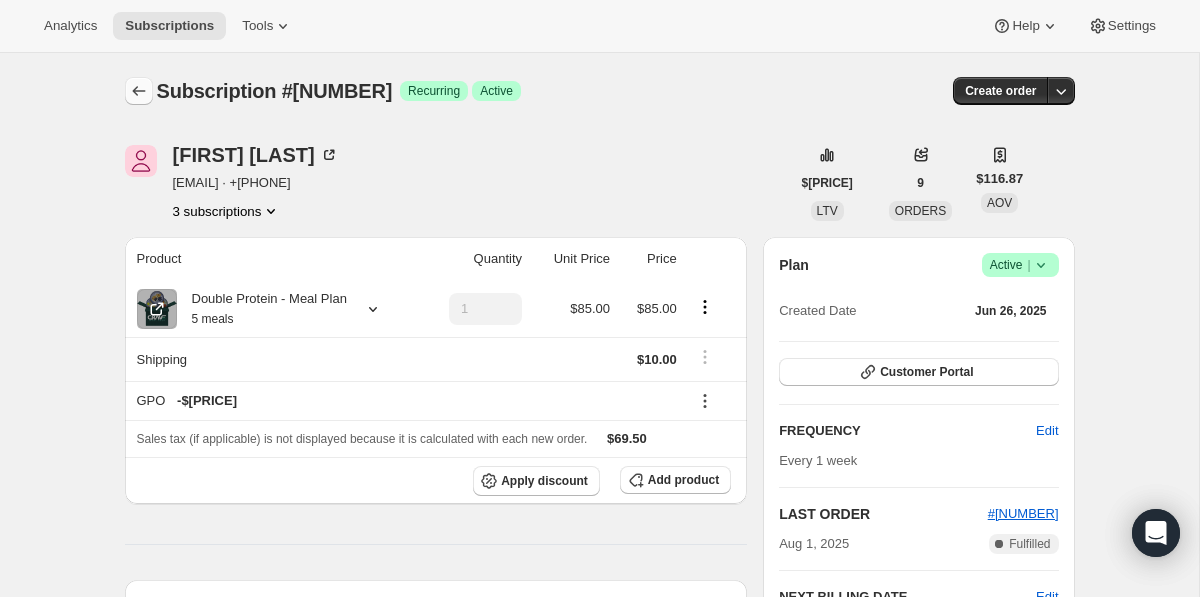 click at bounding box center [139, 91] 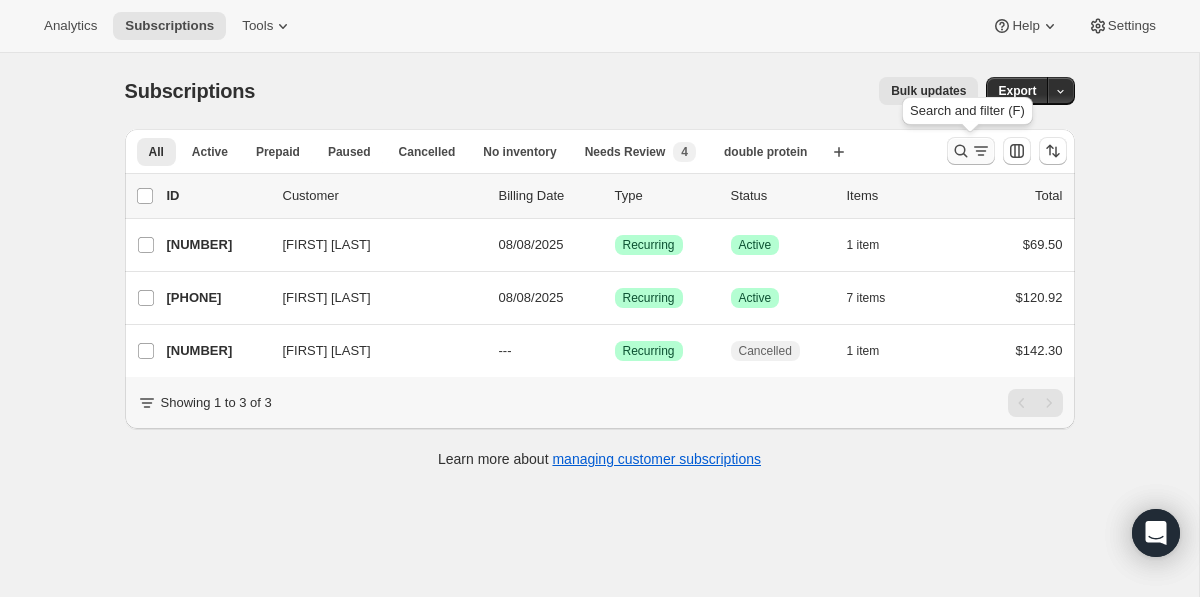 click 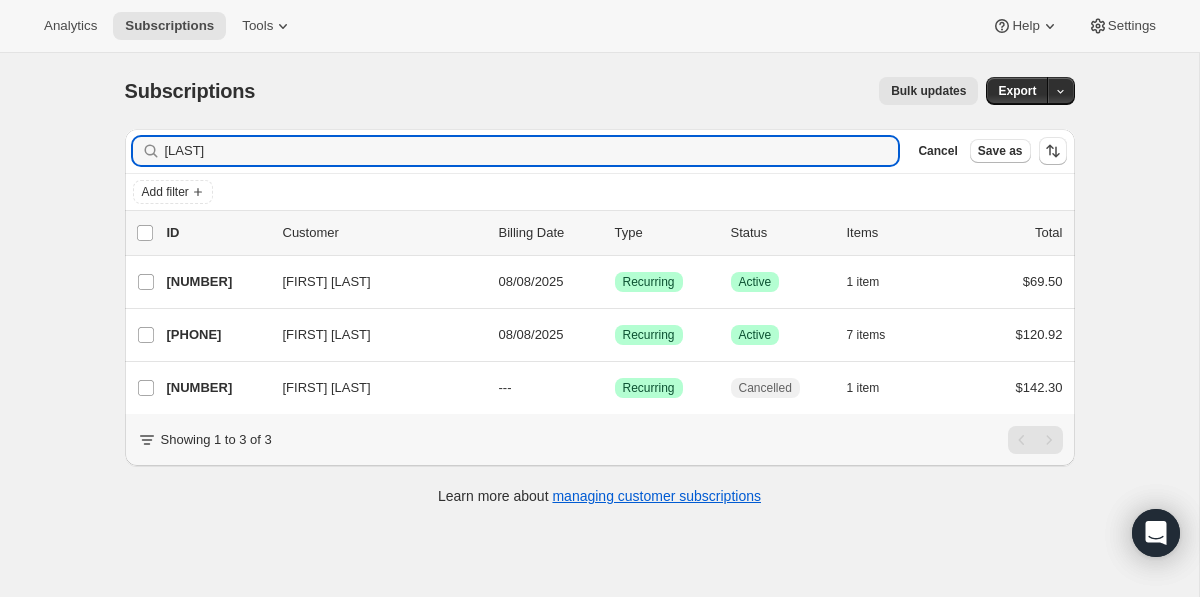 drag, startPoint x: 589, startPoint y: 153, endPoint x: 539, endPoint y: 68, distance: 98.61542 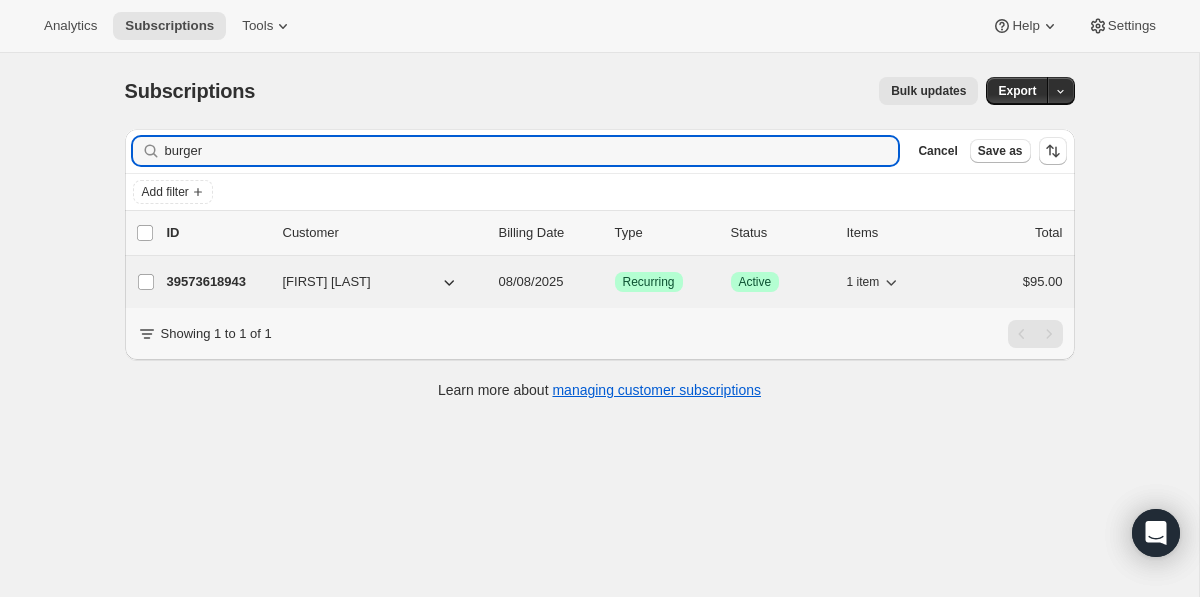 type on "burger" 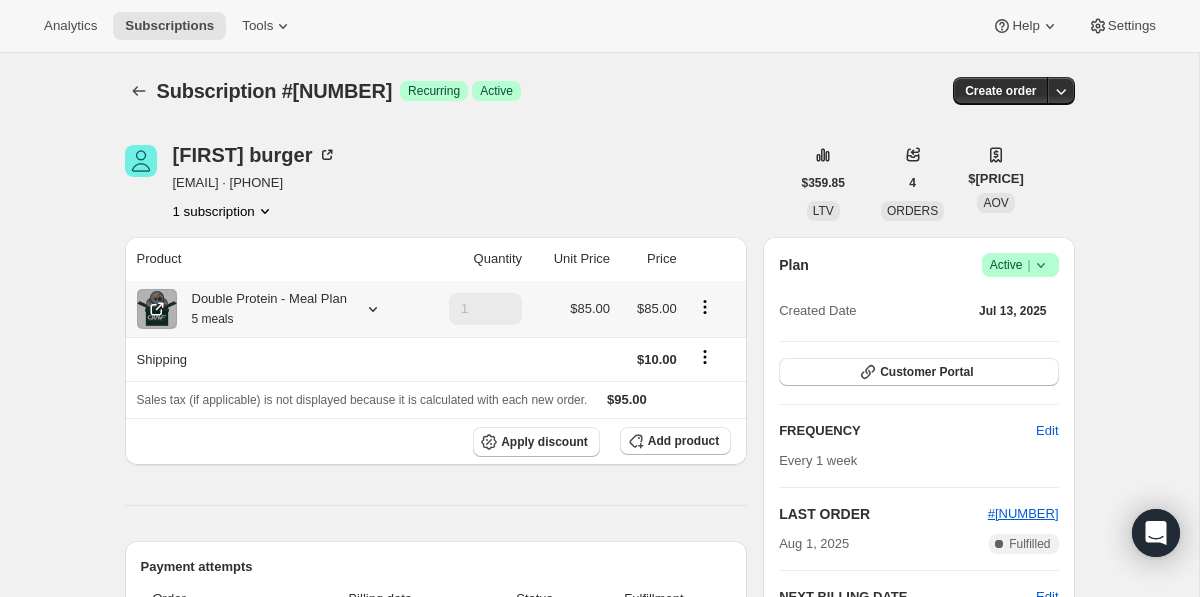 click 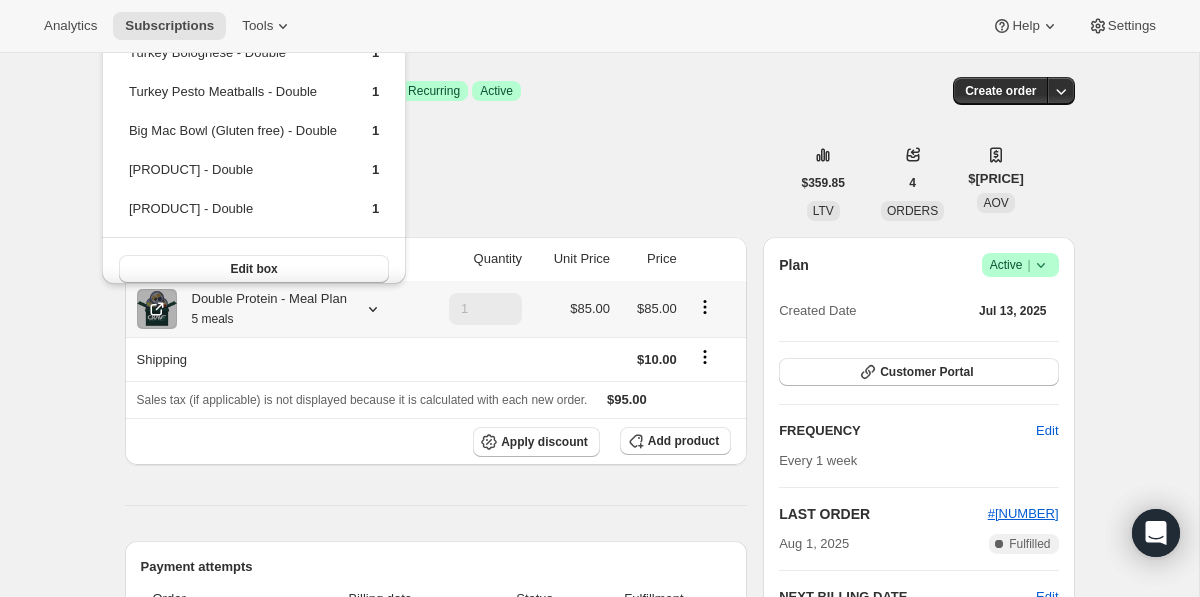 drag, startPoint x: 412, startPoint y: 216, endPoint x: 112, endPoint y: 55, distance: 340.47174 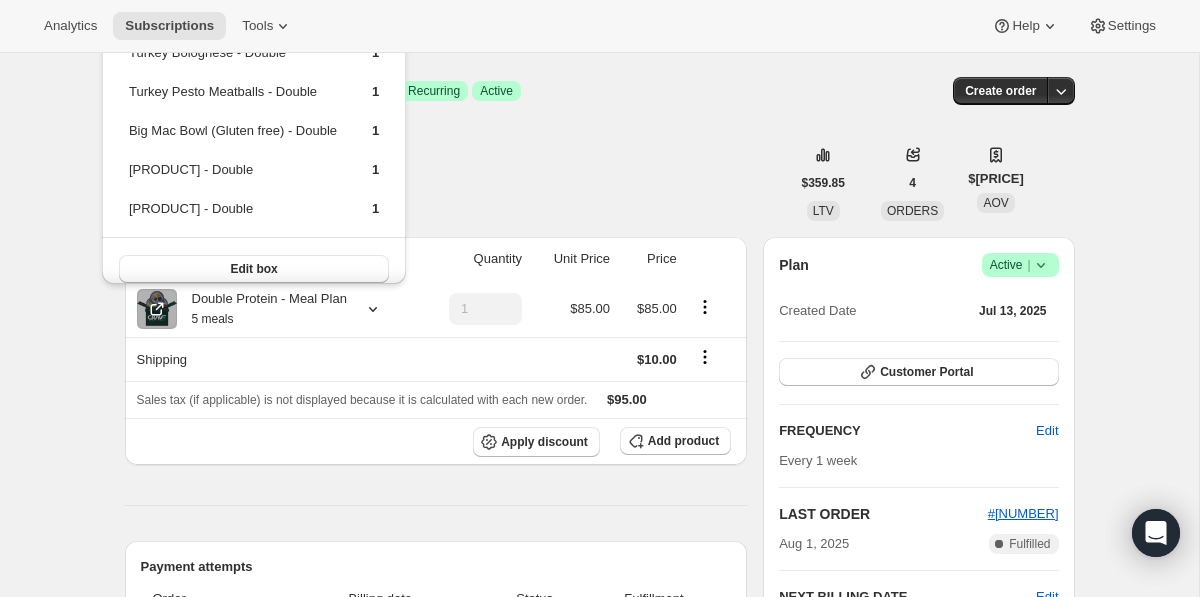 click on "adam   burger aburger456@yahoo.com · +16092172769 1 subscription" at bounding box center [457, 183] 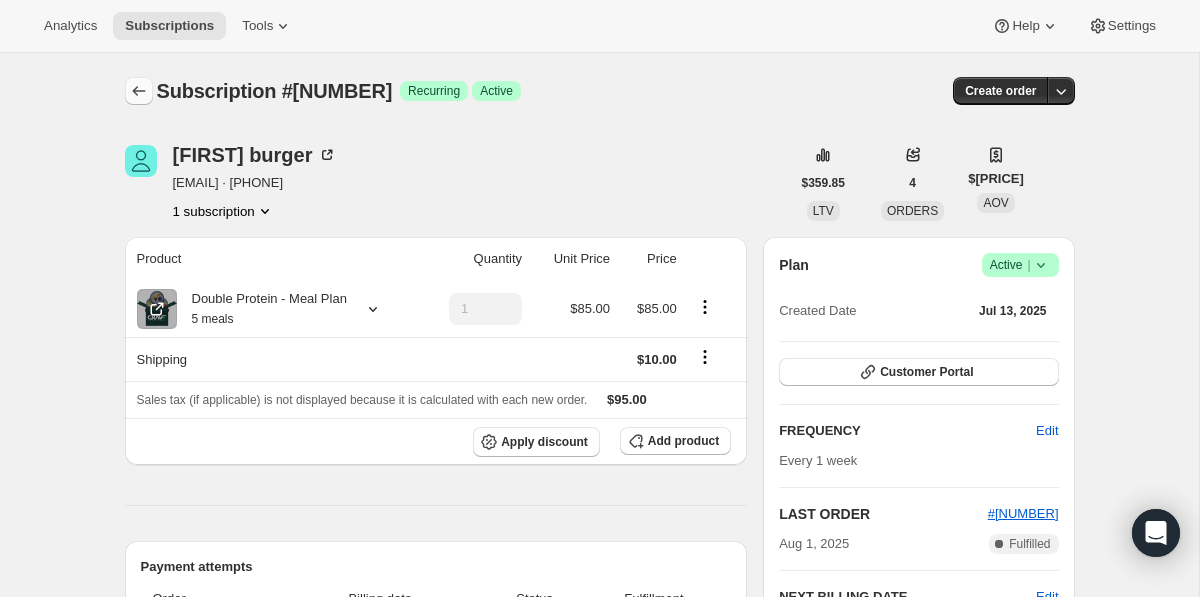 click 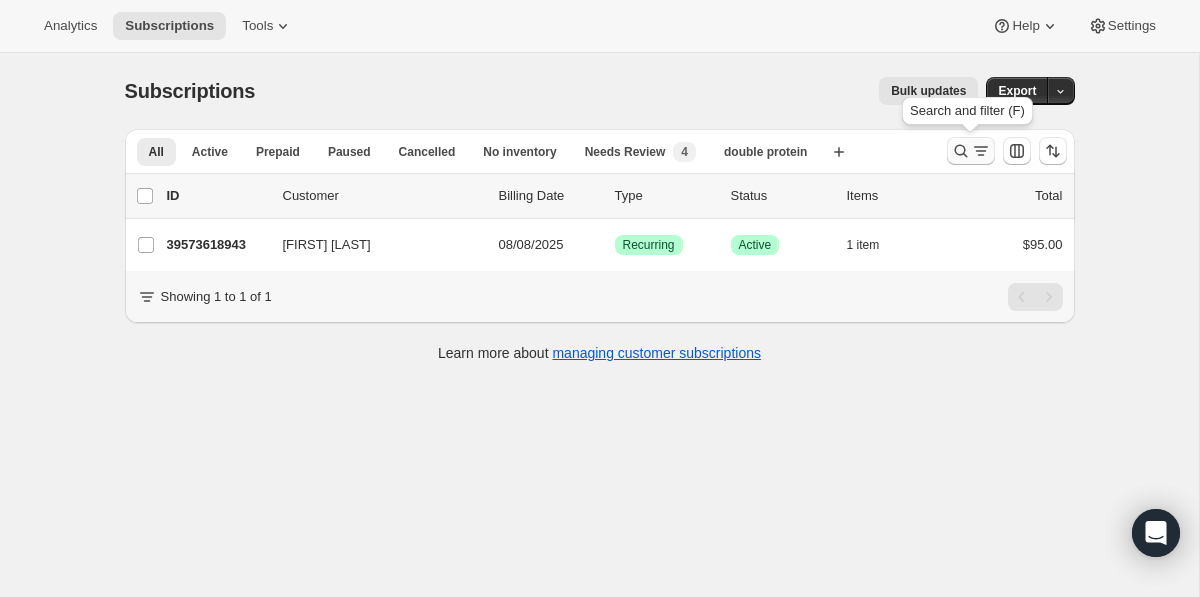 click 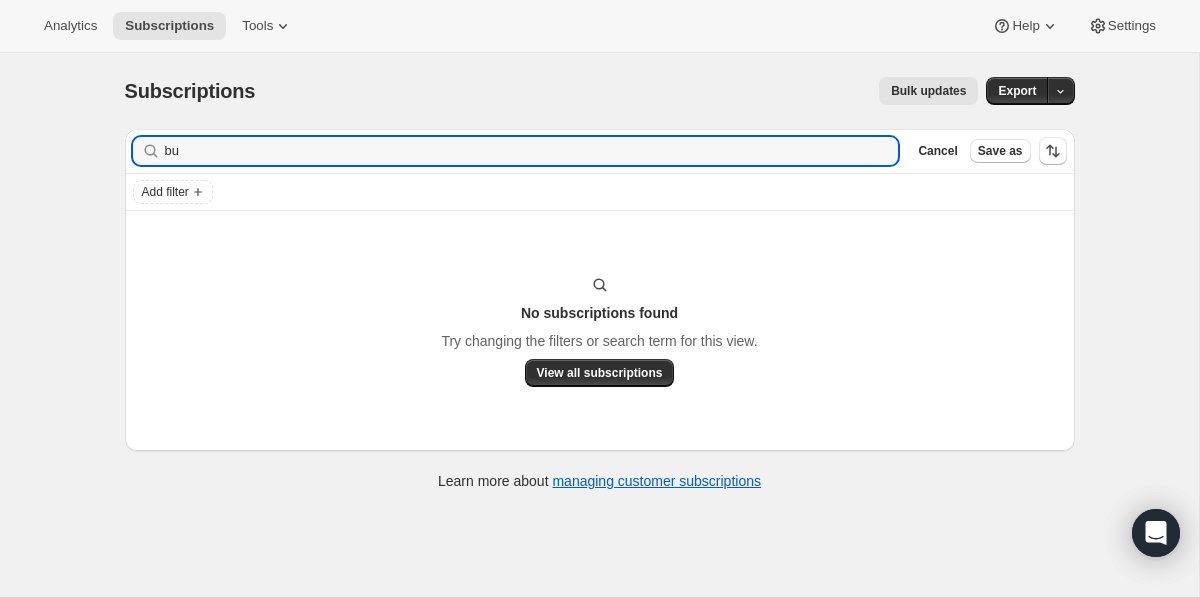 type on "b" 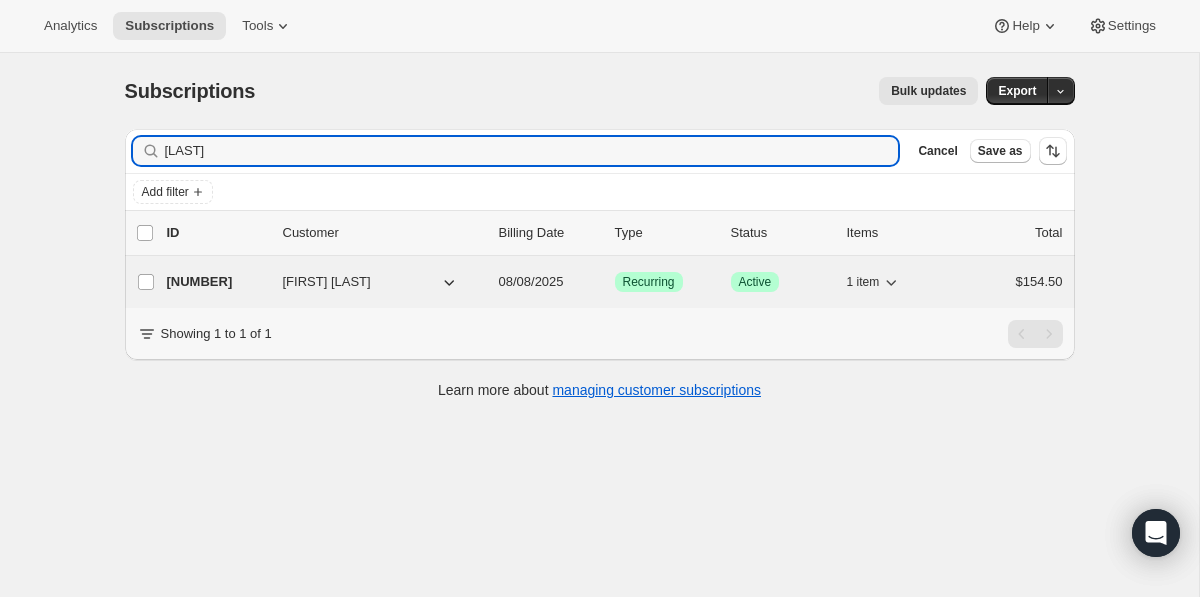 type on "shear" 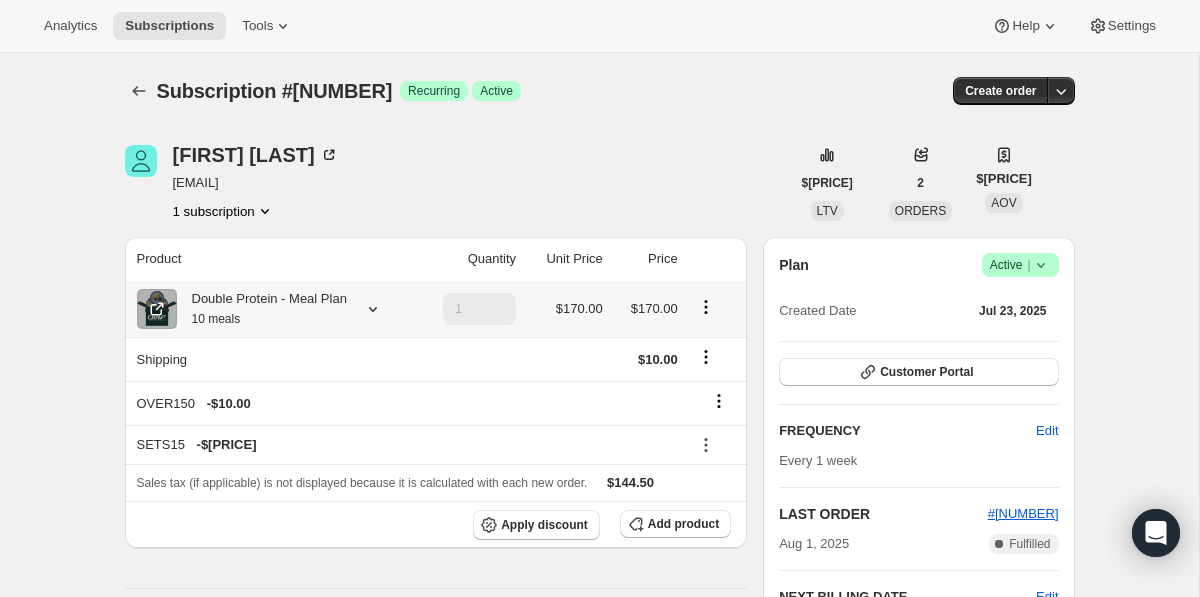 click 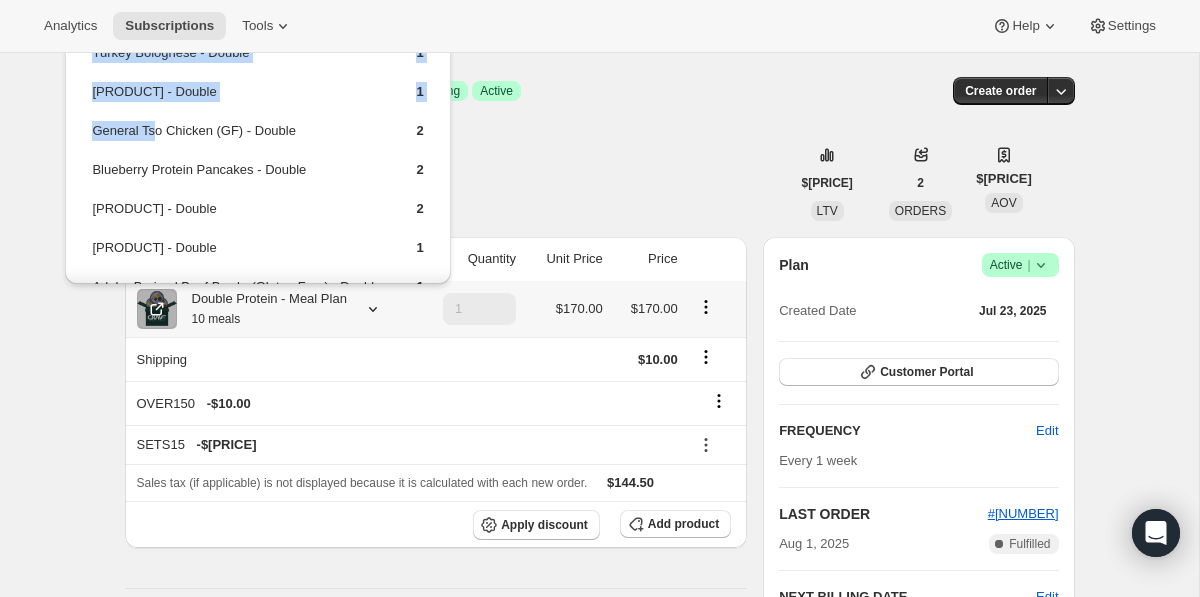 drag, startPoint x: 444, startPoint y: 250, endPoint x: 156, endPoint y: 121, distance: 315.57092 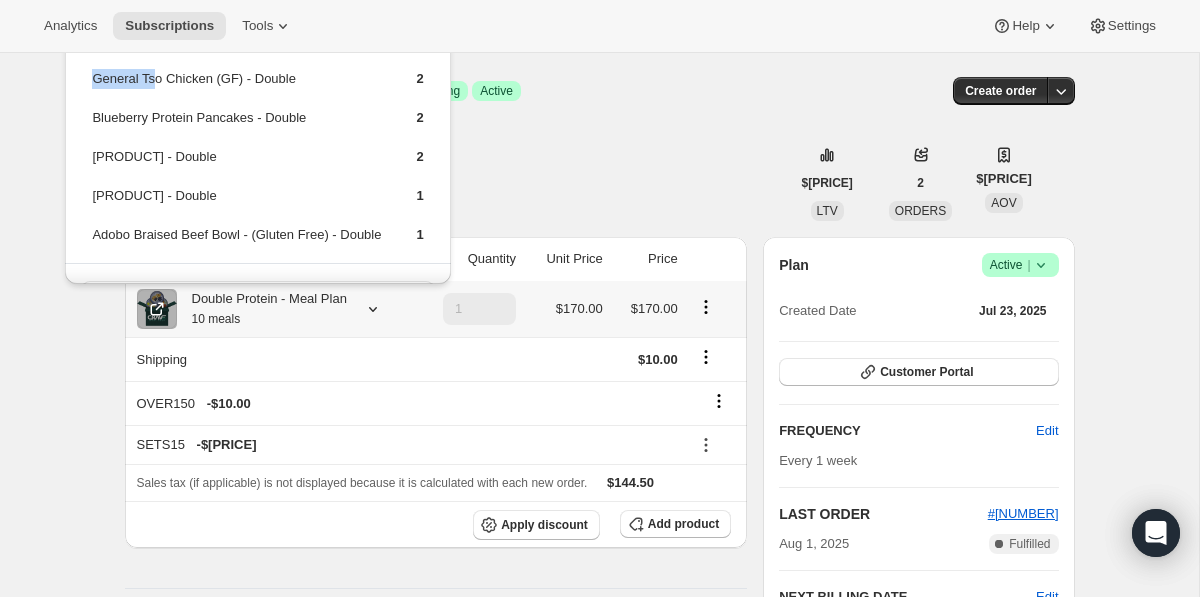 scroll, scrollTop: 58, scrollLeft: 0, axis: vertical 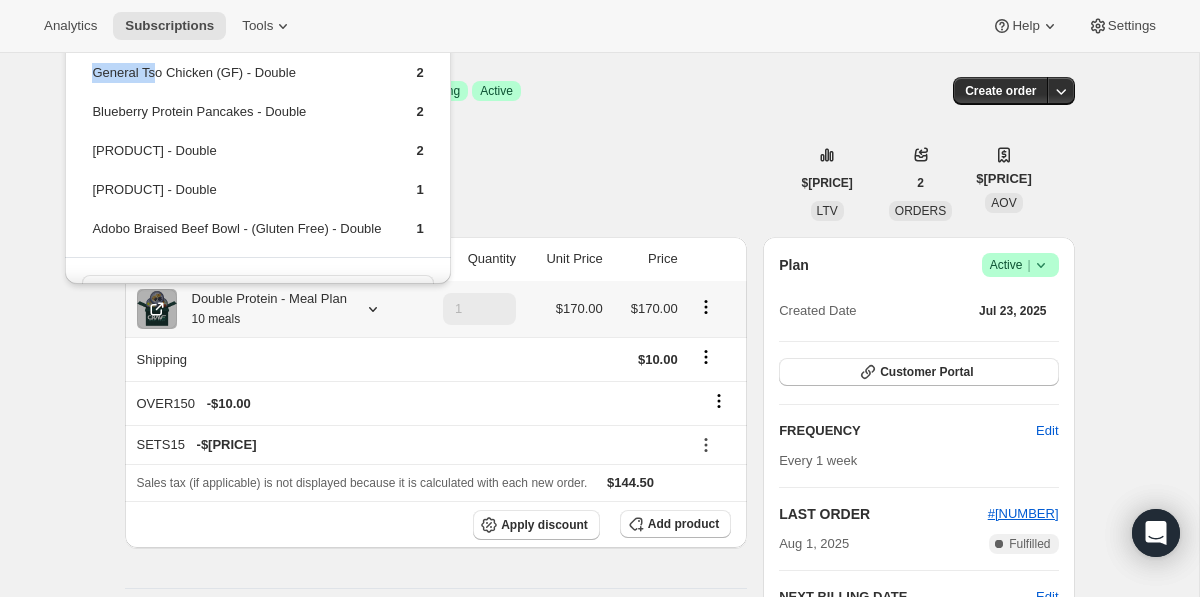 click on "Adobo Braised Beef Bowl - (Gluten Free) - Double" at bounding box center (236, 236) 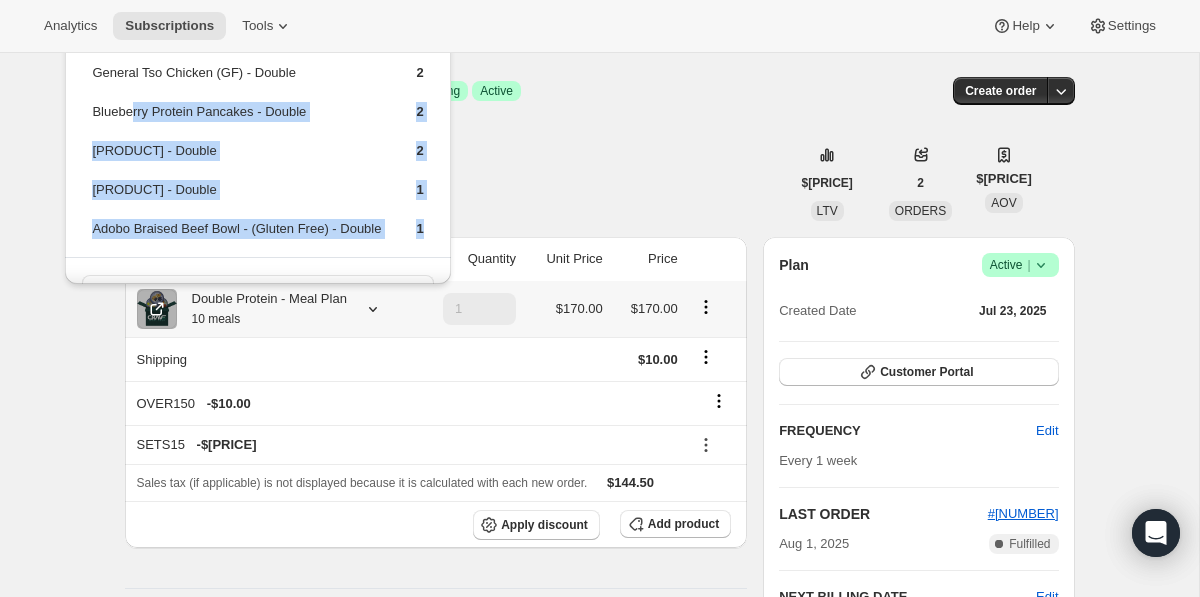 scroll, scrollTop: 0, scrollLeft: 0, axis: both 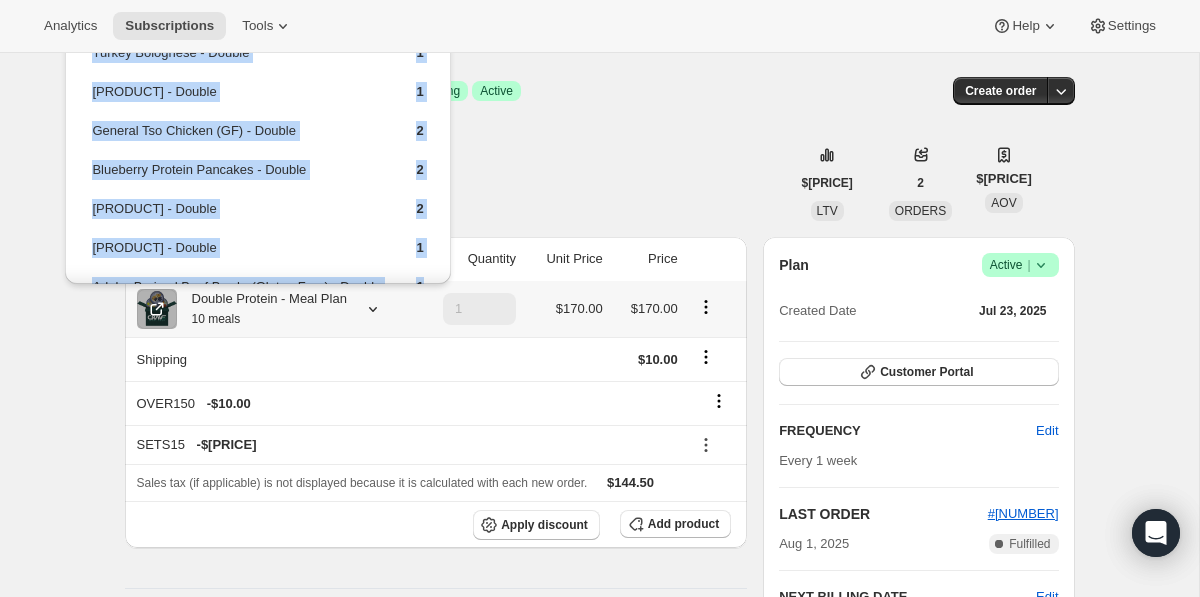drag, startPoint x: 439, startPoint y: 239, endPoint x: 82, endPoint y: 59, distance: 399.81122 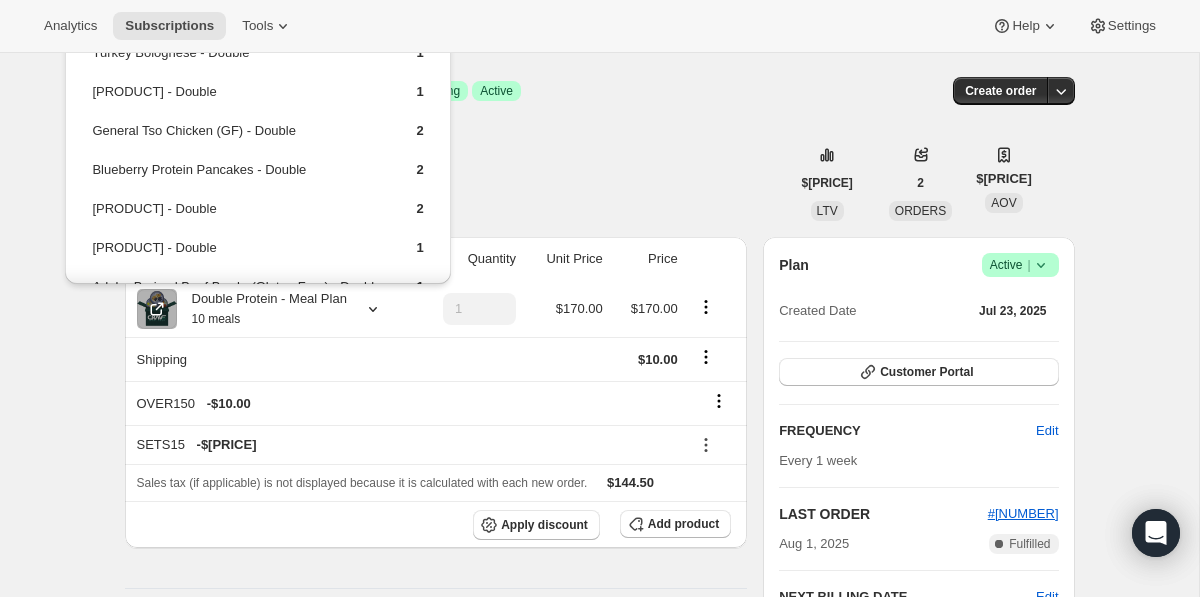 click on "Subscription #40335147263. This page is ready Subscription #40335147263 Success Recurring Success Active Create order" at bounding box center (600, 91) 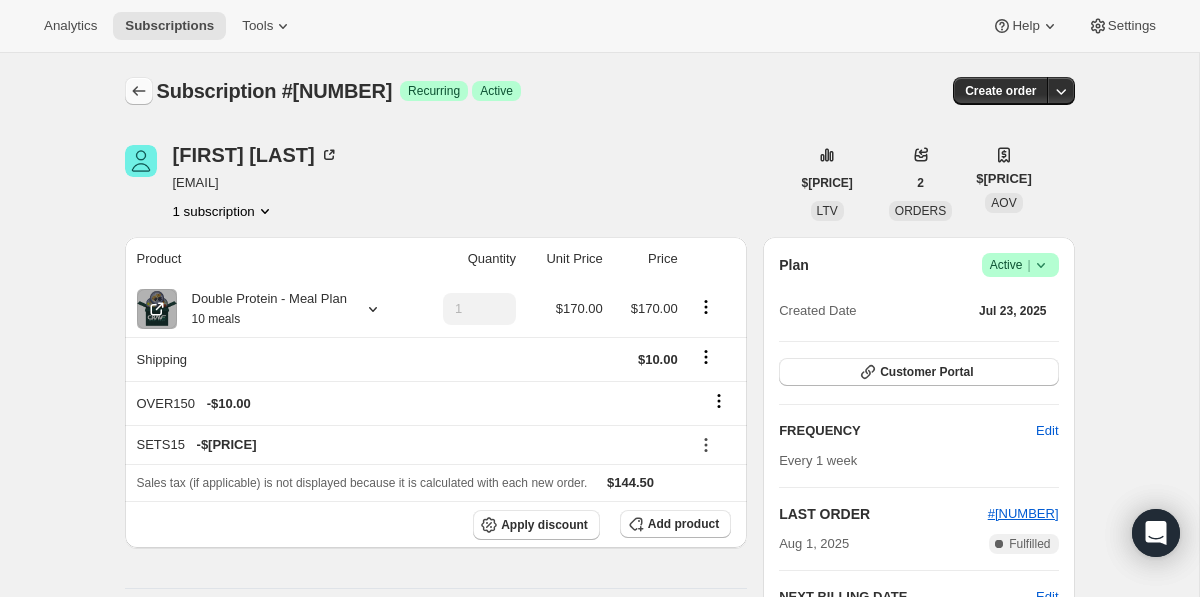 click 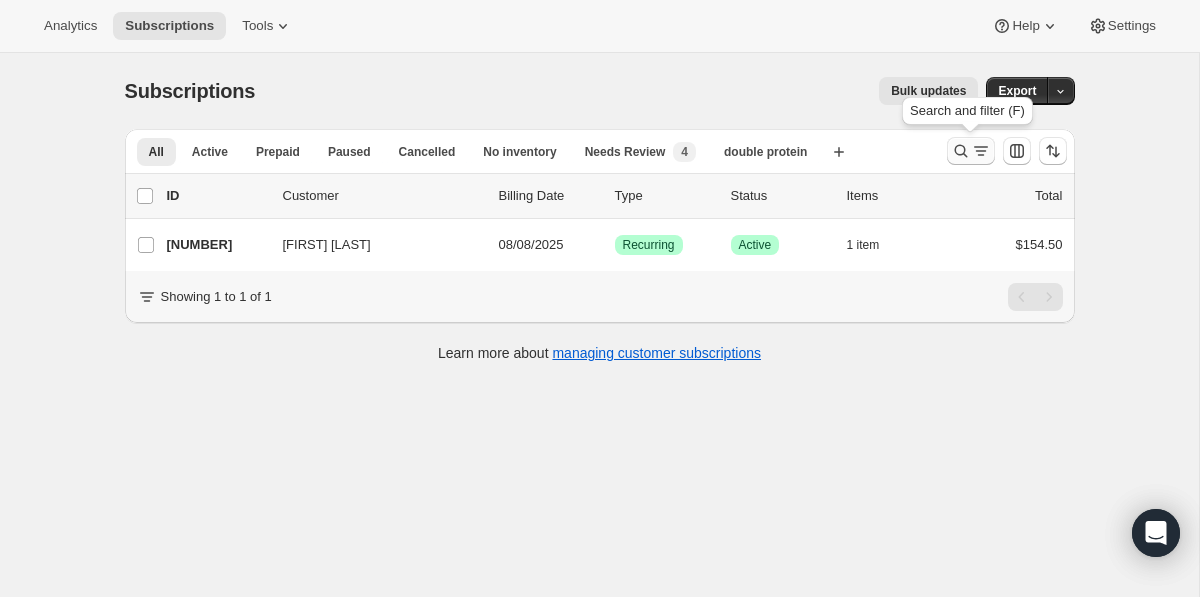 click 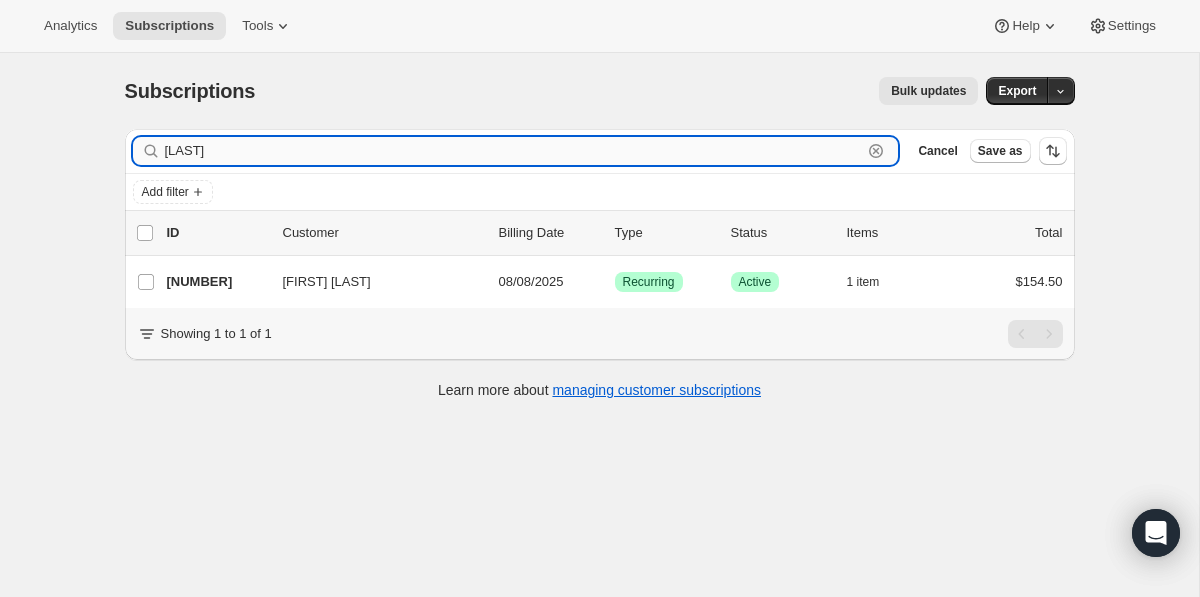 click 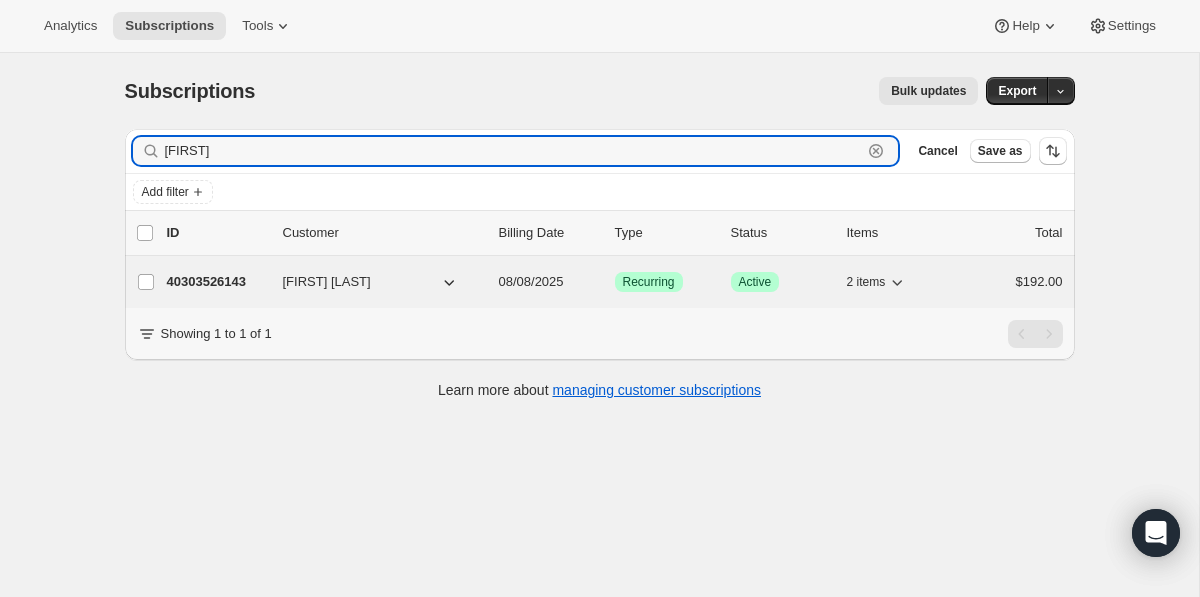 type on "keegan" 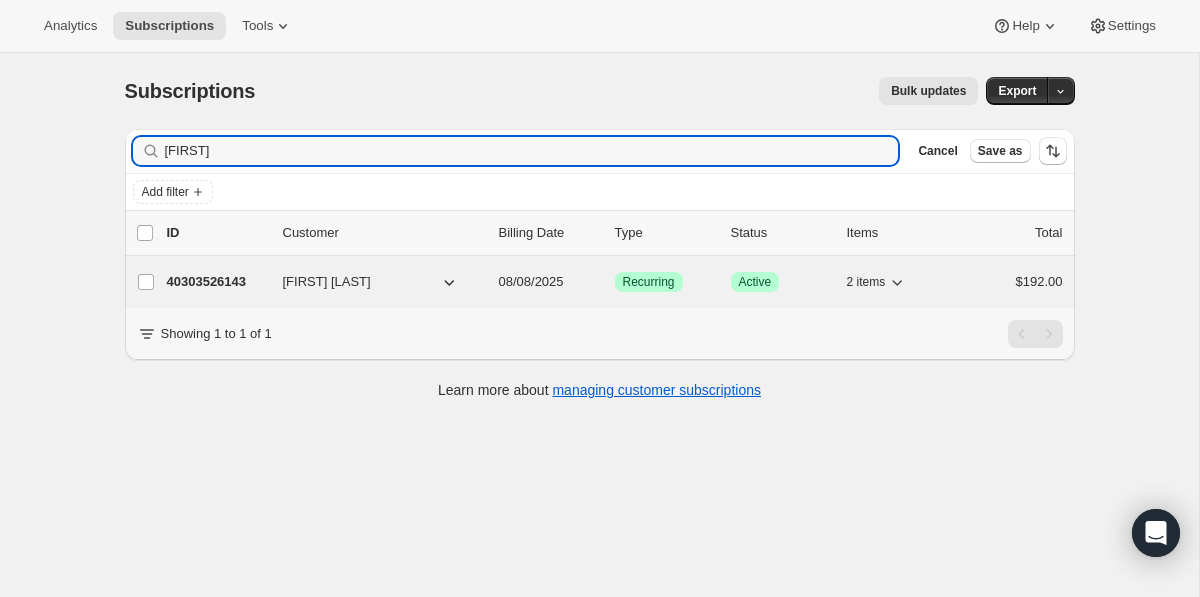 click on "40303526143" at bounding box center [217, 282] 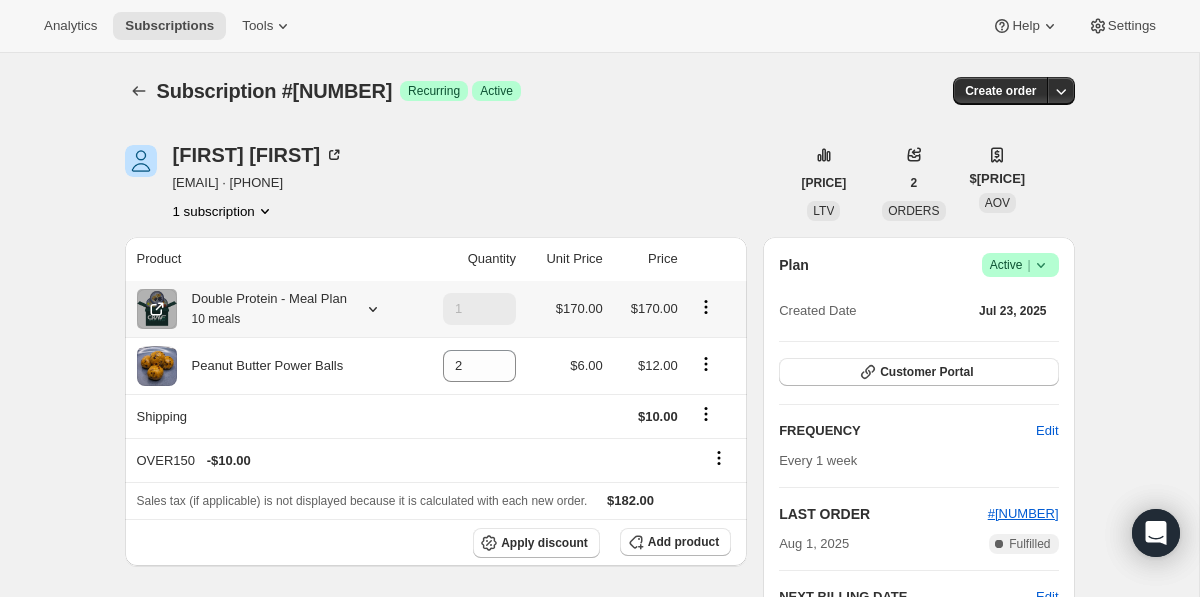 click 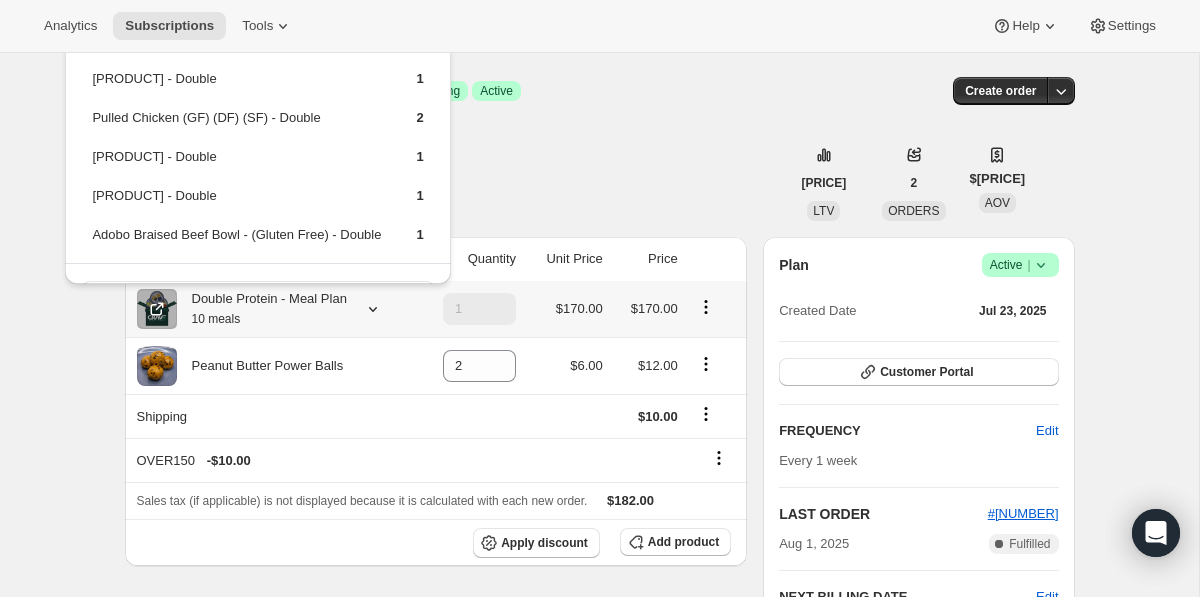 scroll, scrollTop: 192, scrollLeft: 0, axis: vertical 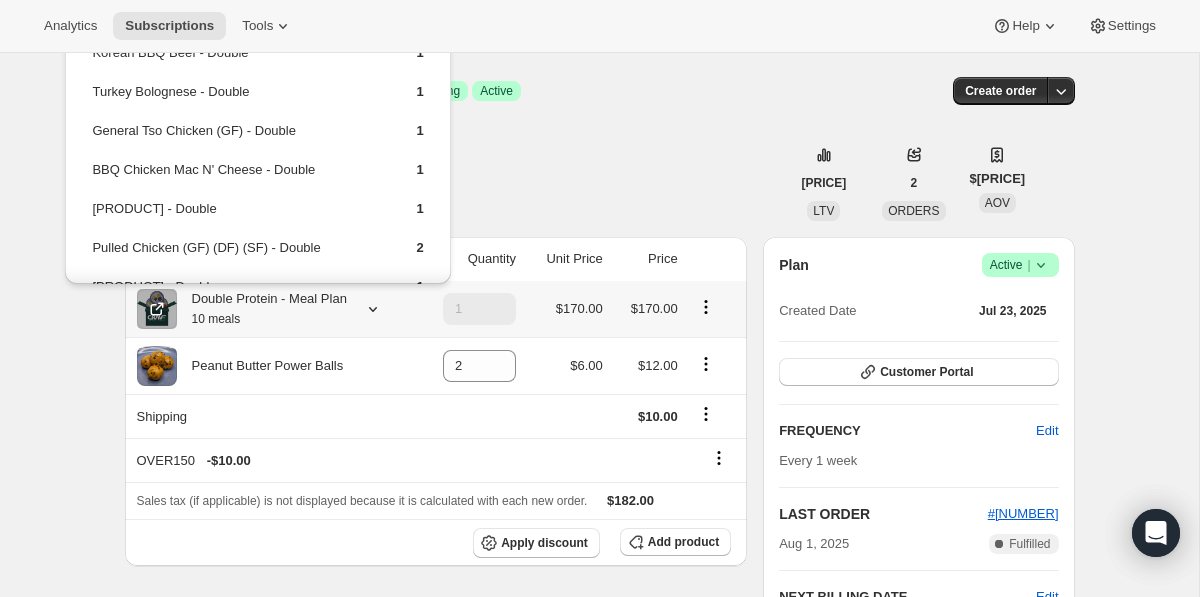 drag, startPoint x: 442, startPoint y: 193, endPoint x: 85, endPoint y: 63, distance: 379.9329 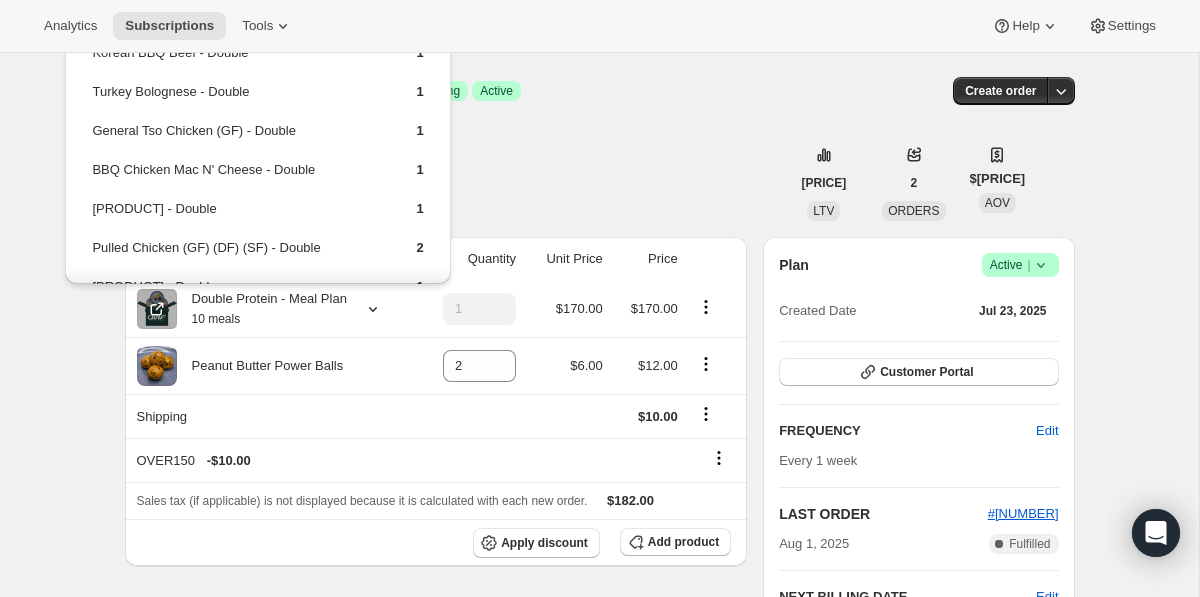 click on "Analytics Subscriptions Tools Help Settings" at bounding box center (600, 26) 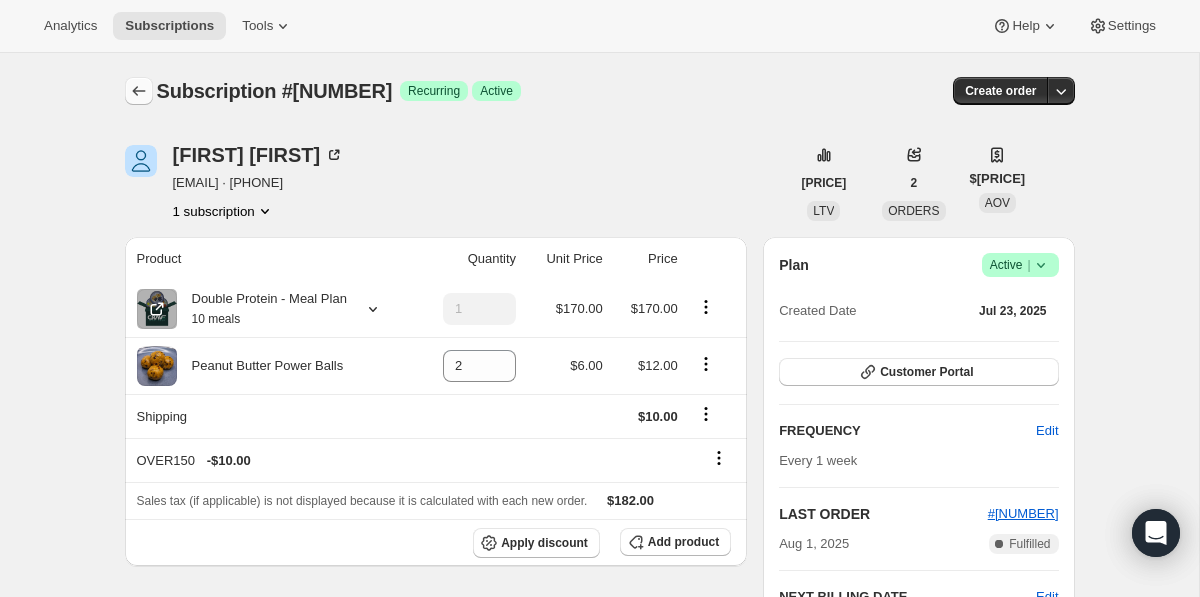 click 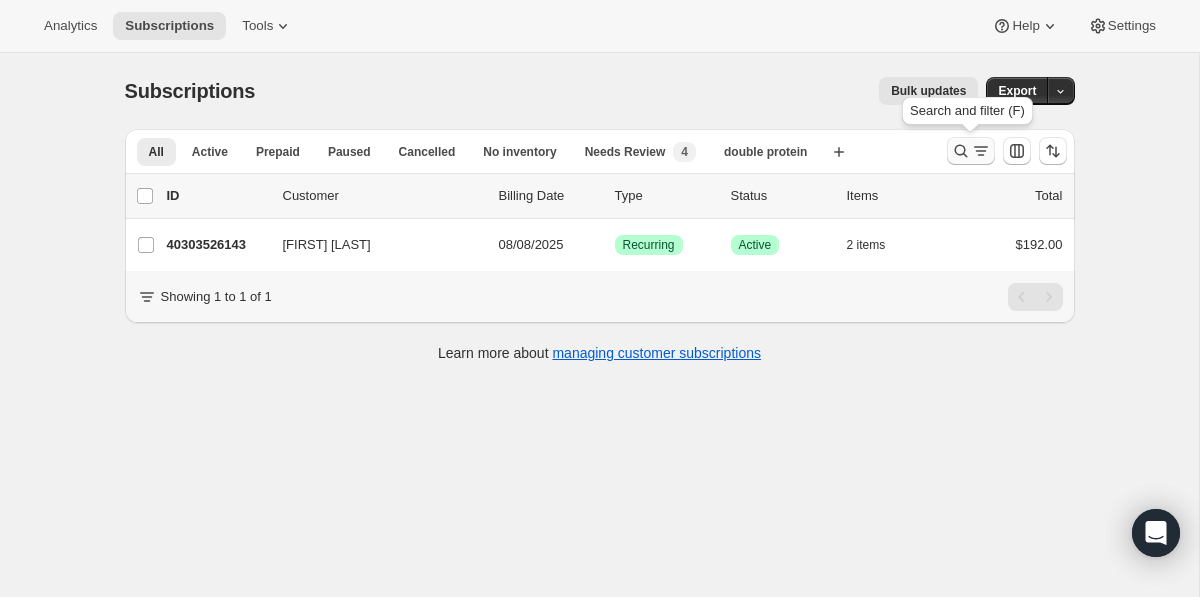 click 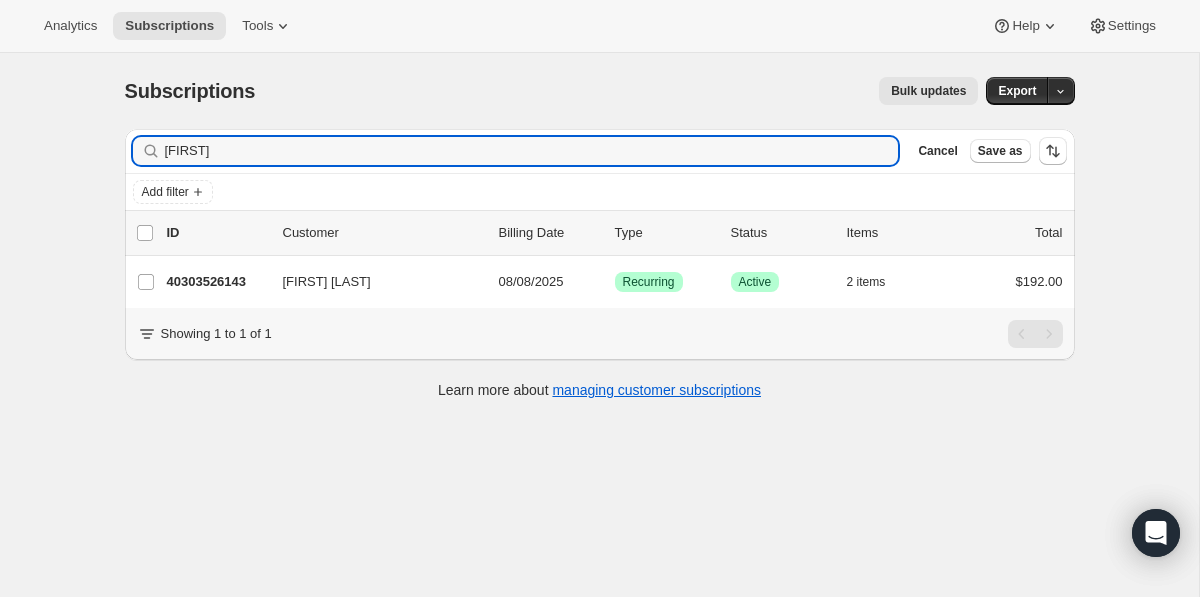 drag, startPoint x: 511, startPoint y: 161, endPoint x: 502, endPoint y: 105, distance: 56.718605 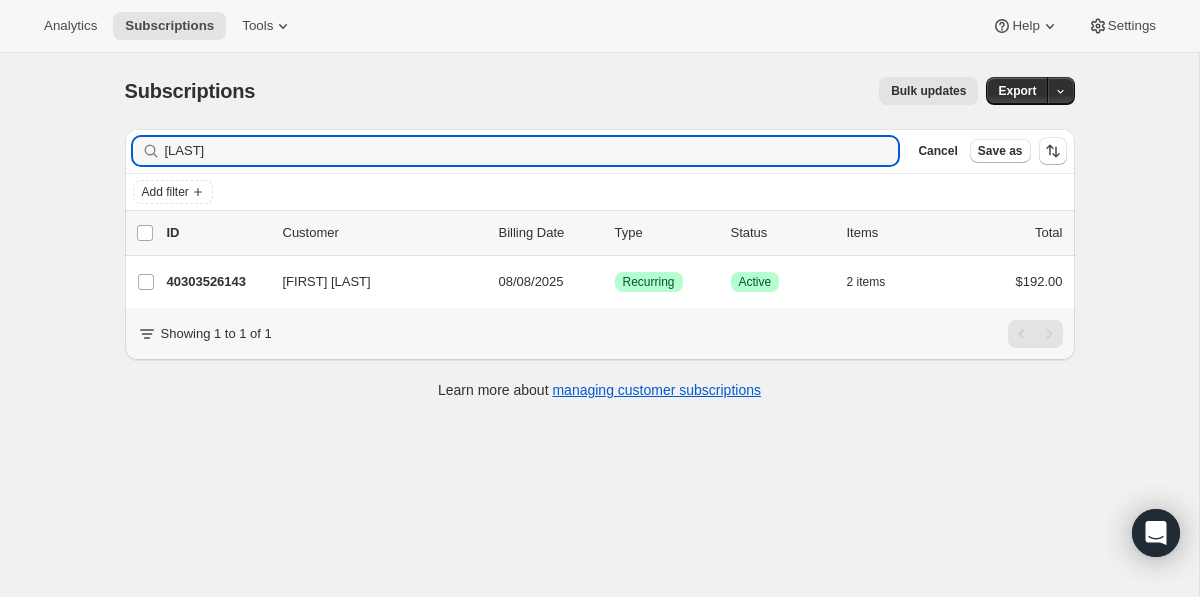 type on "barber" 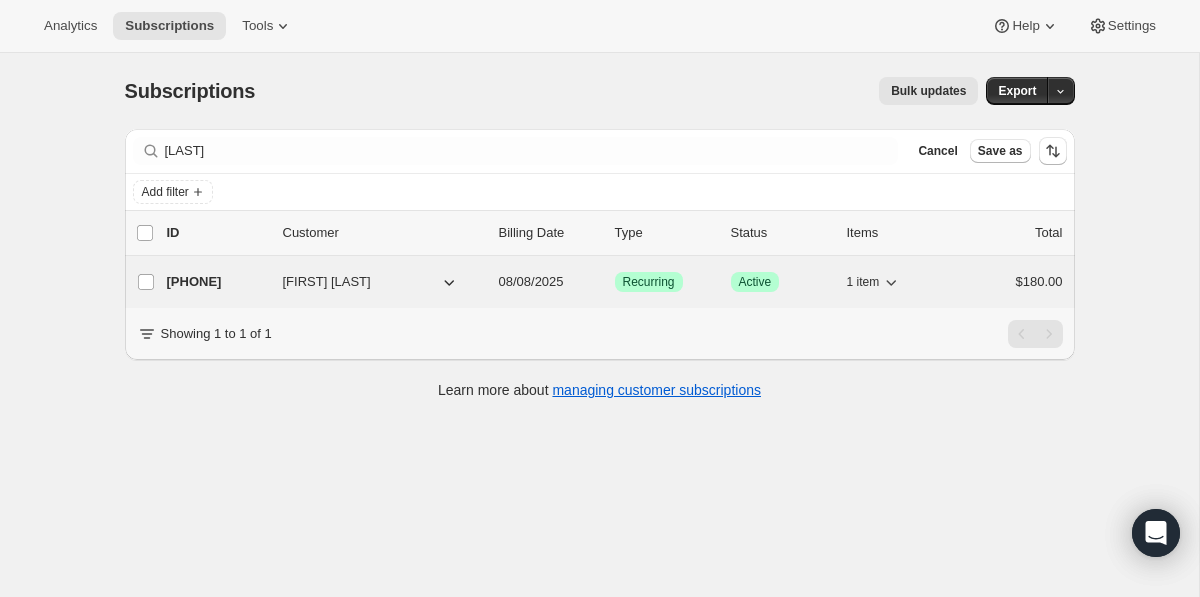 click on "[PHONE]" at bounding box center (217, 282) 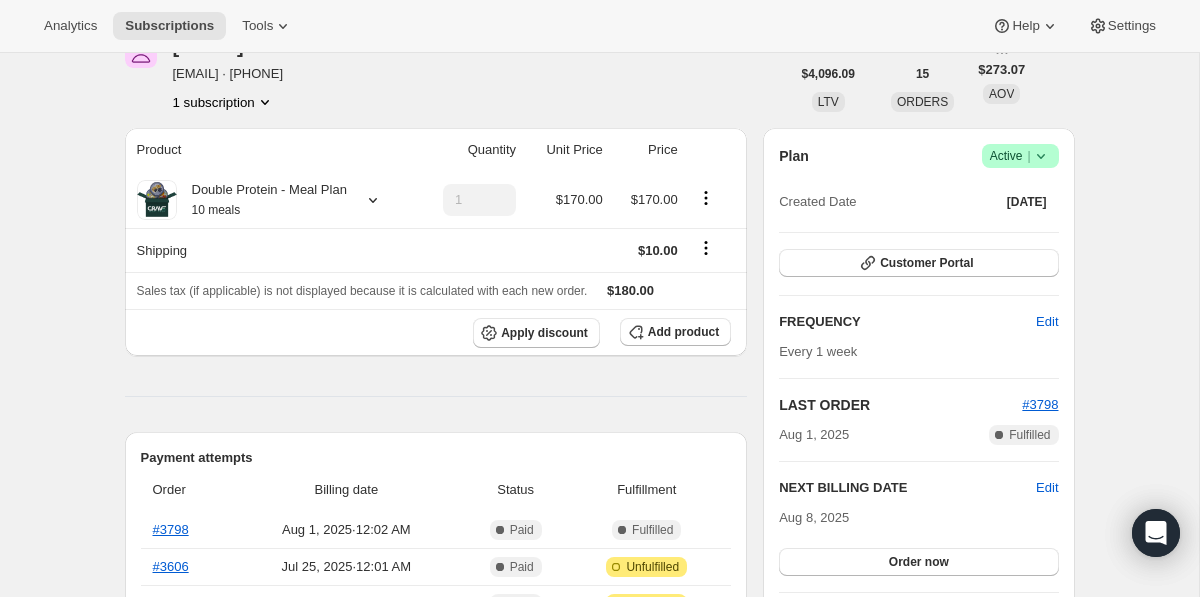 scroll, scrollTop: 88, scrollLeft: 0, axis: vertical 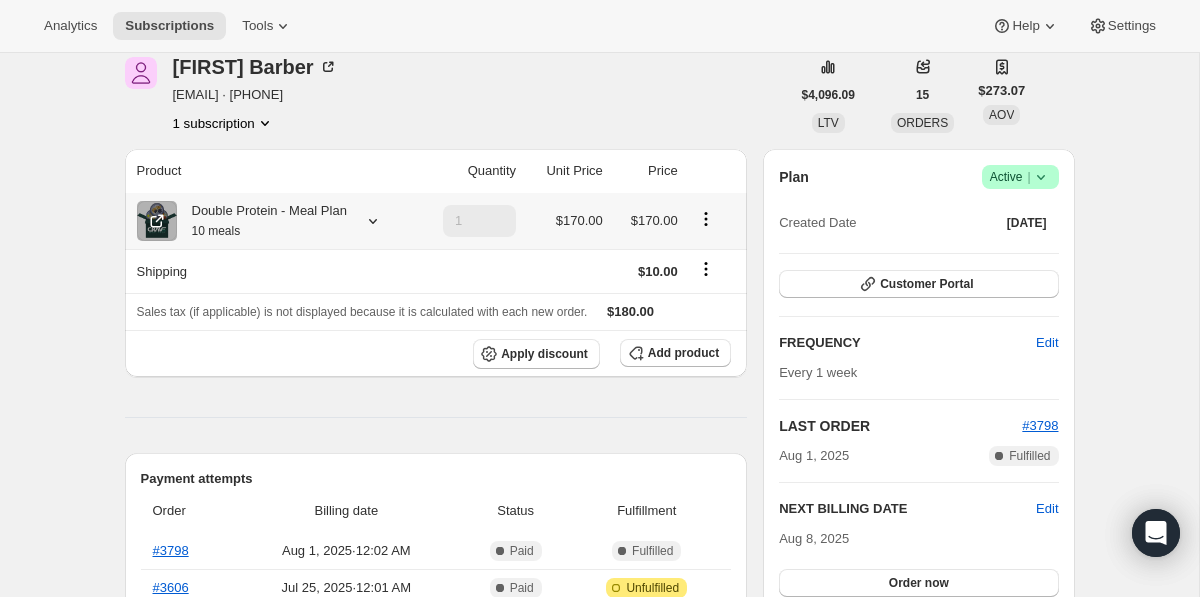 click 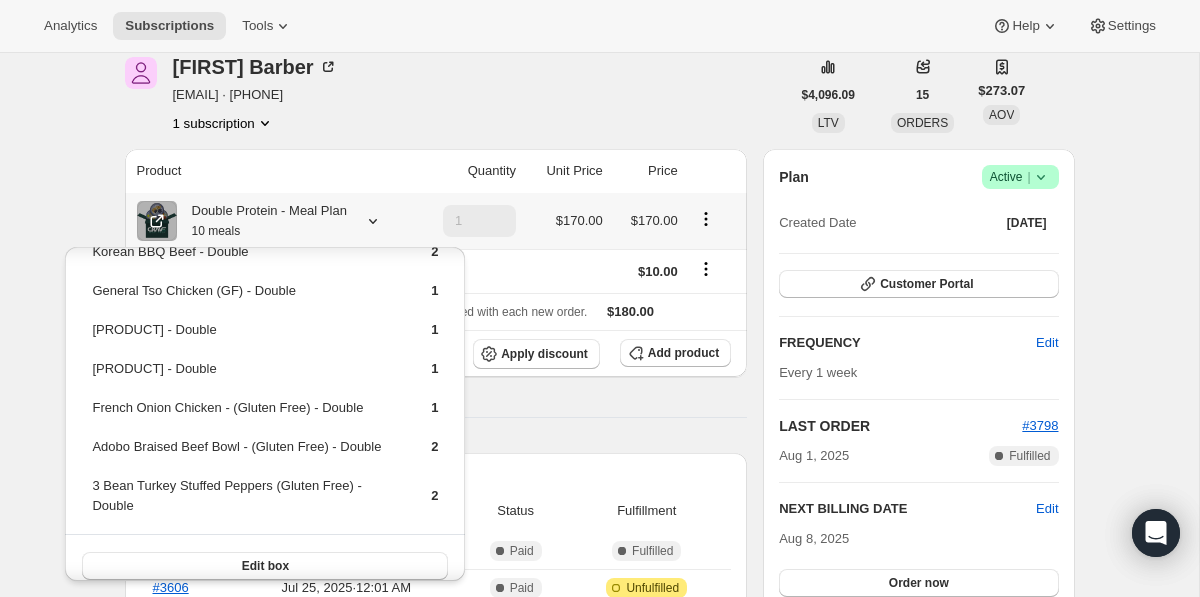 scroll, scrollTop: 34, scrollLeft: 0, axis: vertical 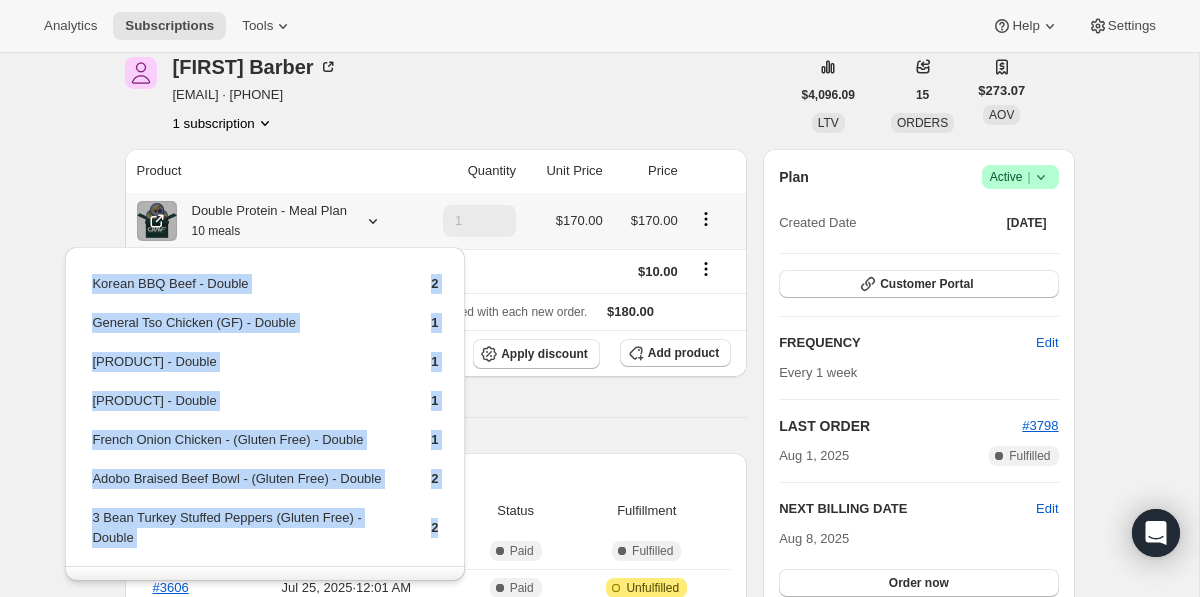 drag, startPoint x: 441, startPoint y: 528, endPoint x: 69, endPoint y: 260, distance: 458.48447 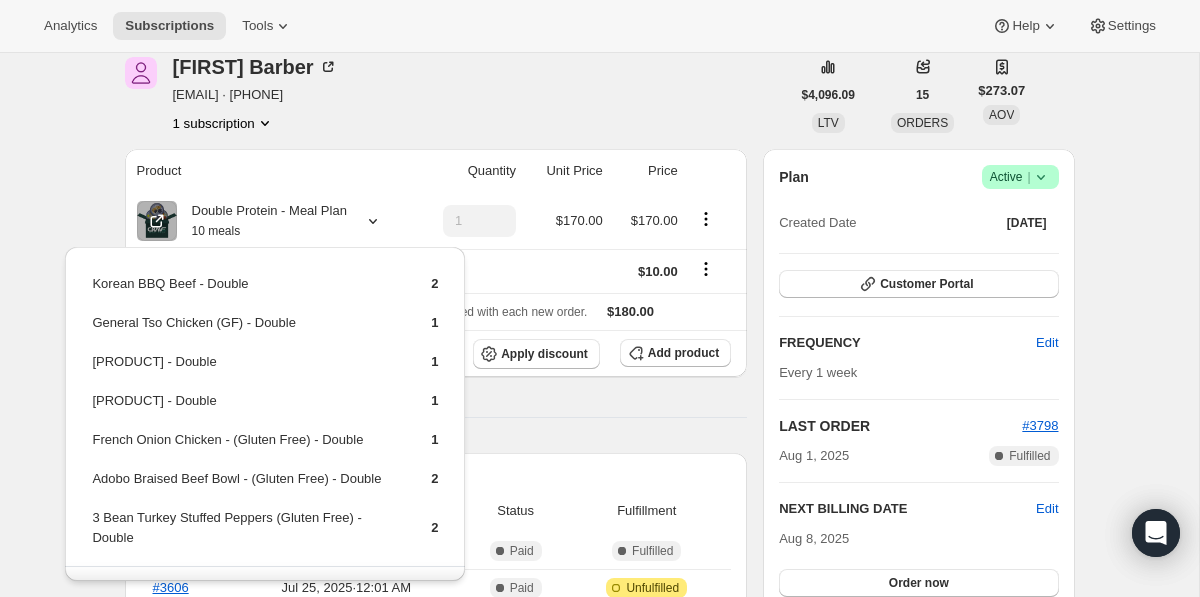 click on "Subscription #38191726847. This page is ready Subscription #38191726847 Success Recurring Success Active Create order Allison   Barber allison.sarah.barber@gmail.com · +12014210838 1 subscription $4,096.09 LTV 15 ORDERS $273.07 AOV Product Quantity Unit Price Price Double Protein - Meal Plan 10 meals 1 $170.00 $170.00 Shipping $10.00 Sales tax (if applicable) is not displayed because it is calculated with each new order.   $180.00 Apply discount Add product Payment attempts Order Billing date Status Fulfillment #3798 Aug 1, 2025  ·  12:02 AM  Complete Paid  Complete Fulfilled #3606 Jul 25, 2025  ·  12:01 AM  Complete Paid Attention Incomplete Unfulfilled #3439 Jul 18, 2025  ·  12:00 AM  Complete Paid Attention Incomplete Unfulfilled Timeline Aug 5, 2025 Automatically swapped items within Double Protein - Meal Plan .   View bulk process New box selection 3 Bean Turkey Stuffed Peppers (Gluten Free) - Double Previous box selection Sweet Chili Turkey Bowl (Gluten Free) - Double 09:20 AM Aug 3, 2025 12:01 AM" at bounding box center [599, 745] 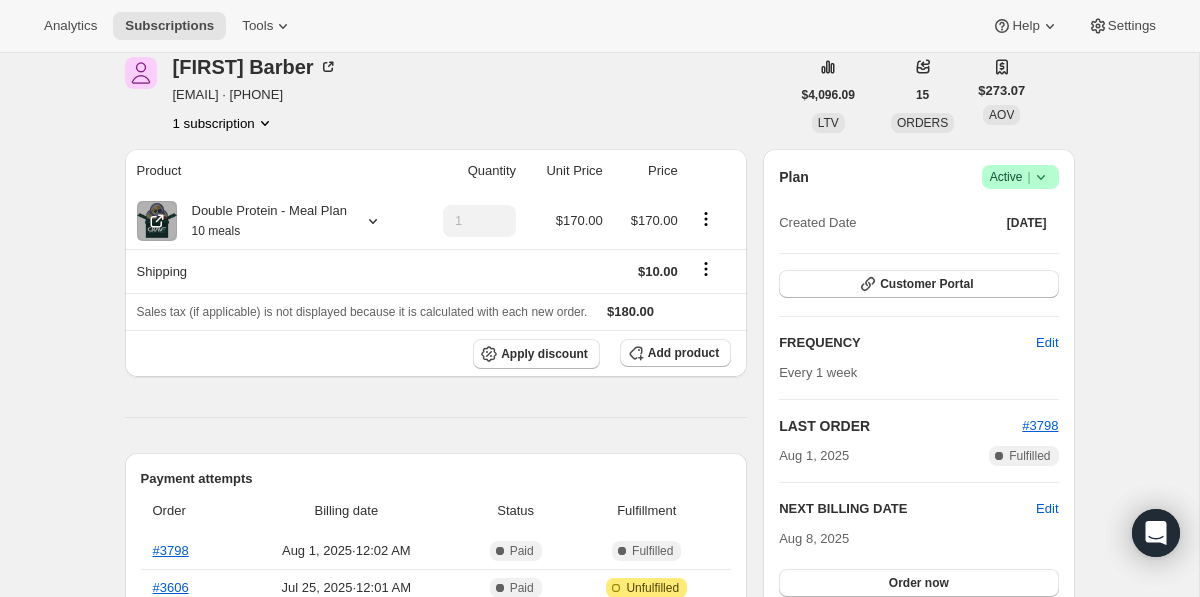 scroll, scrollTop: 0, scrollLeft: 0, axis: both 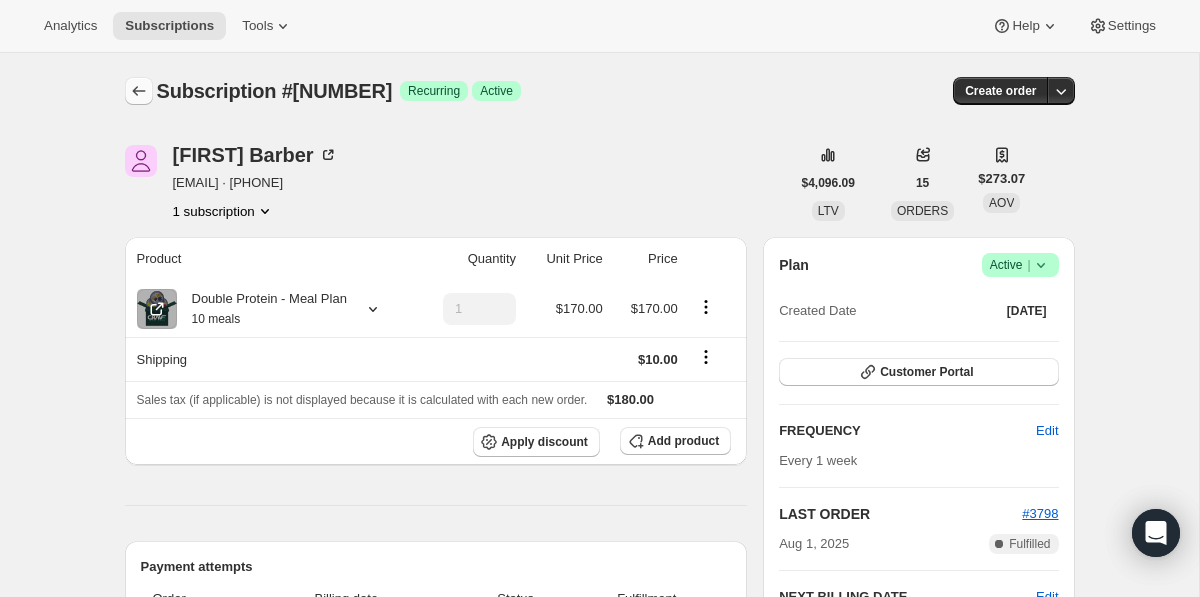 click 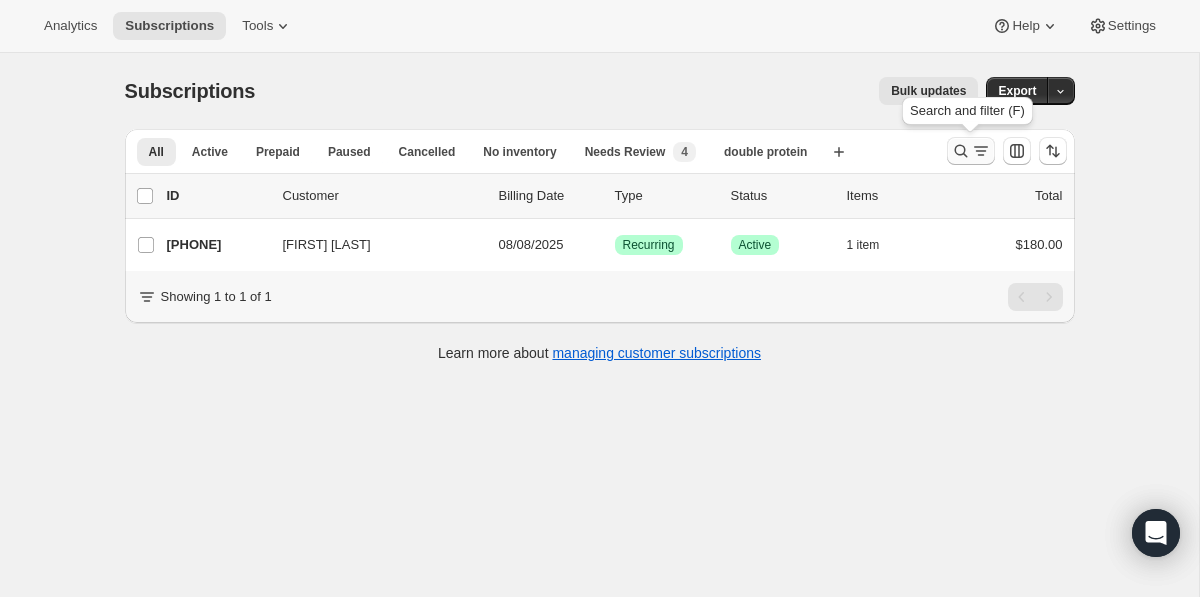 click 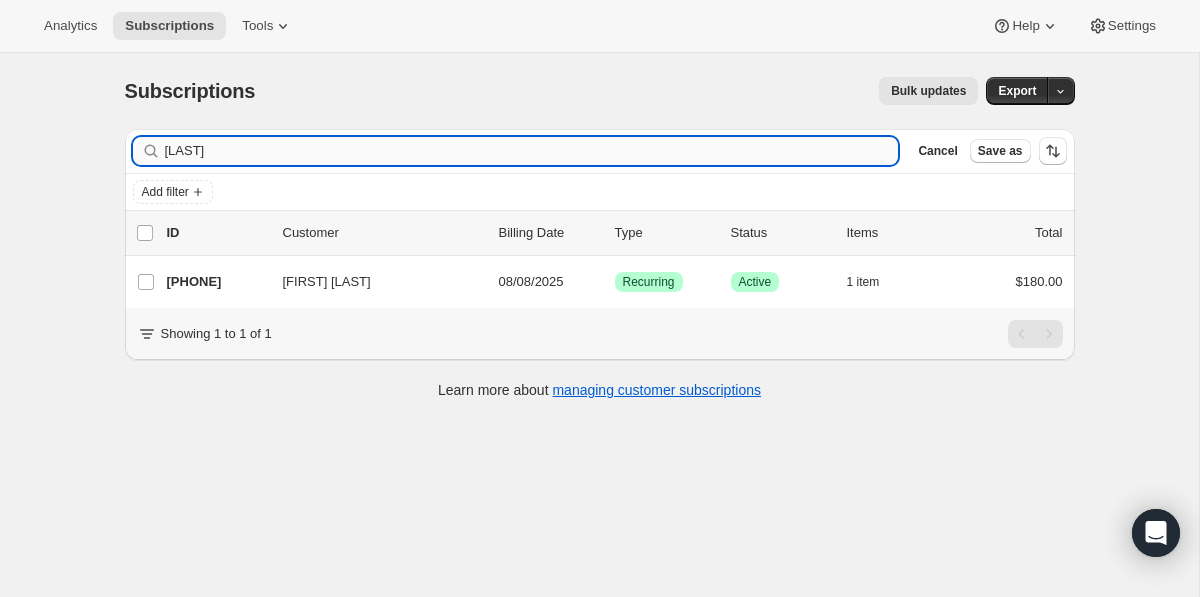drag, startPoint x: 757, startPoint y: 159, endPoint x: 752, endPoint y: 144, distance: 15.811388 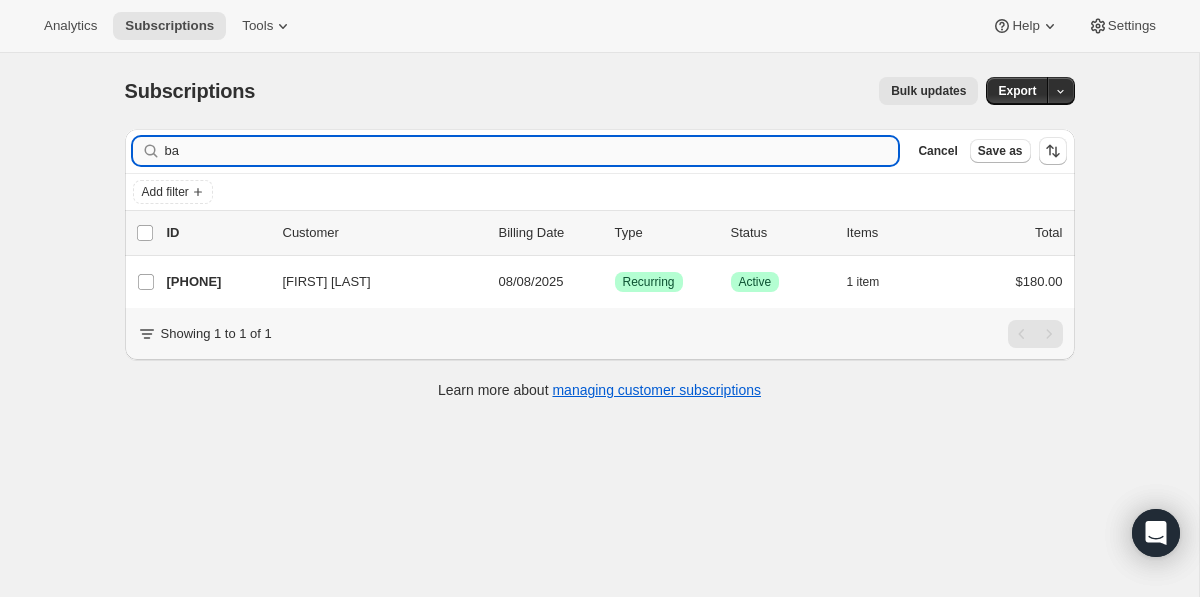 type on "b" 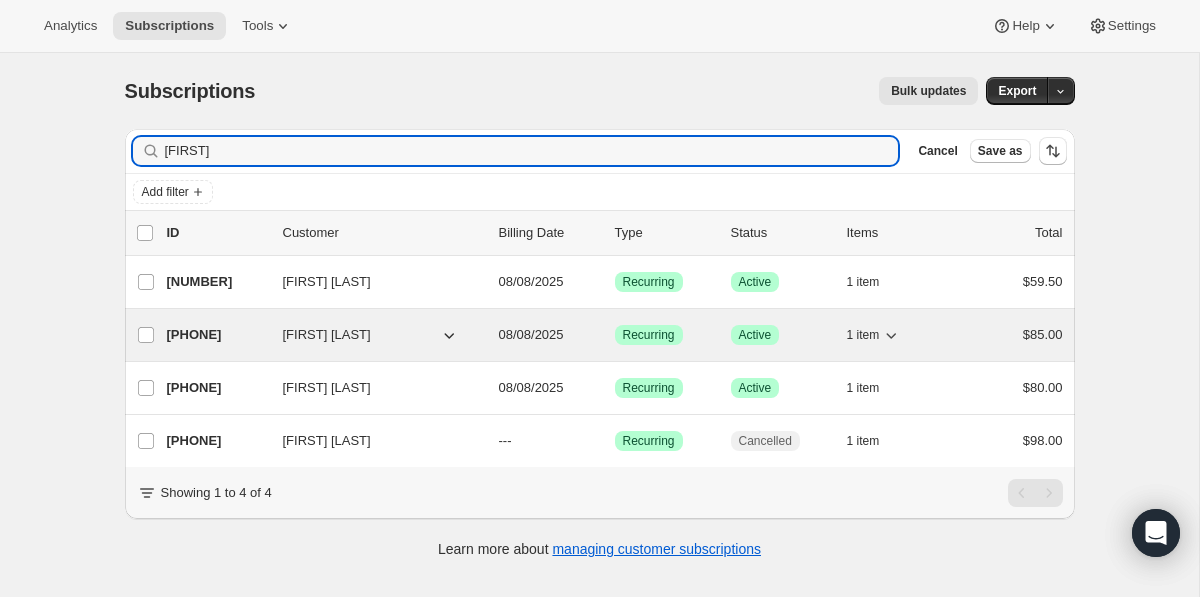 type on "tara" 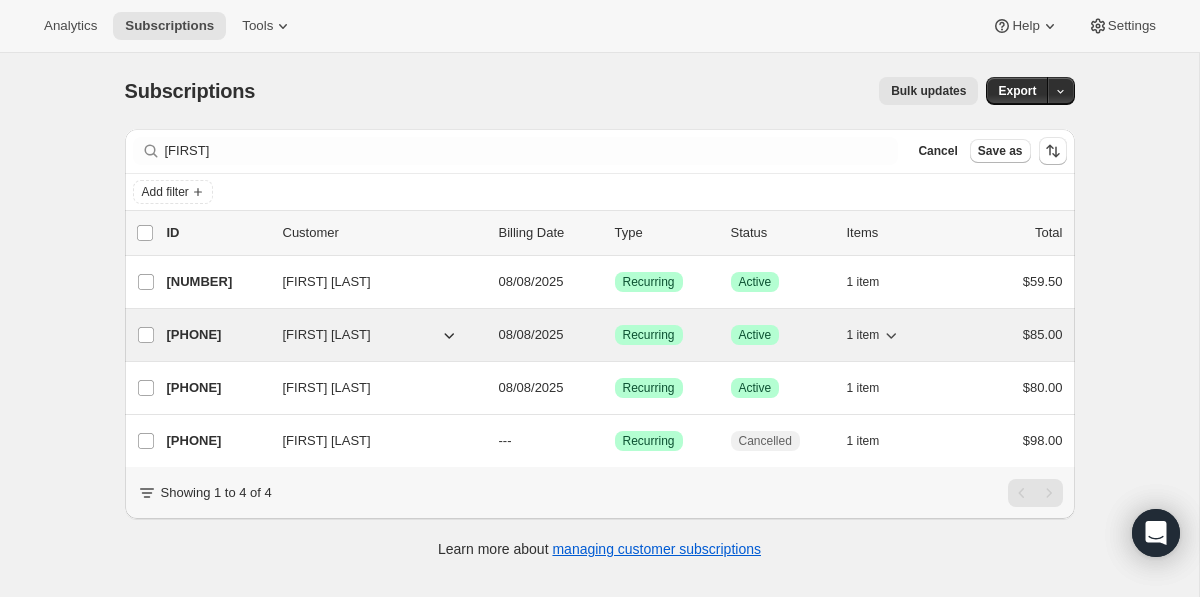 click 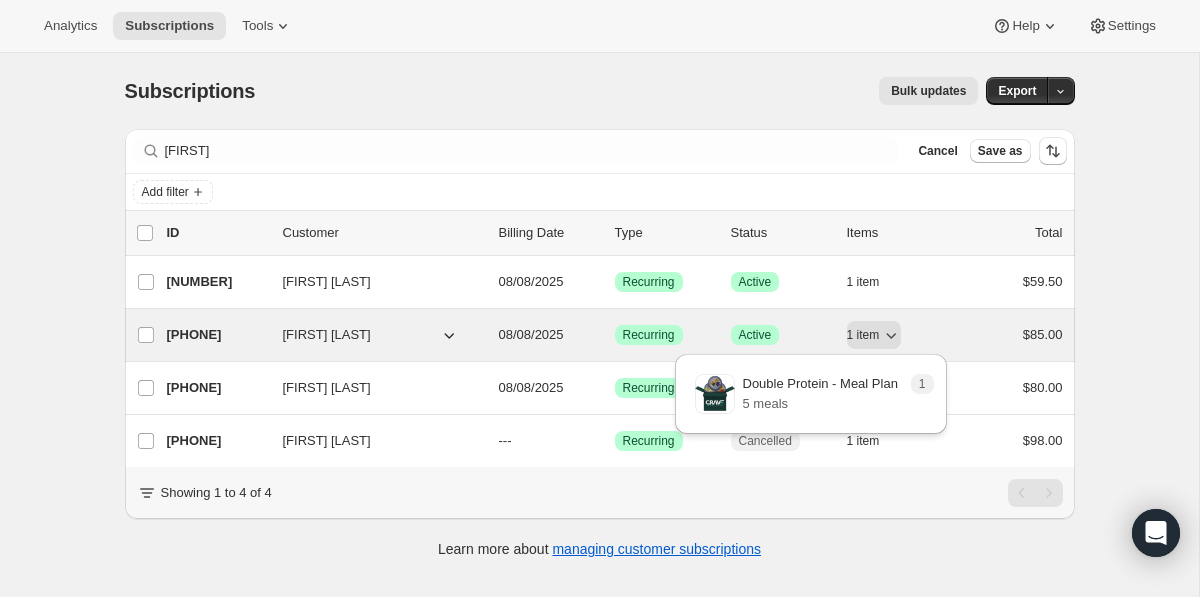 click on "40348188927" at bounding box center (217, 335) 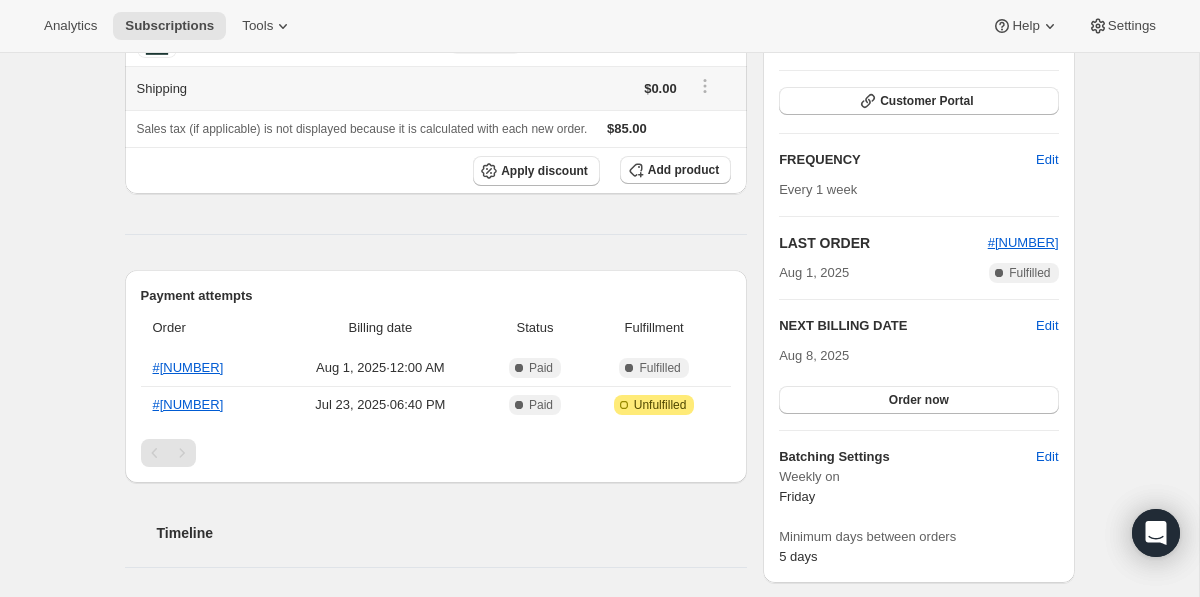 scroll, scrollTop: 15, scrollLeft: 0, axis: vertical 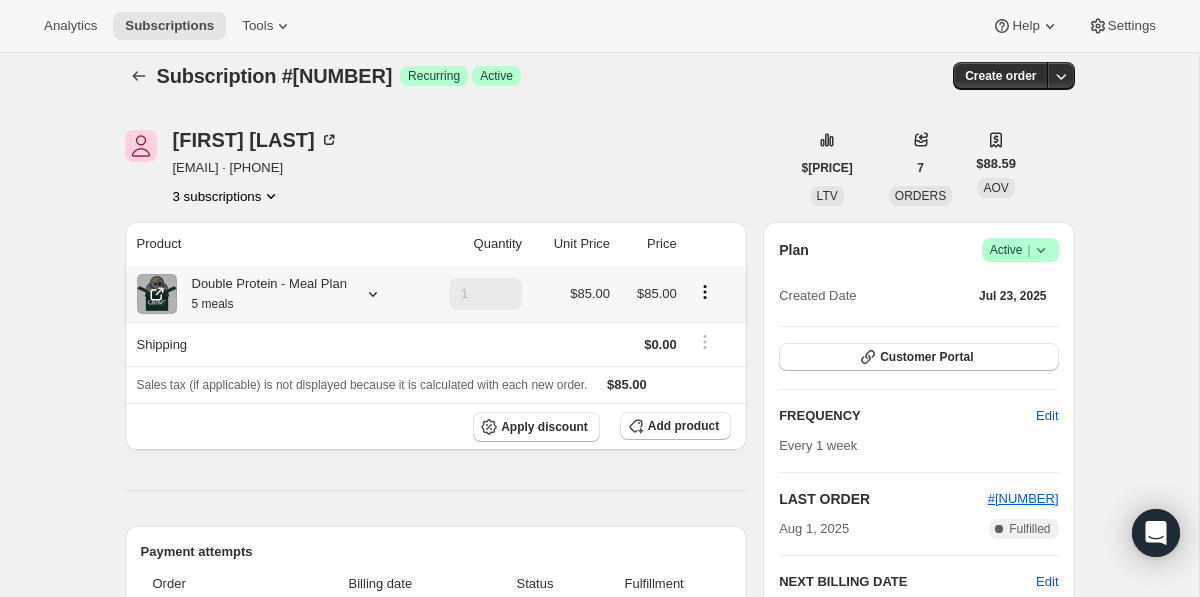 click 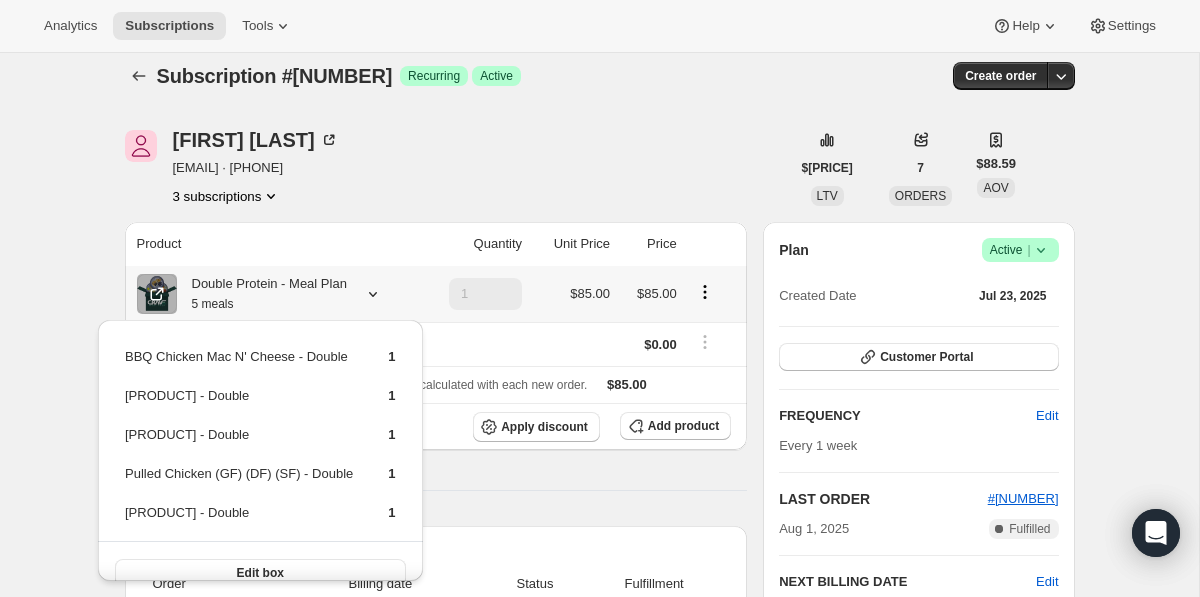 scroll, scrollTop: 23, scrollLeft: 0, axis: vertical 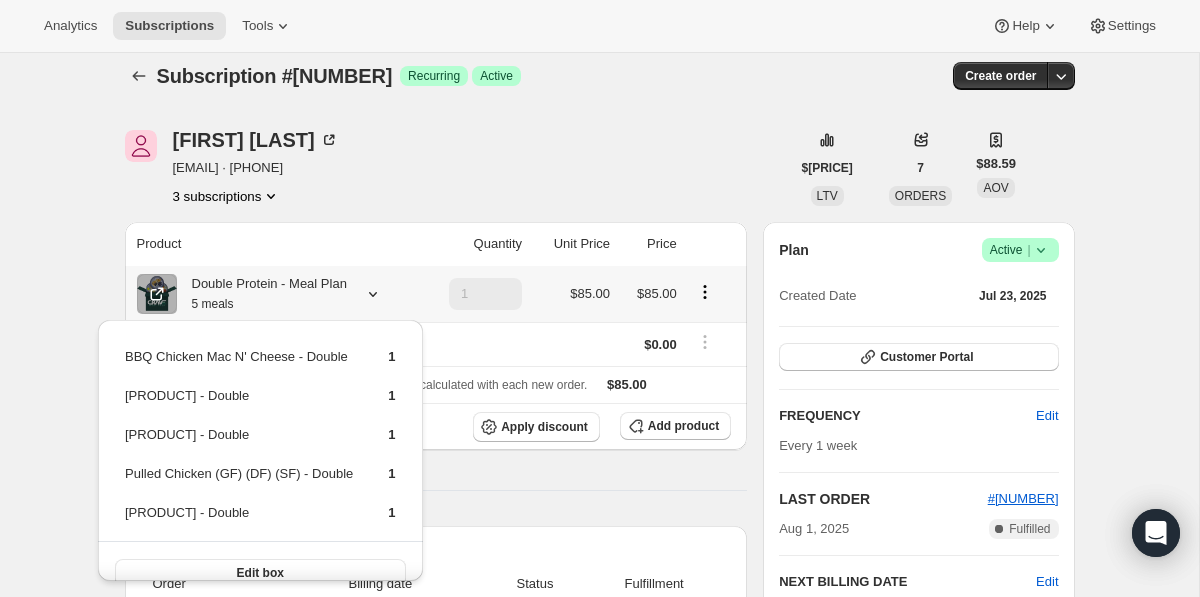 drag, startPoint x: 413, startPoint y: 489, endPoint x: 106, endPoint y: 348, distance: 337.83133 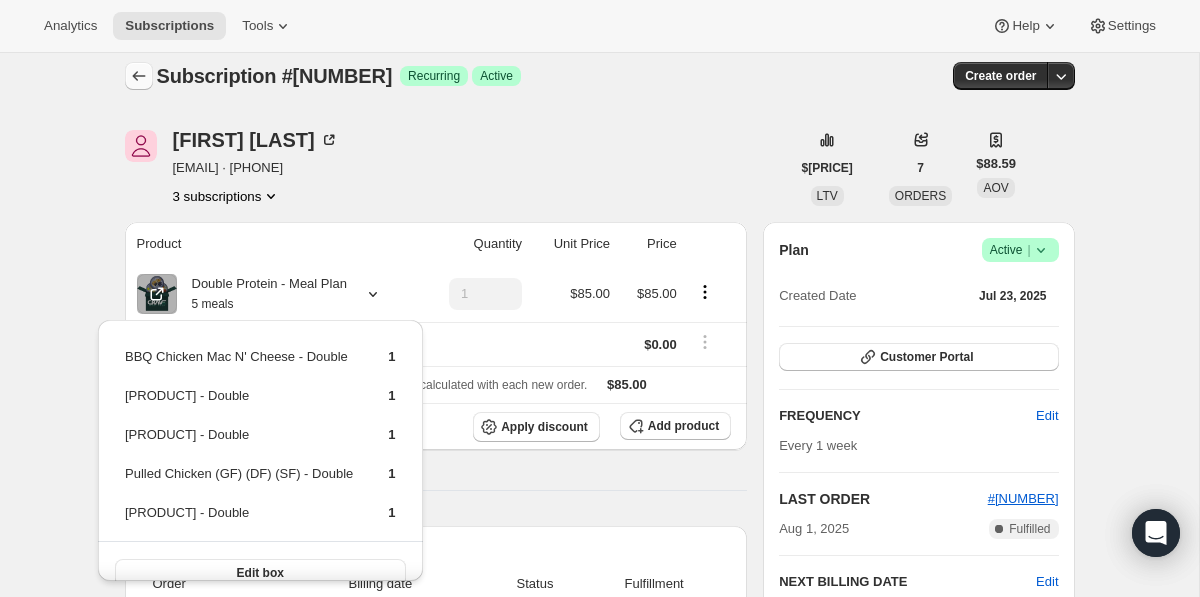 click 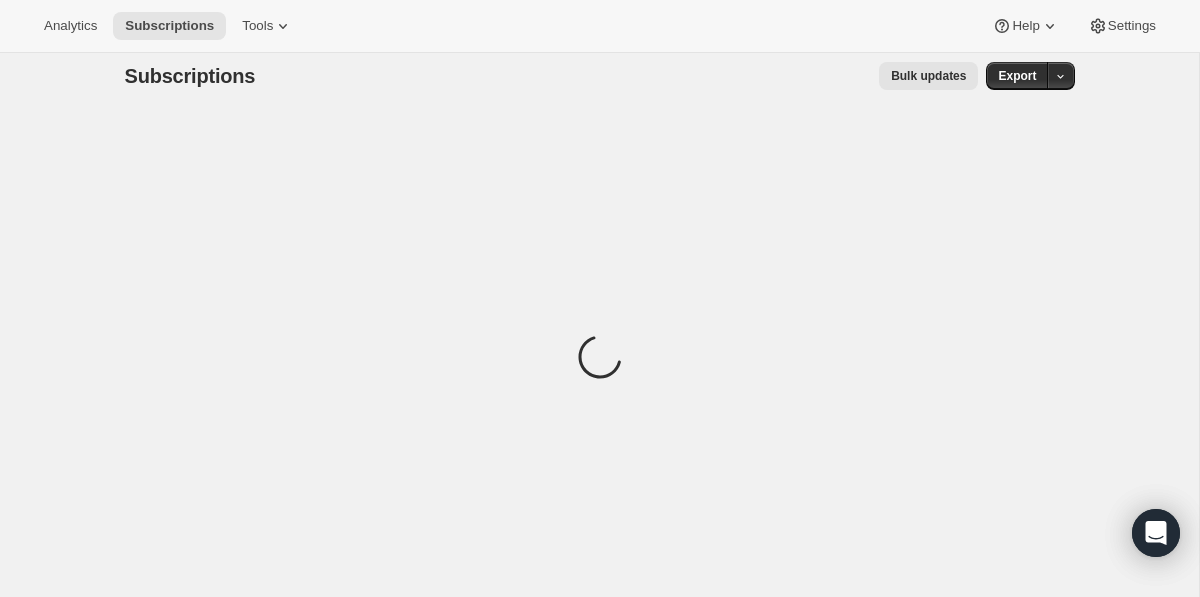 scroll, scrollTop: 0, scrollLeft: 0, axis: both 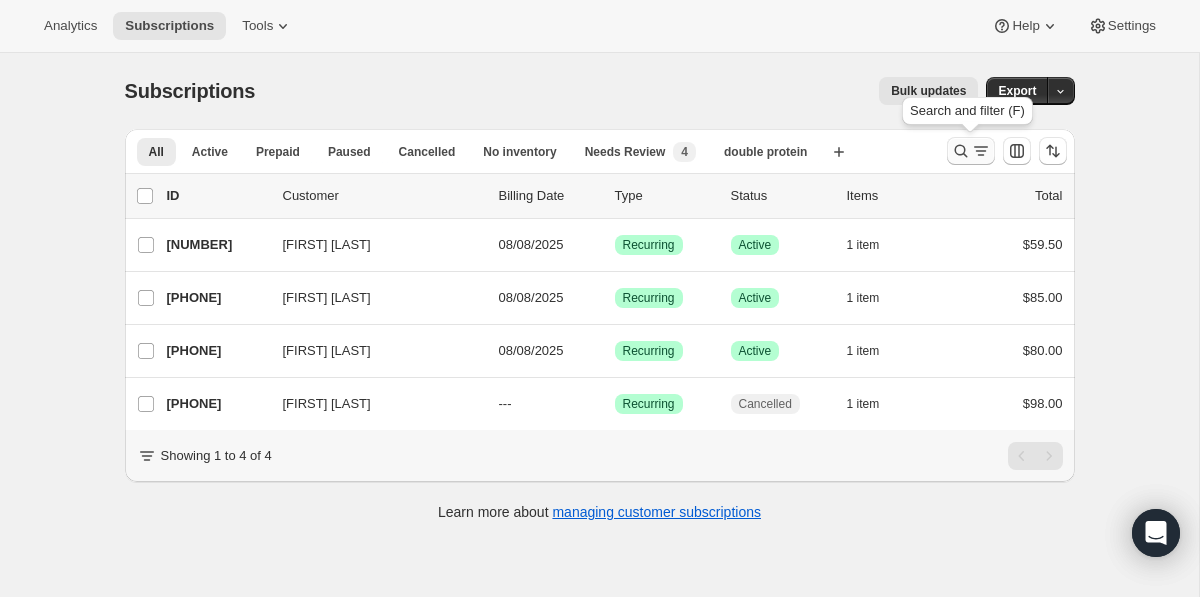 click at bounding box center [971, 151] 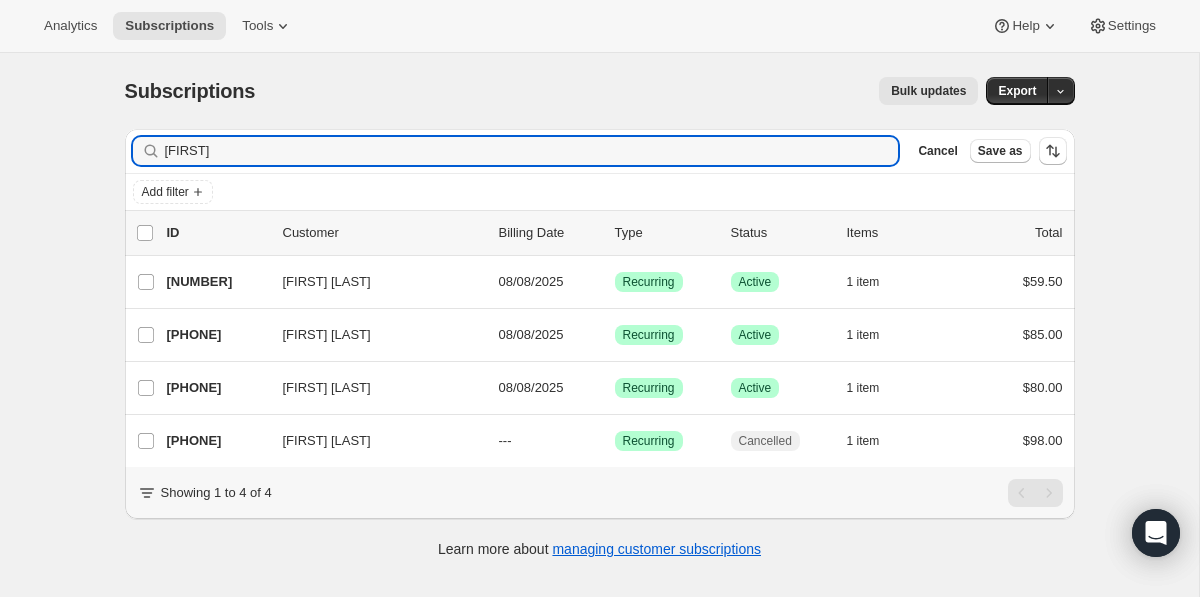 drag, startPoint x: 559, startPoint y: 146, endPoint x: 552, endPoint y: 117, distance: 29.832869 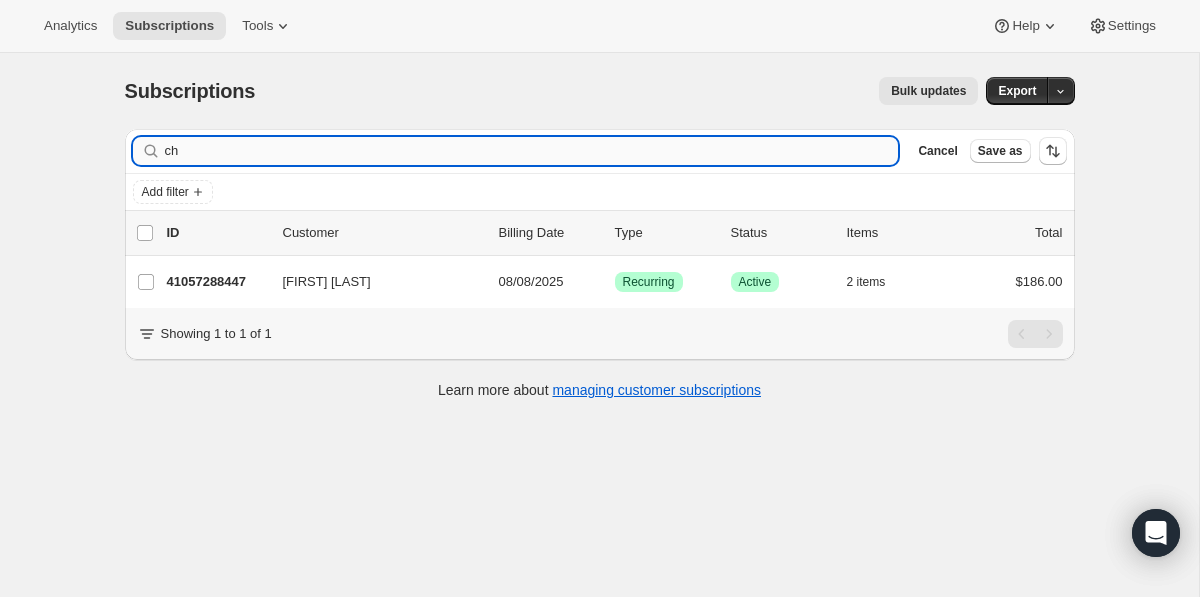 type on "c" 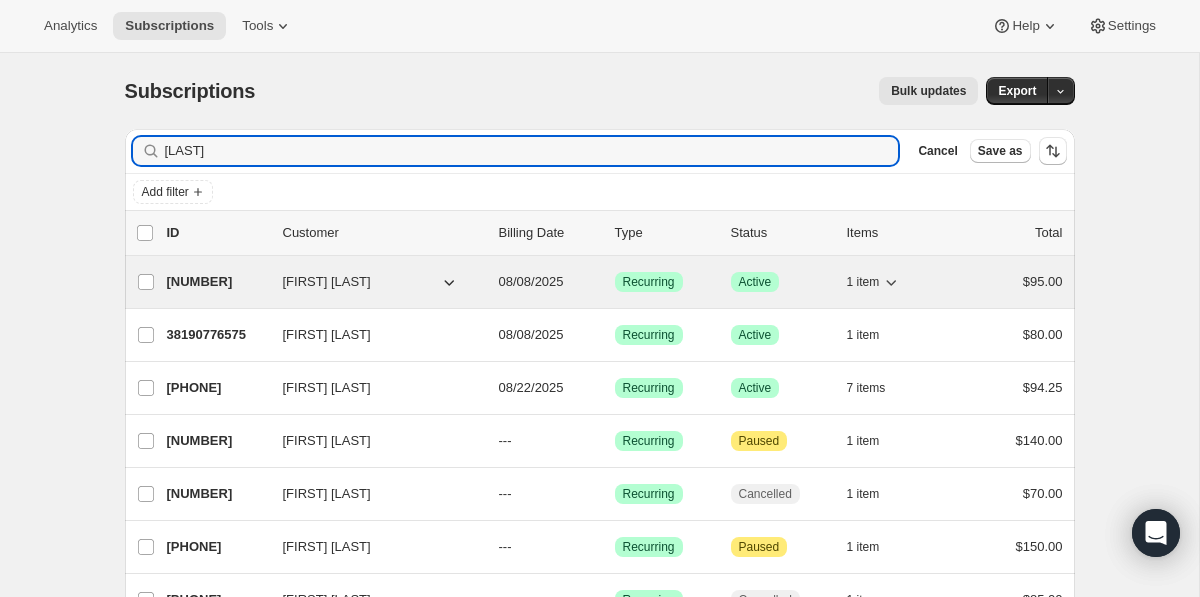 type on "van" 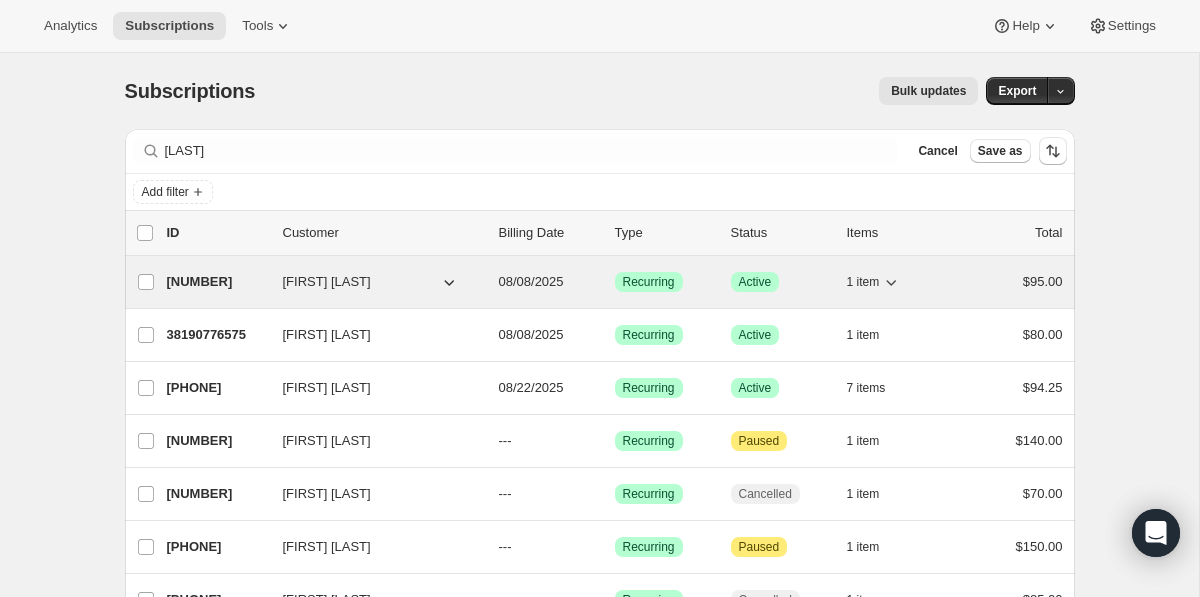 click on "[PHONE]" at bounding box center [217, 282] 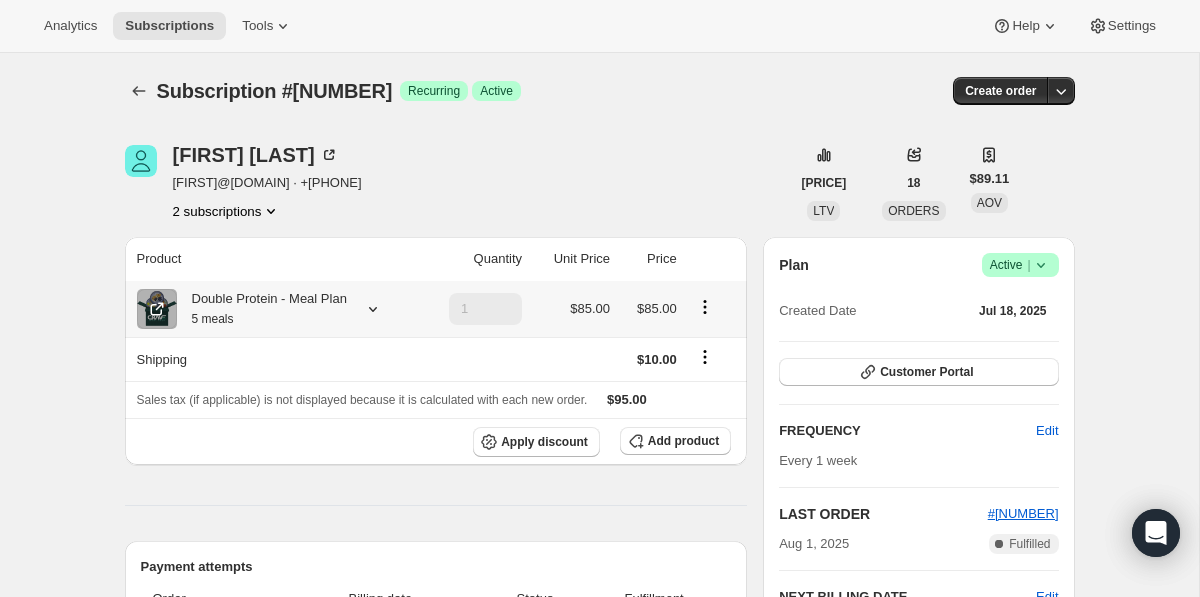 click on "Double Protein - Meal Plan 5 meals" at bounding box center (275, 309) 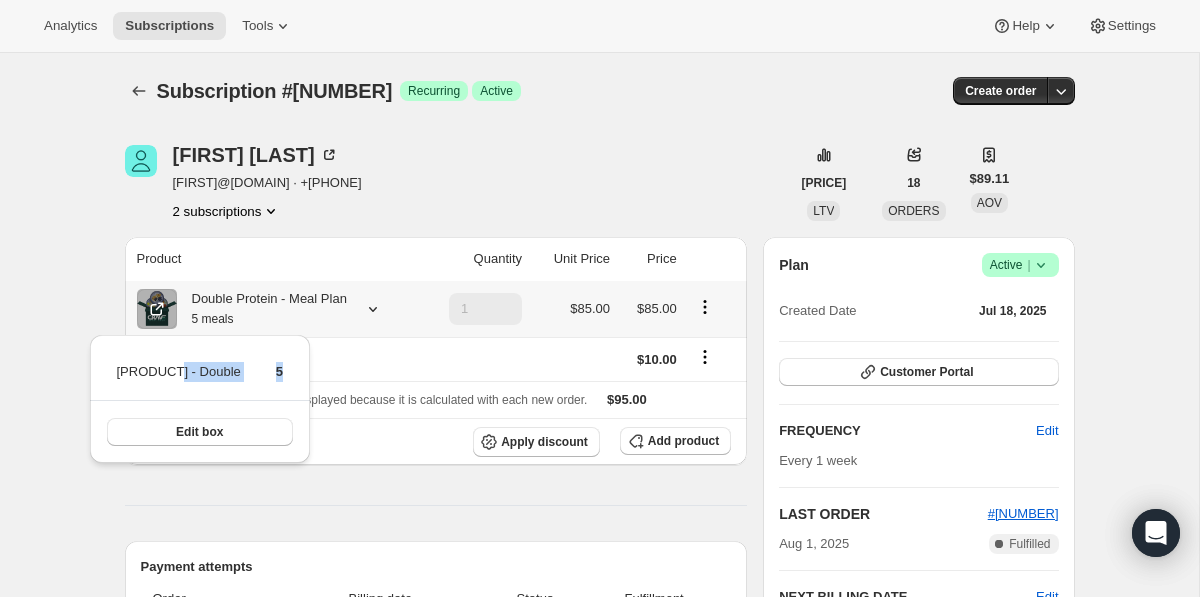 drag, startPoint x: 411, startPoint y: 371, endPoint x: 173, endPoint y: 363, distance: 238.13441 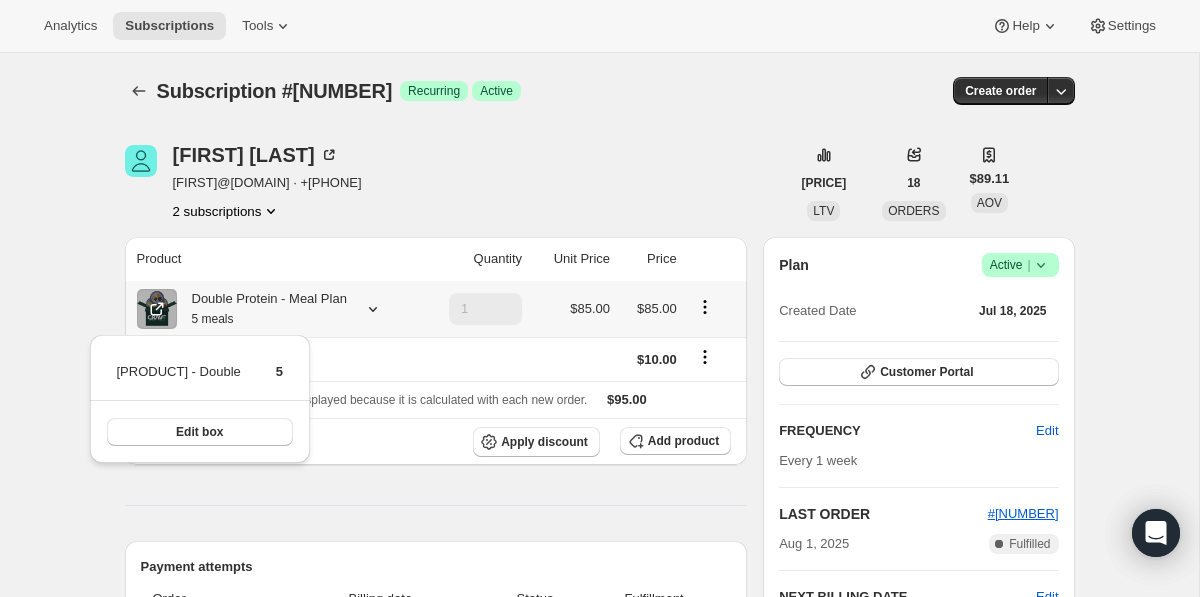 click on "Beef and Broccoli (GF) (DF) (SF) - Double" at bounding box center [179, 379] 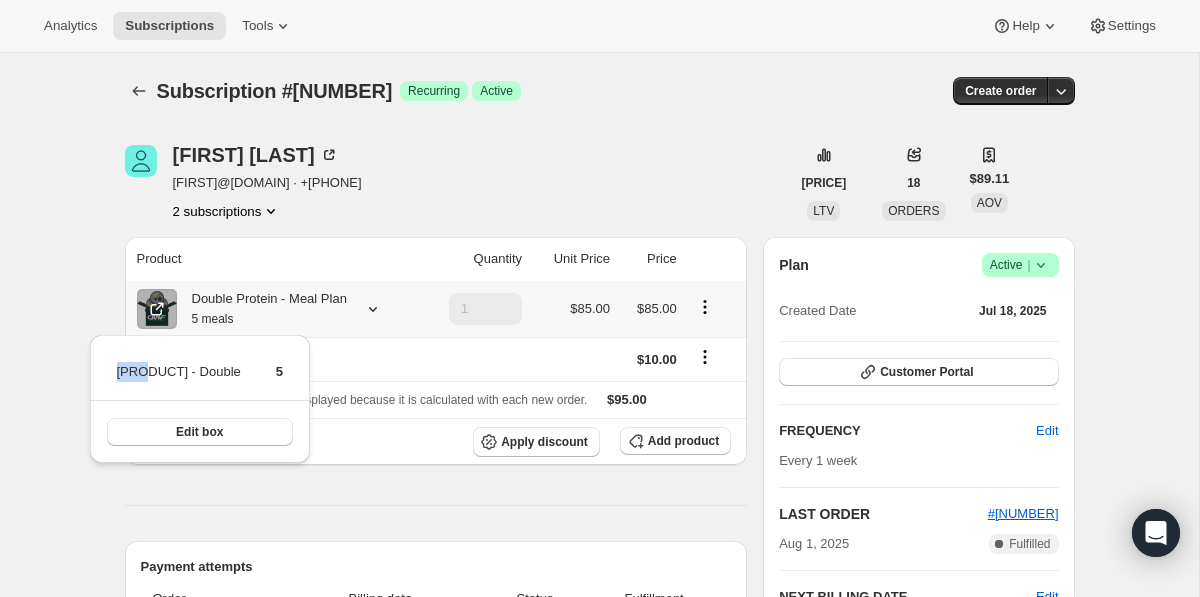 click on "Beef and Broccoli (GF) (DF) (SF) - Double" at bounding box center [179, 379] 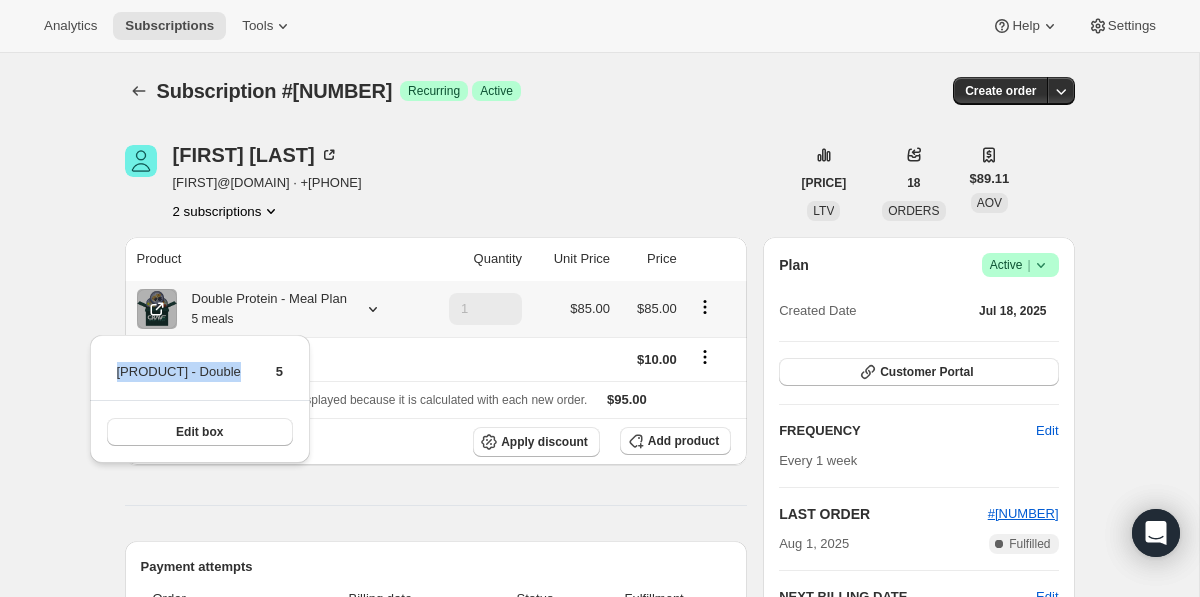 click on "Beef and Broccoli (GF) (DF) (SF) - Double" at bounding box center (179, 379) 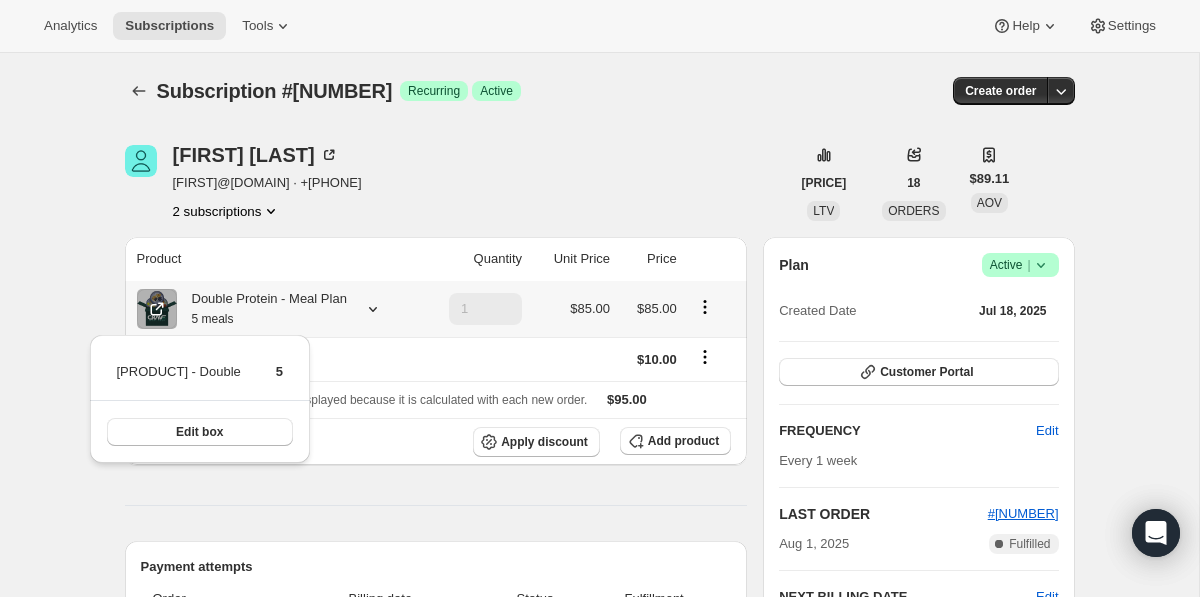 click on "Beef and Broccoli (GF) (DF) (SF) - Double" at bounding box center (179, 379) 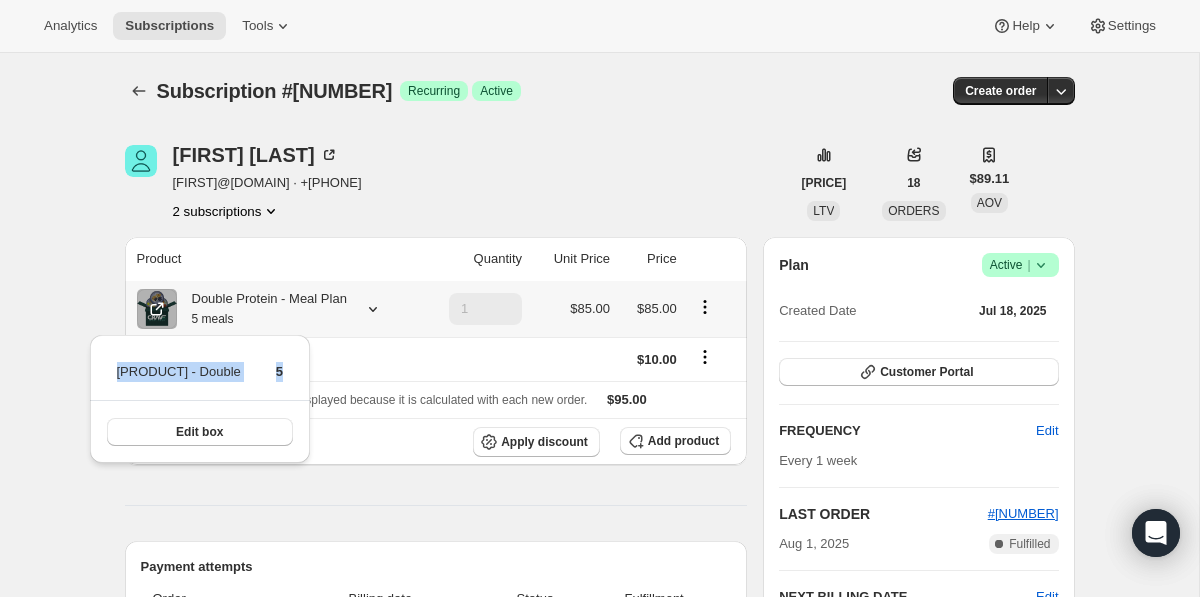 drag, startPoint x: 137, startPoint y: 375, endPoint x: 416, endPoint y: 380, distance: 279.0448 